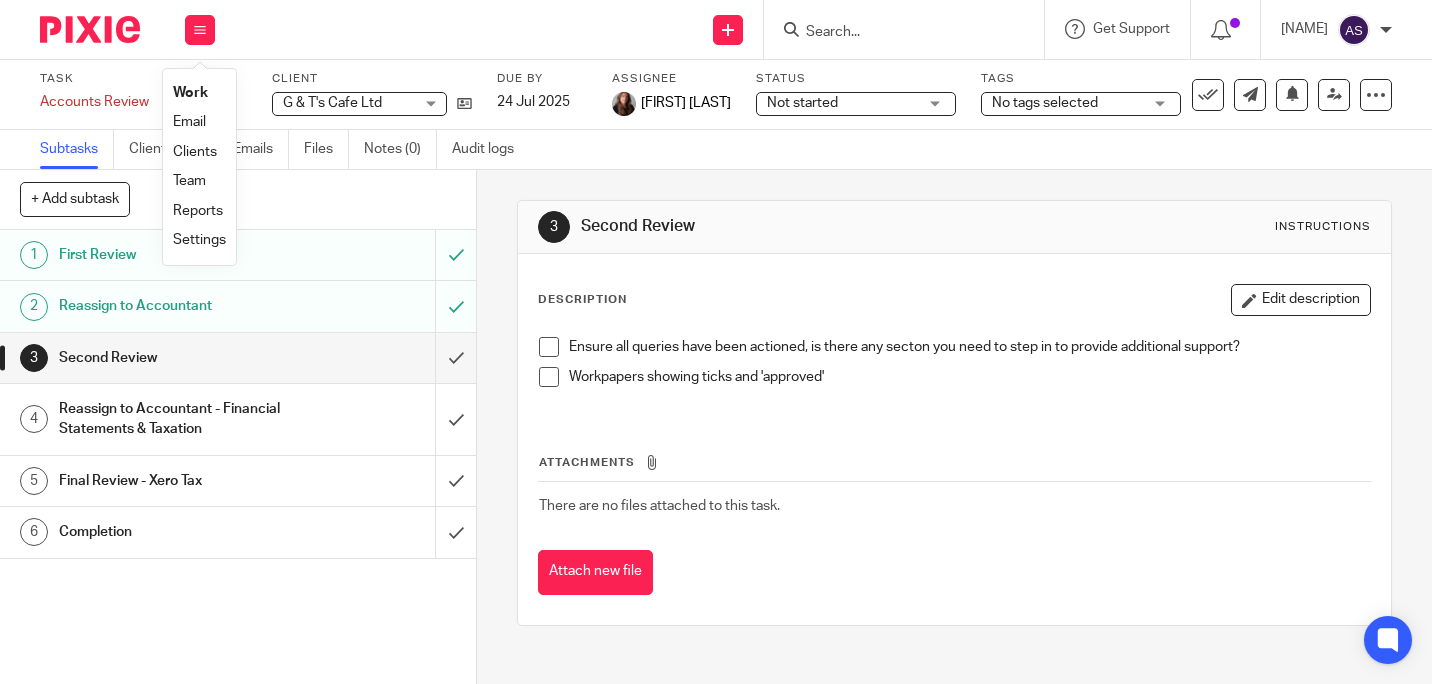 scroll, scrollTop: 0, scrollLeft: 0, axis: both 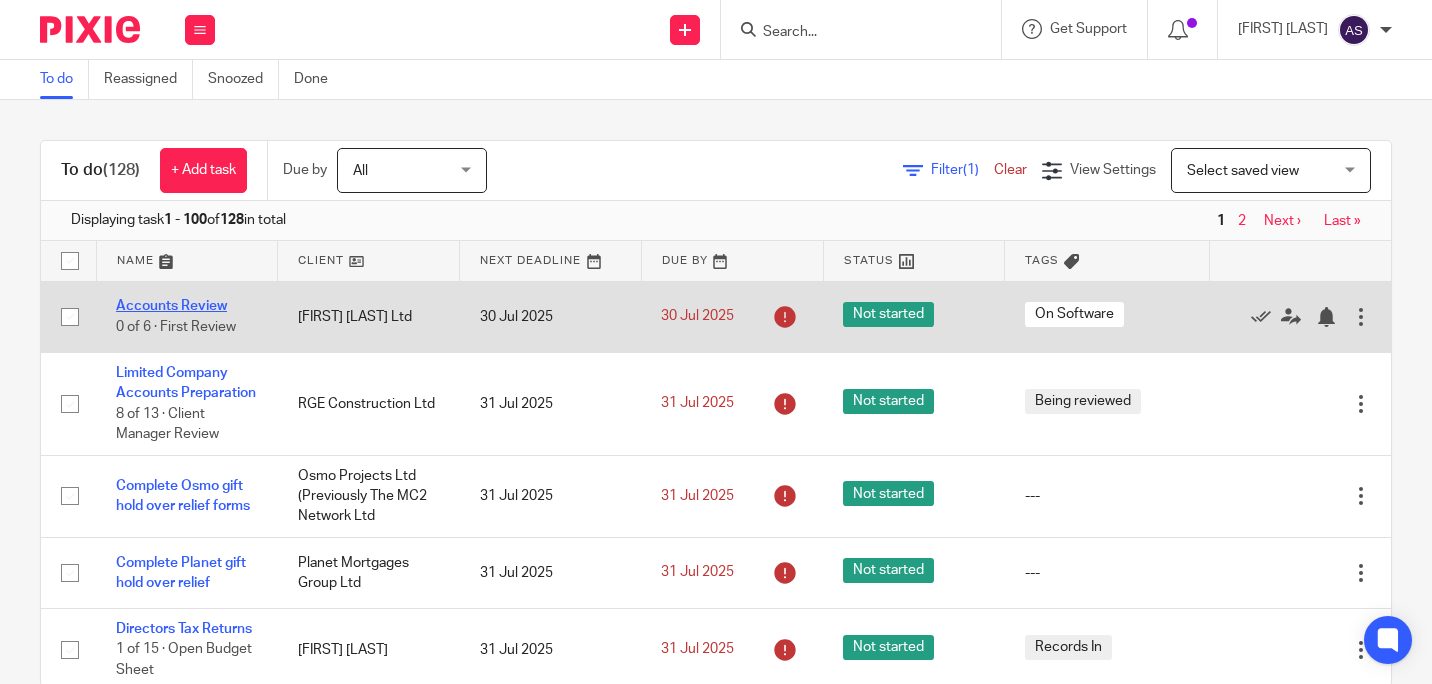 click on "Accounts Review" at bounding box center [171, 306] 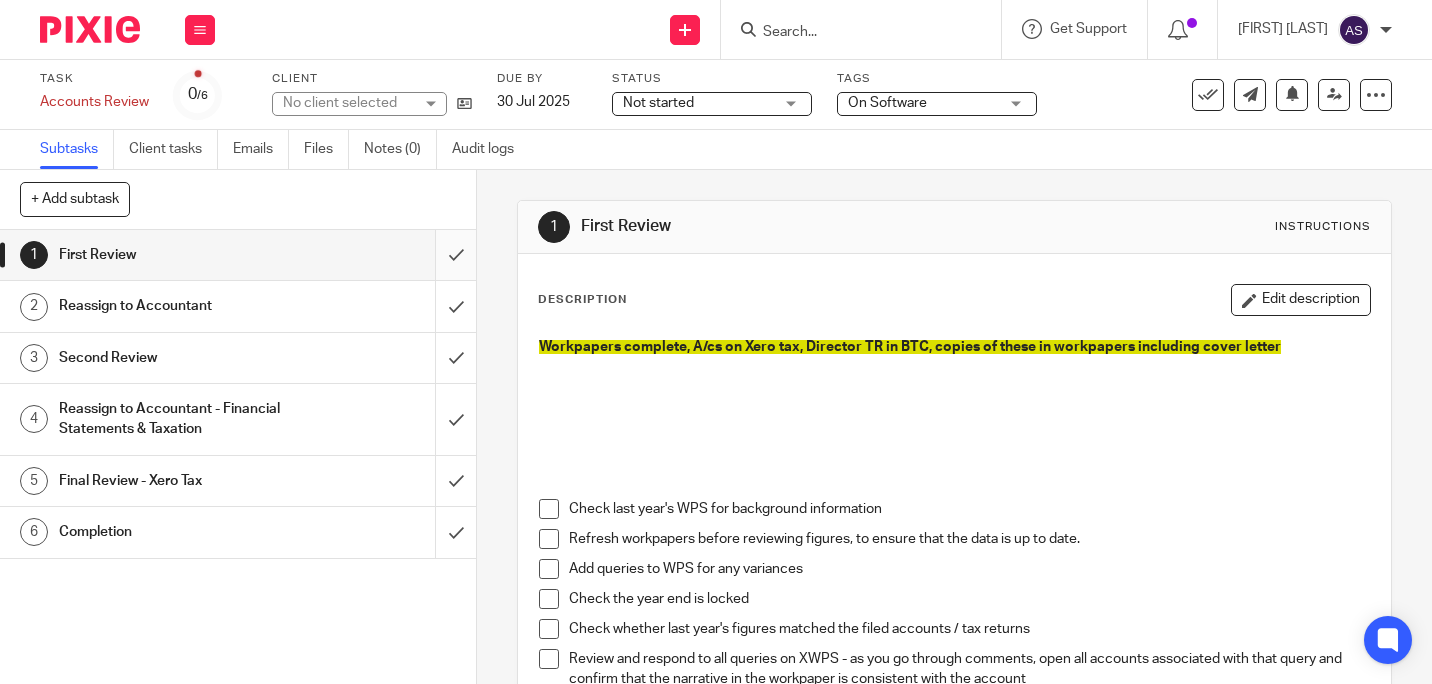 scroll, scrollTop: 0, scrollLeft: 0, axis: both 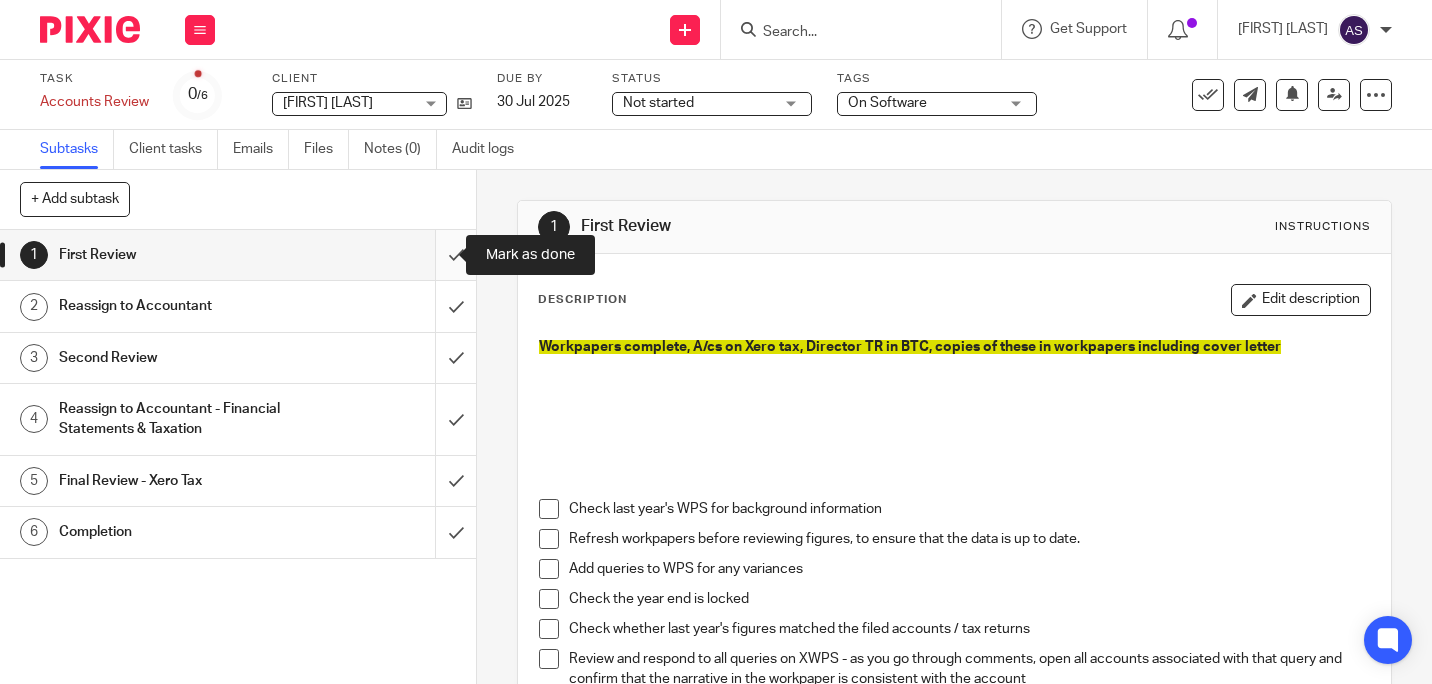 click at bounding box center [238, 255] 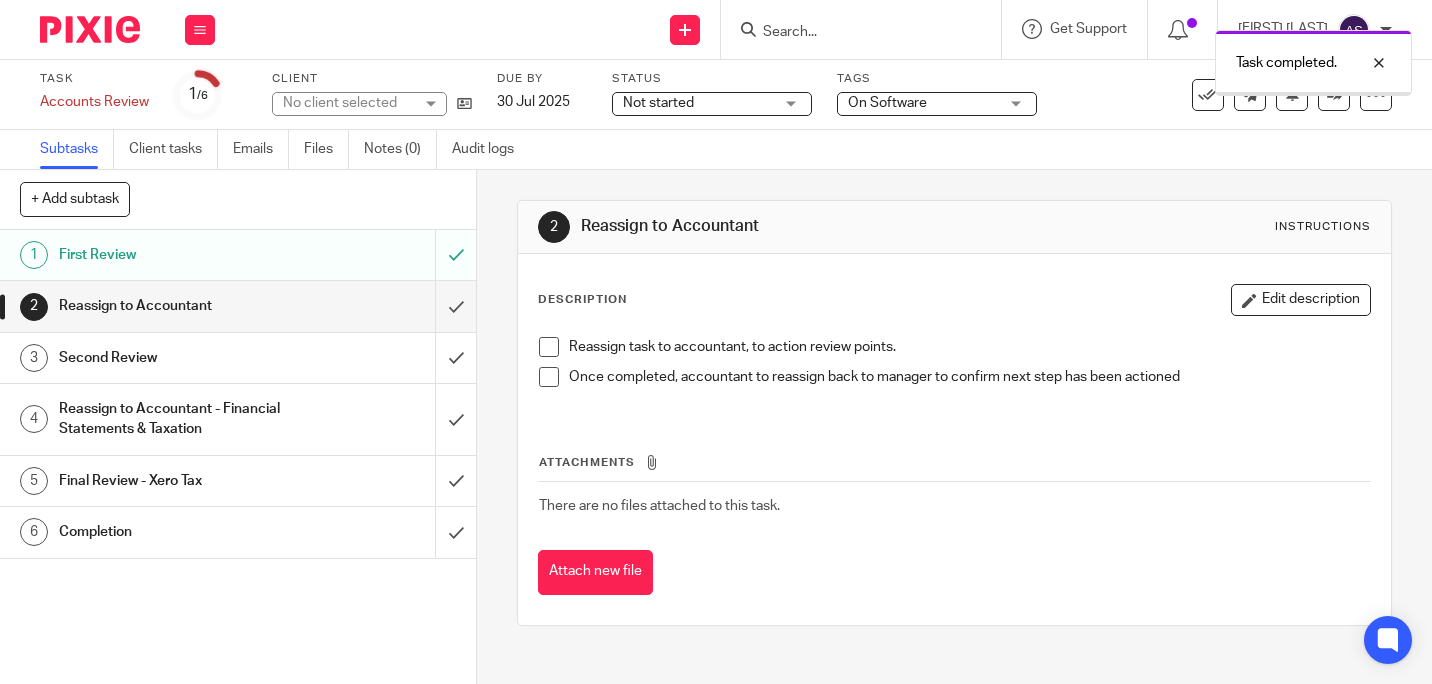 scroll, scrollTop: 0, scrollLeft: 0, axis: both 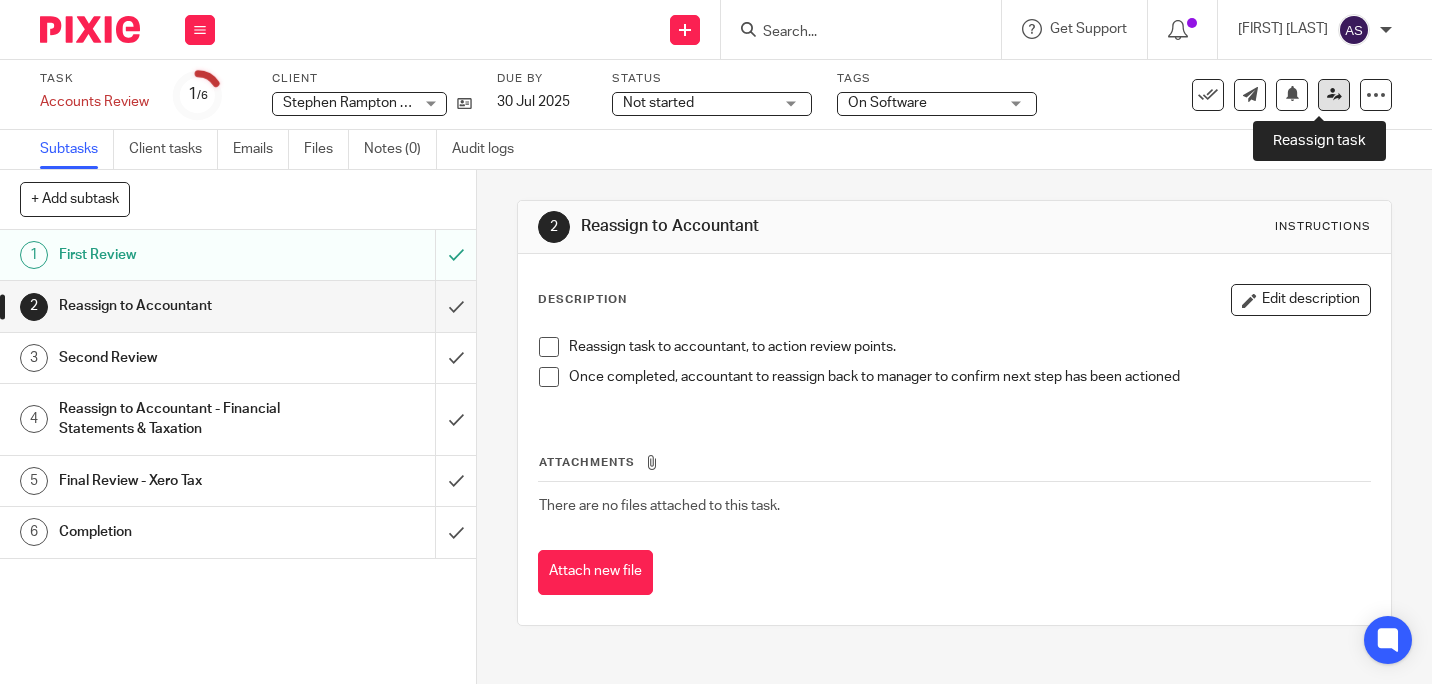 click at bounding box center (1334, 94) 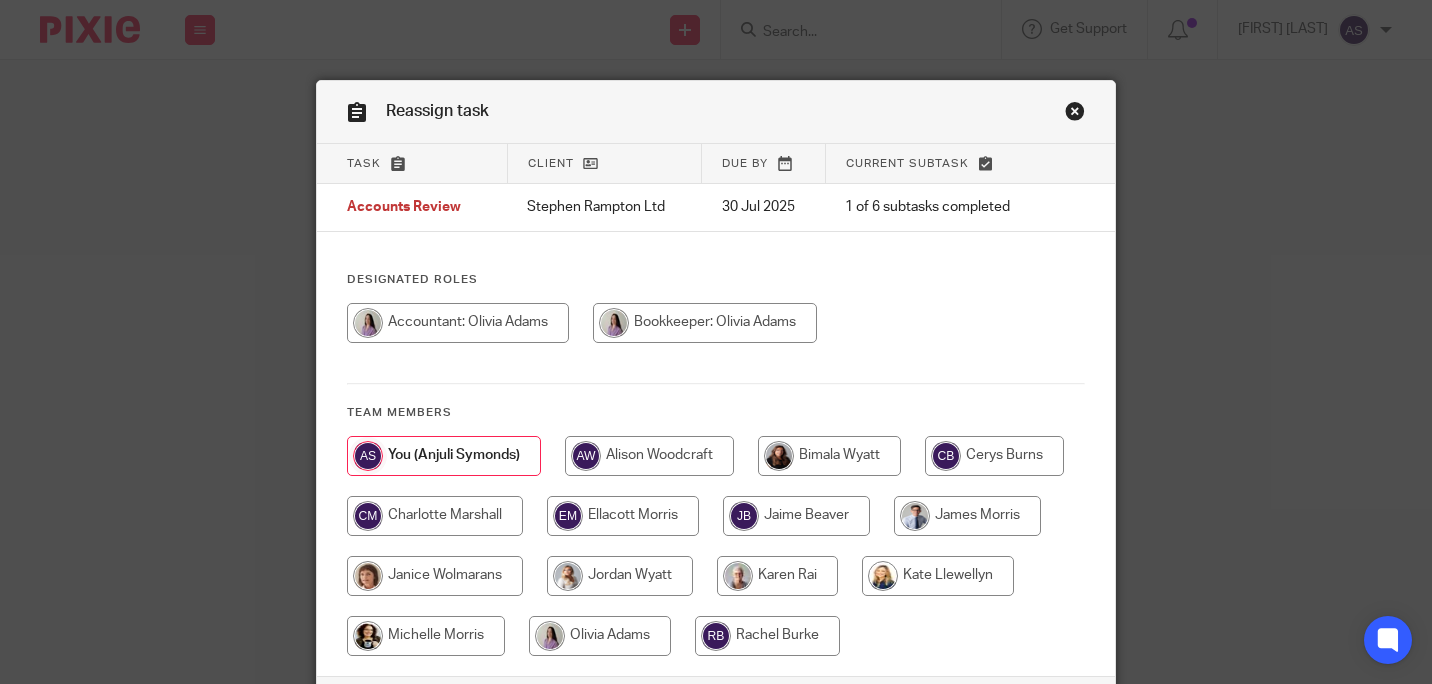 scroll, scrollTop: 0, scrollLeft: 0, axis: both 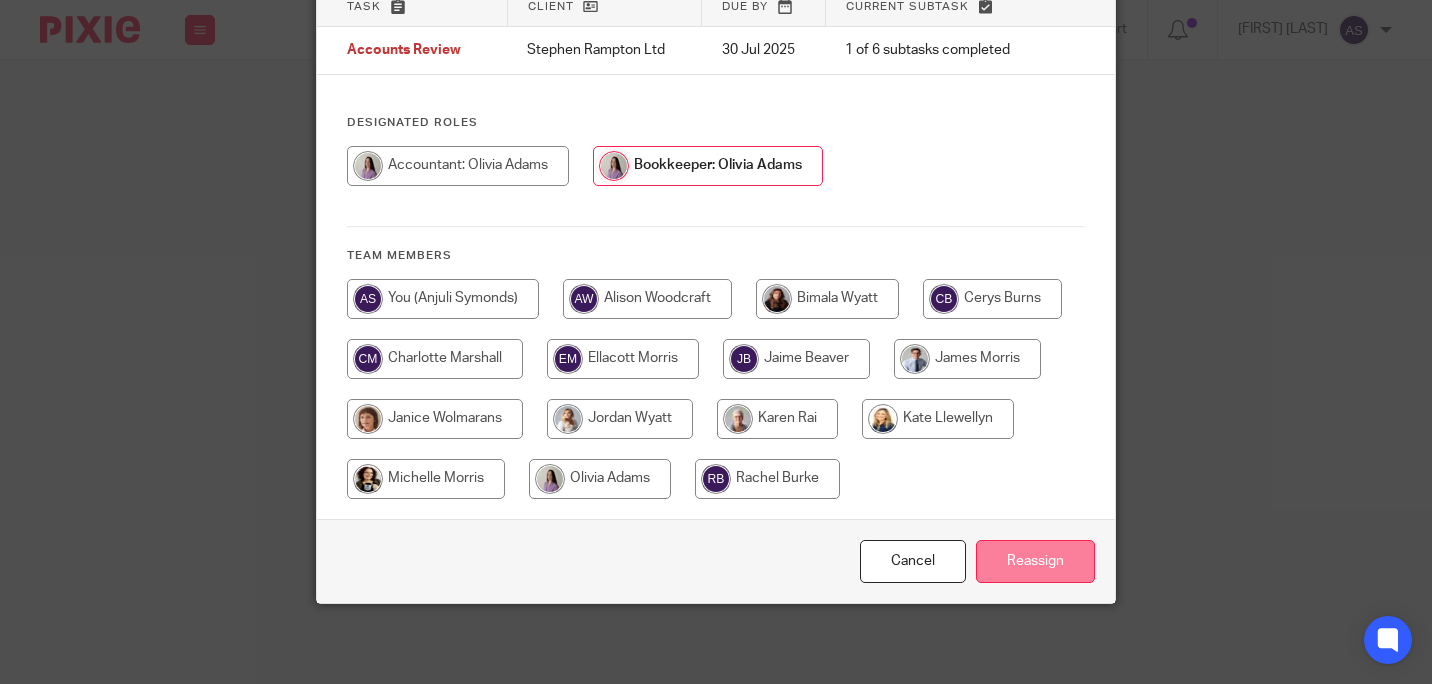 click on "Reassign" at bounding box center (1035, 561) 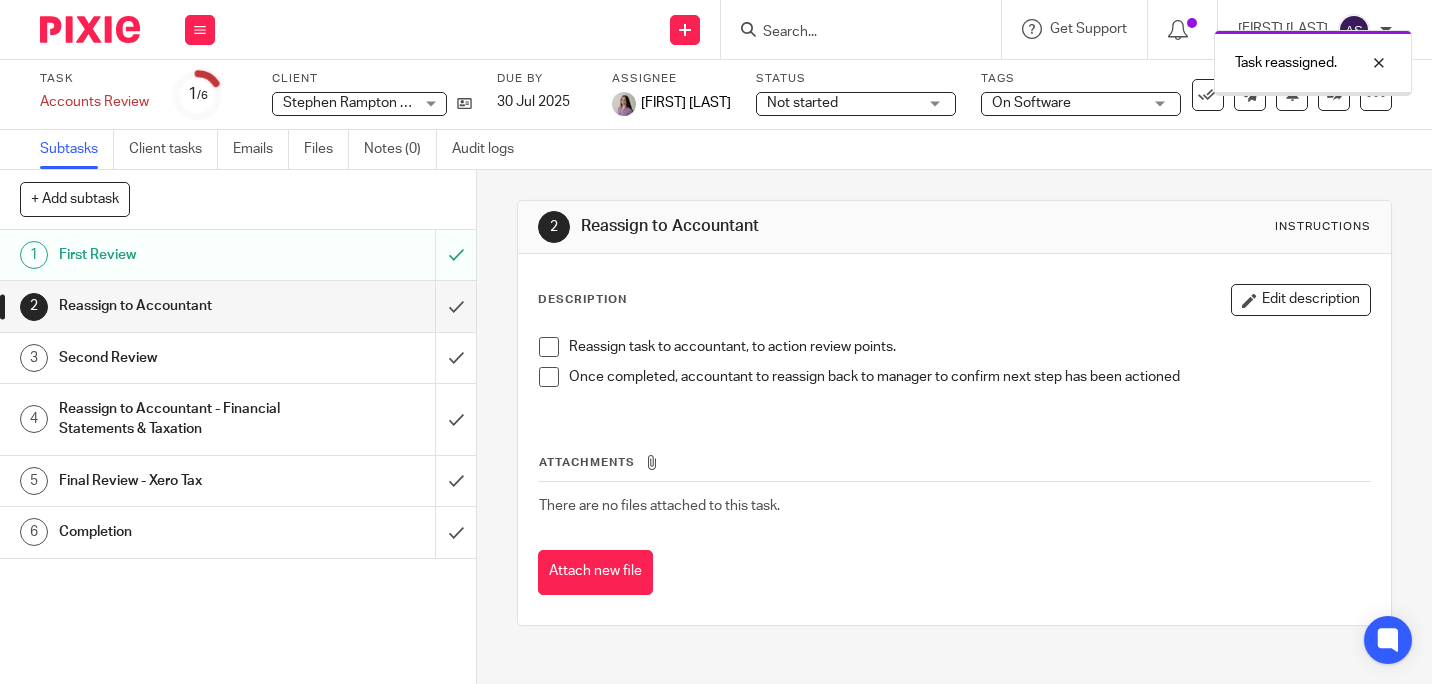 scroll, scrollTop: 0, scrollLeft: 0, axis: both 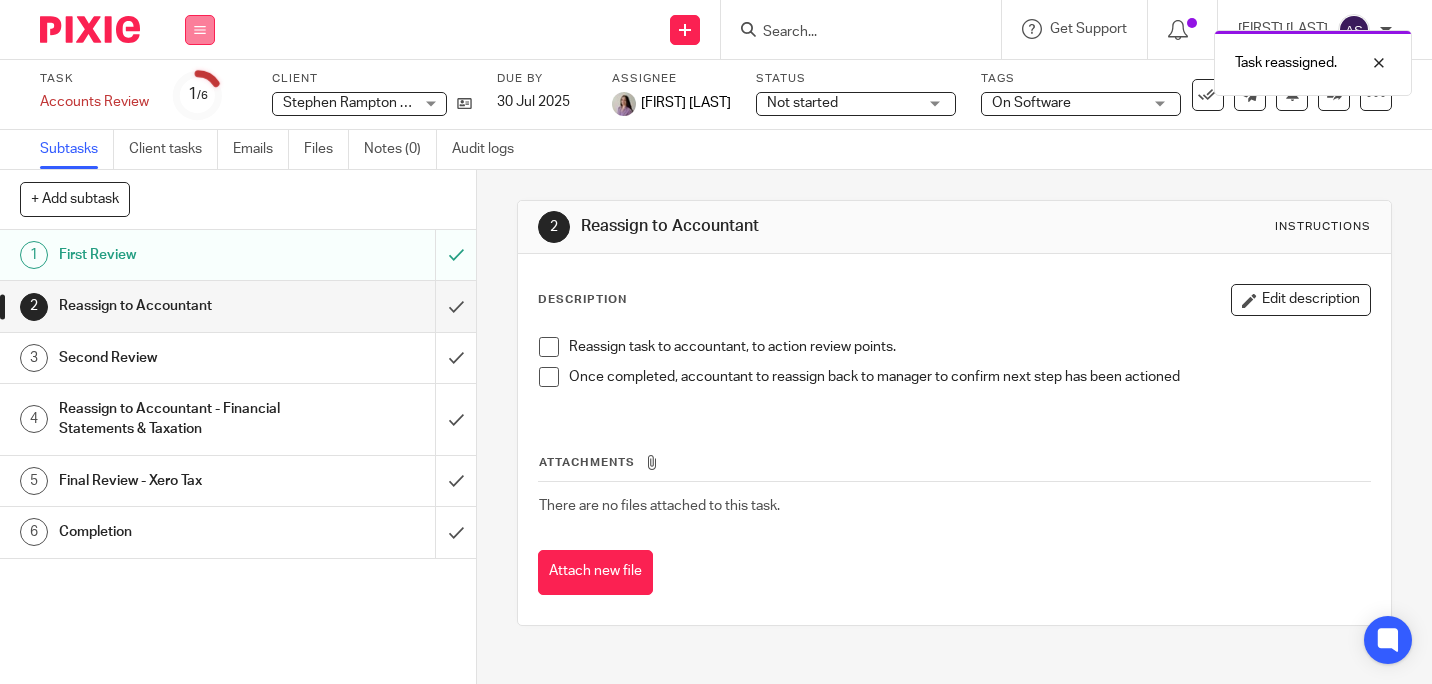 click at bounding box center (200, 30) 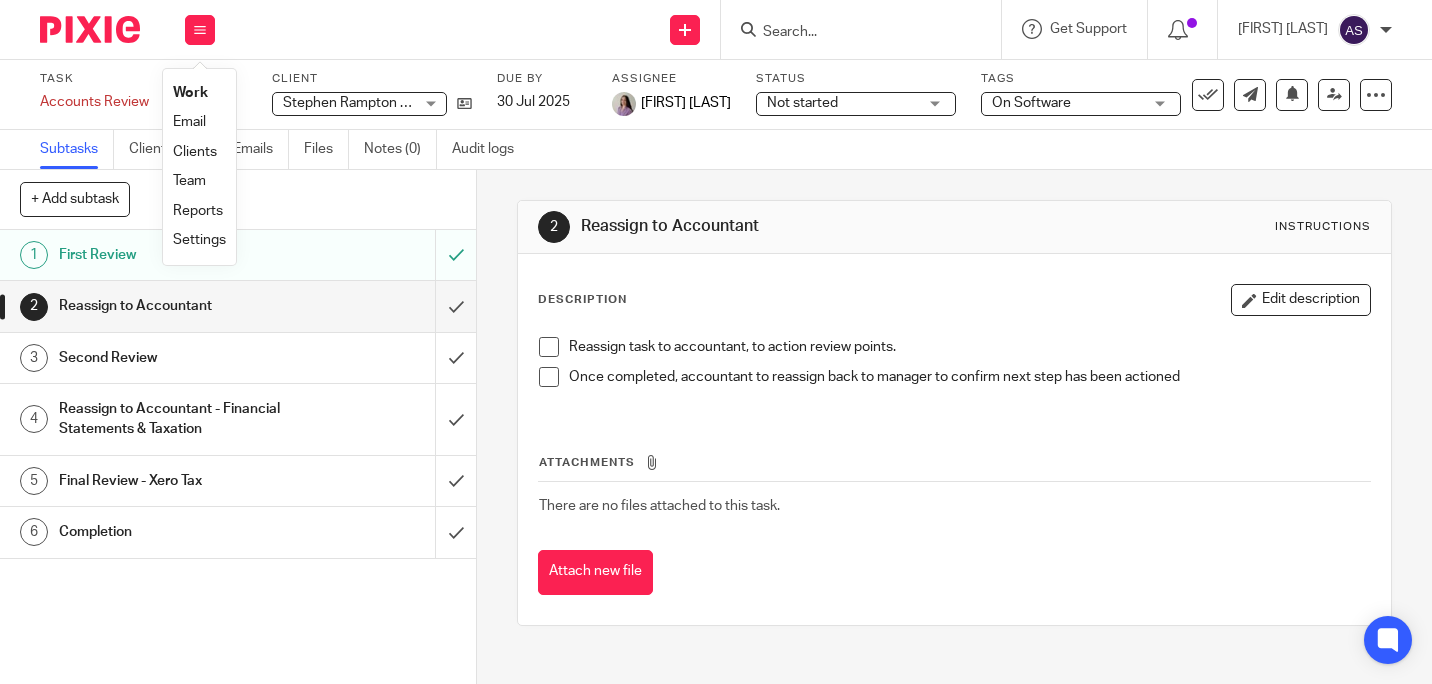 click on "Work" at bounding box center (190, 93) 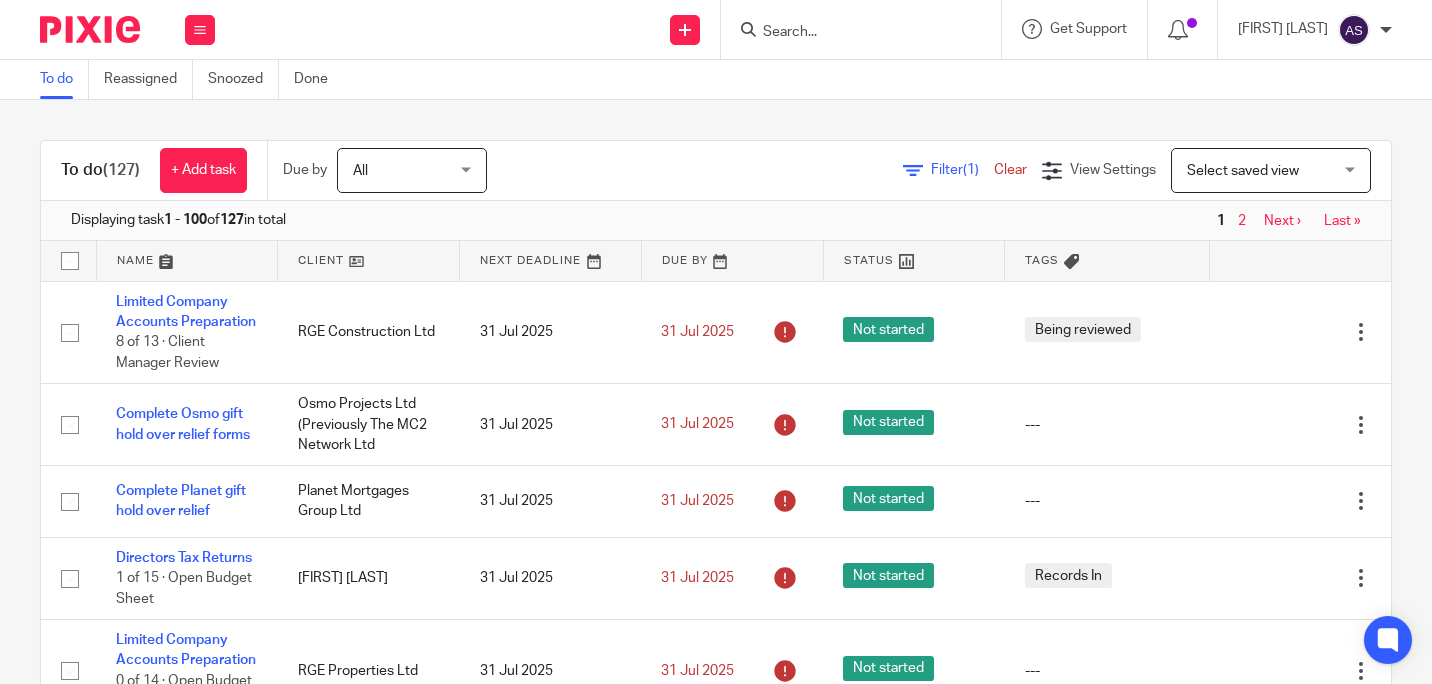 scroll, scrollTop: 0, scrollLeft: 0, axis: both 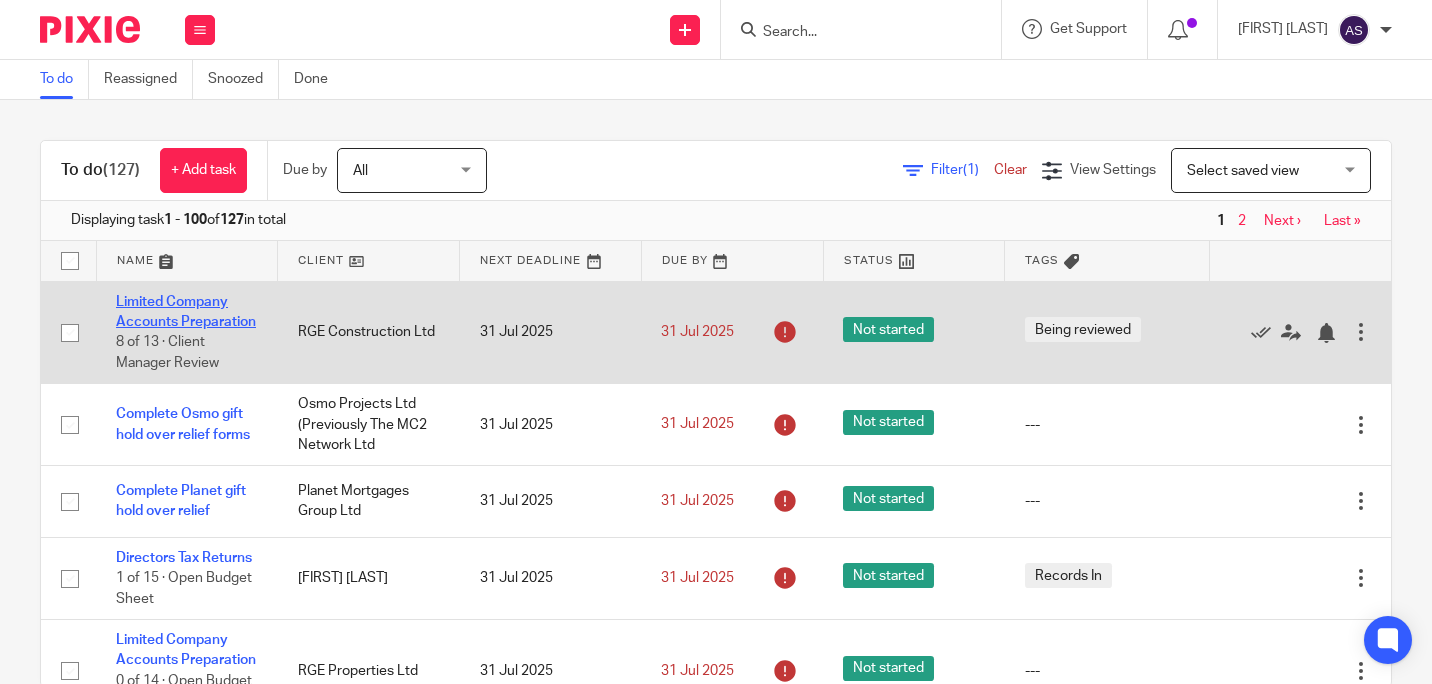click on "Limited Company Accounts Preparation" at bounding box center (186, 312) 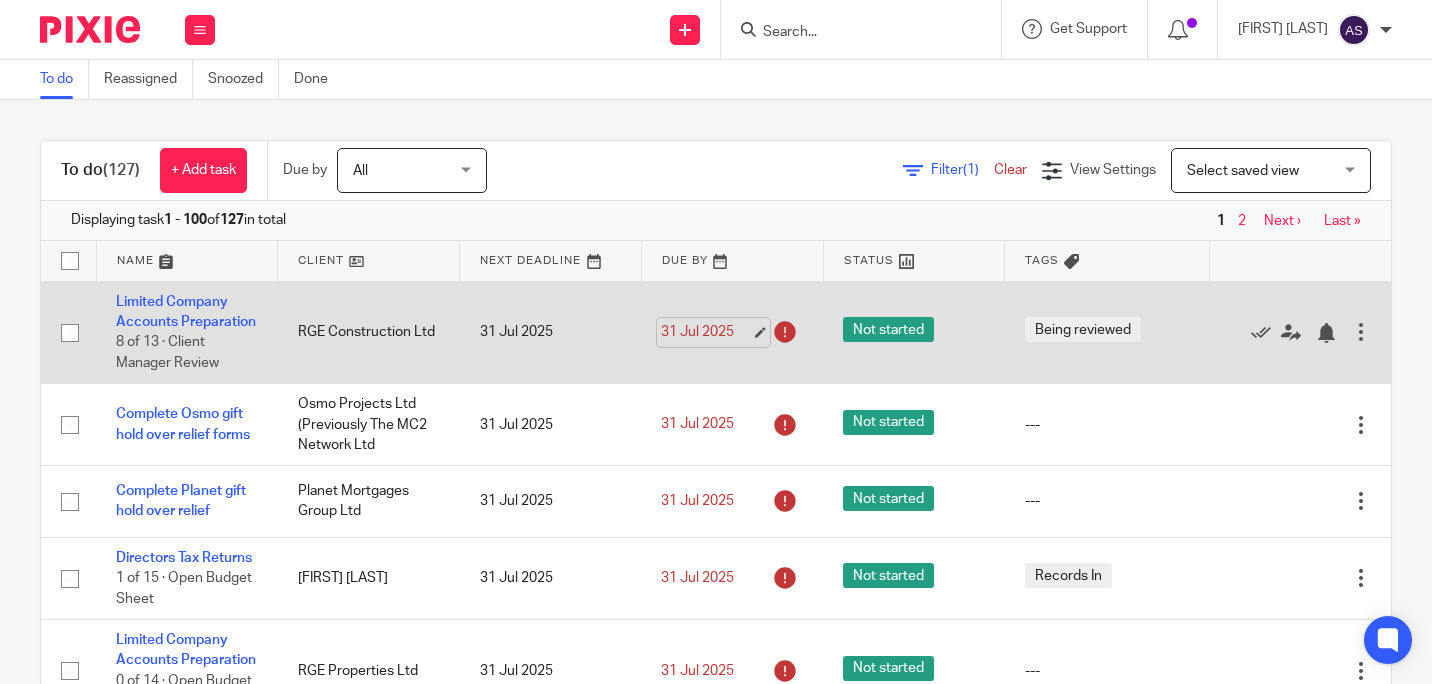 click on "31 Jul 2025" at bounding box center (706, 332) 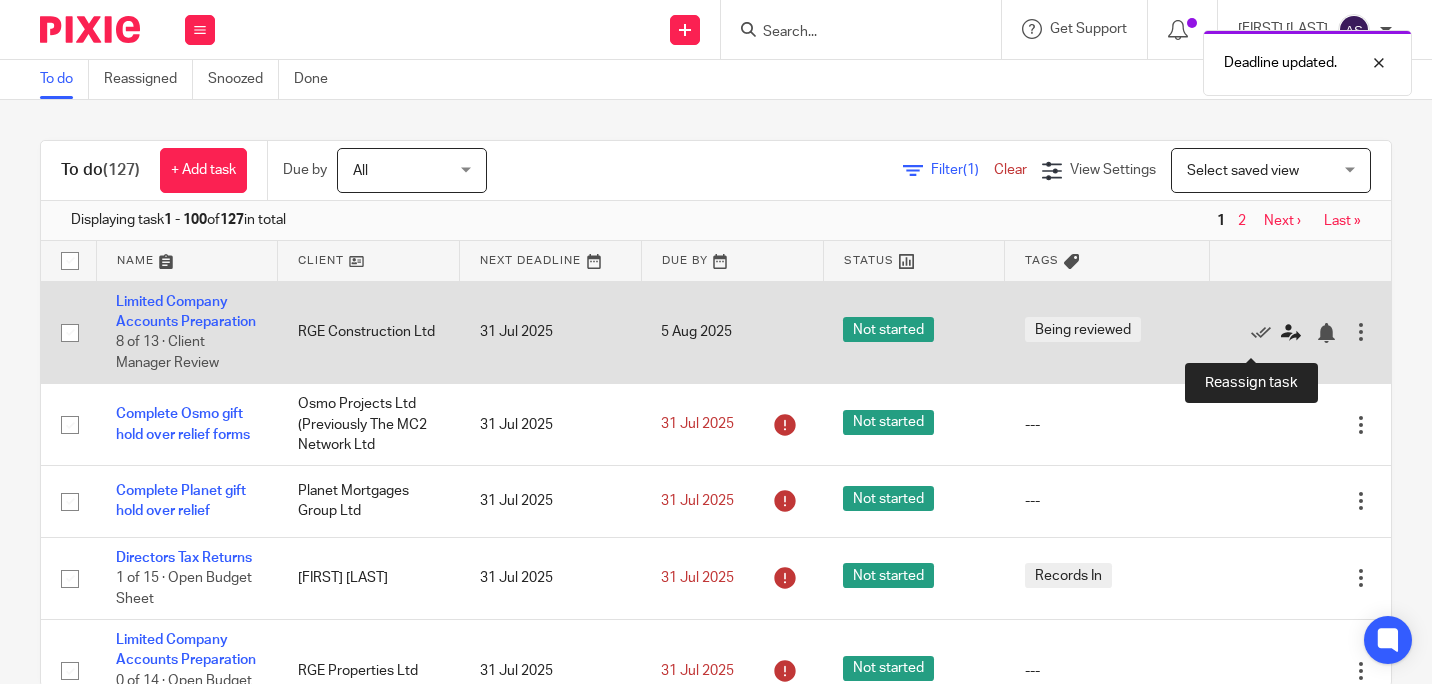 click at bounding box center (1291, 333) 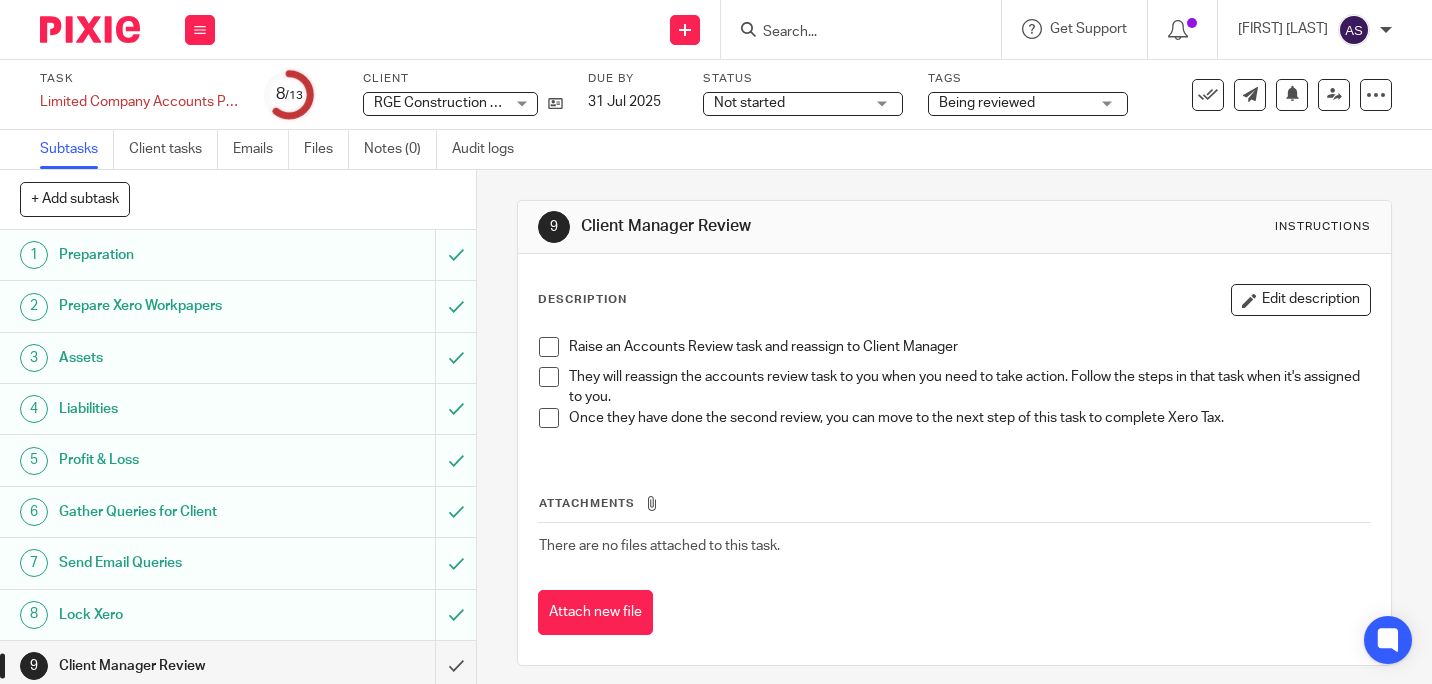 scroll, scrollTop: 0, scrollLeft: 0, axis: both 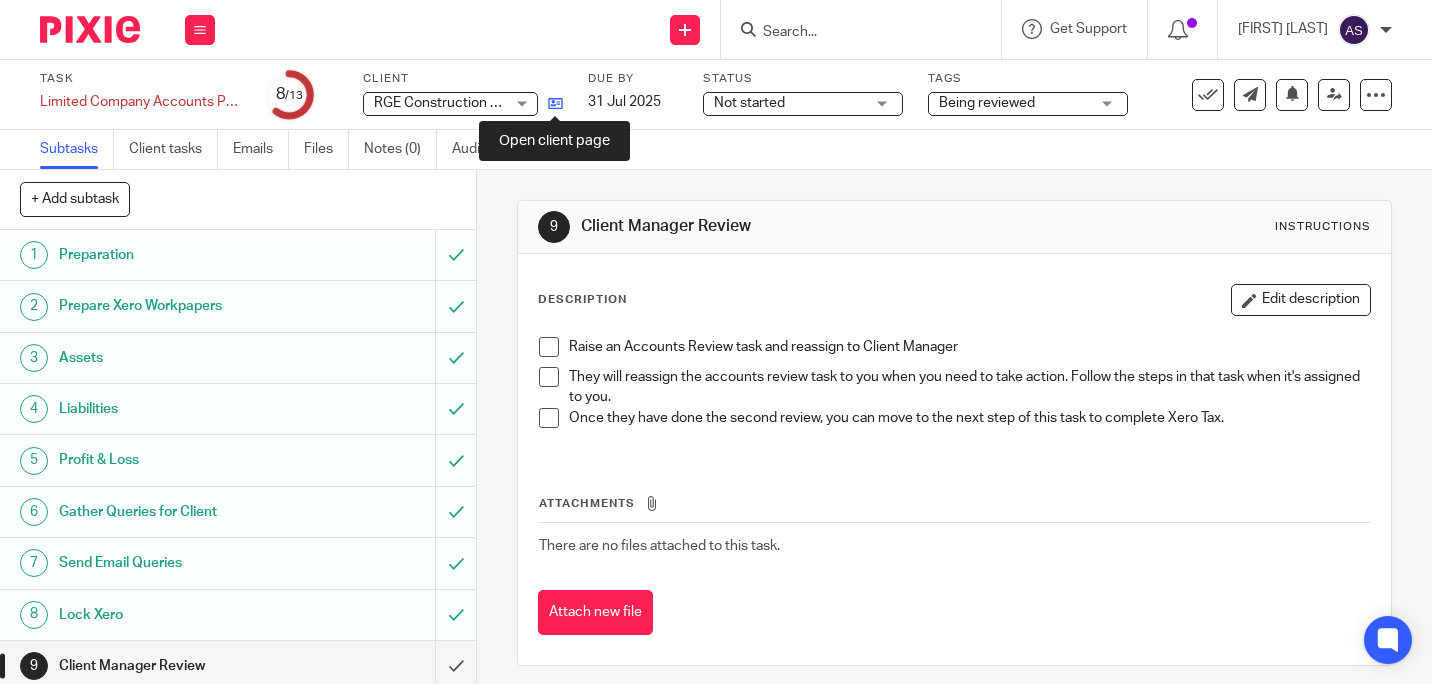 click at bounding box center [555, 103] 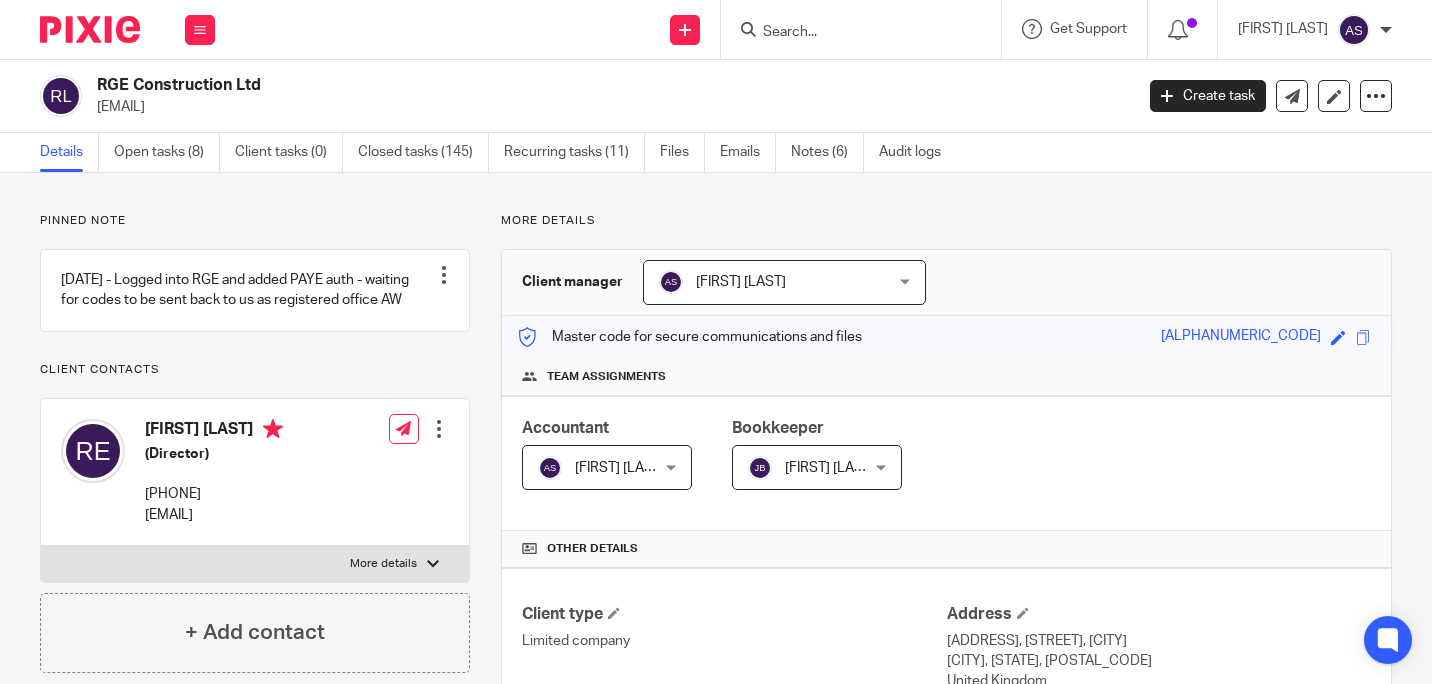 scroll, scrollTop: 0, scrollLeft: 0, axis: both 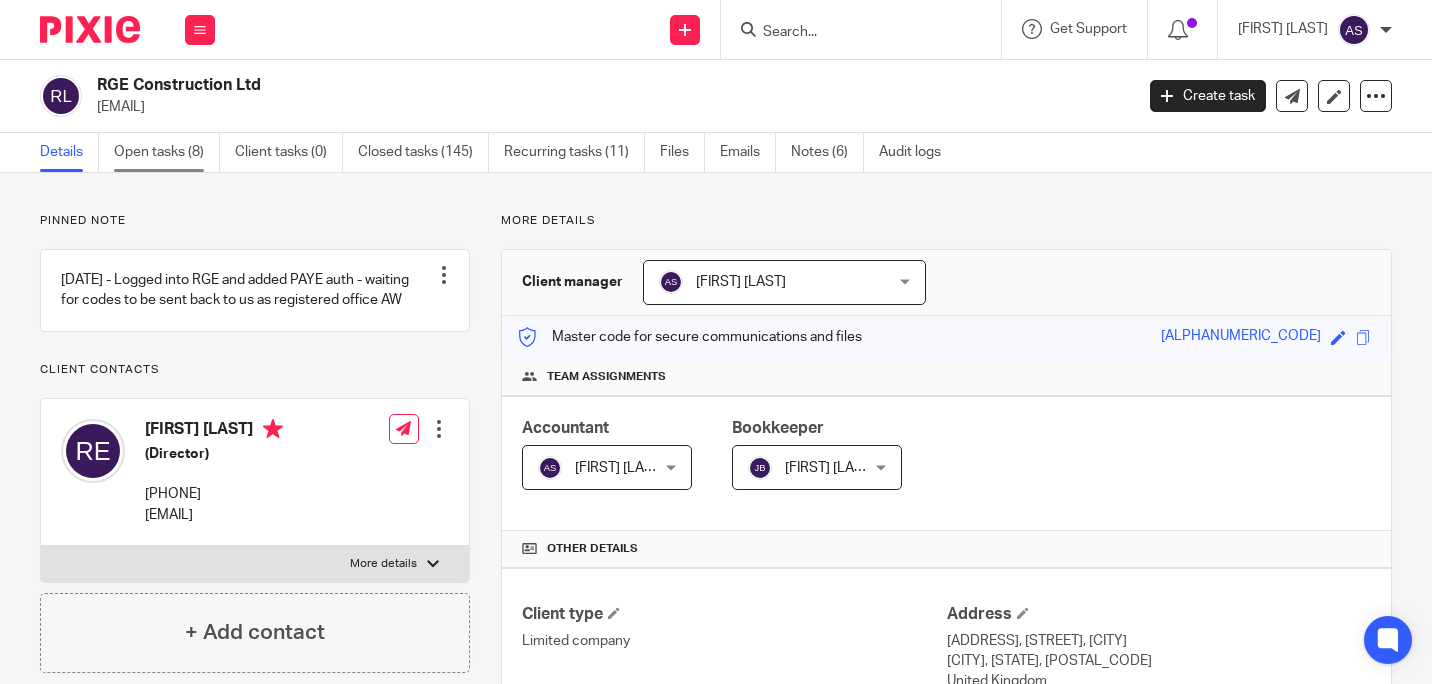 click on "Open tasks (8)" at bounding box center [167, 152] 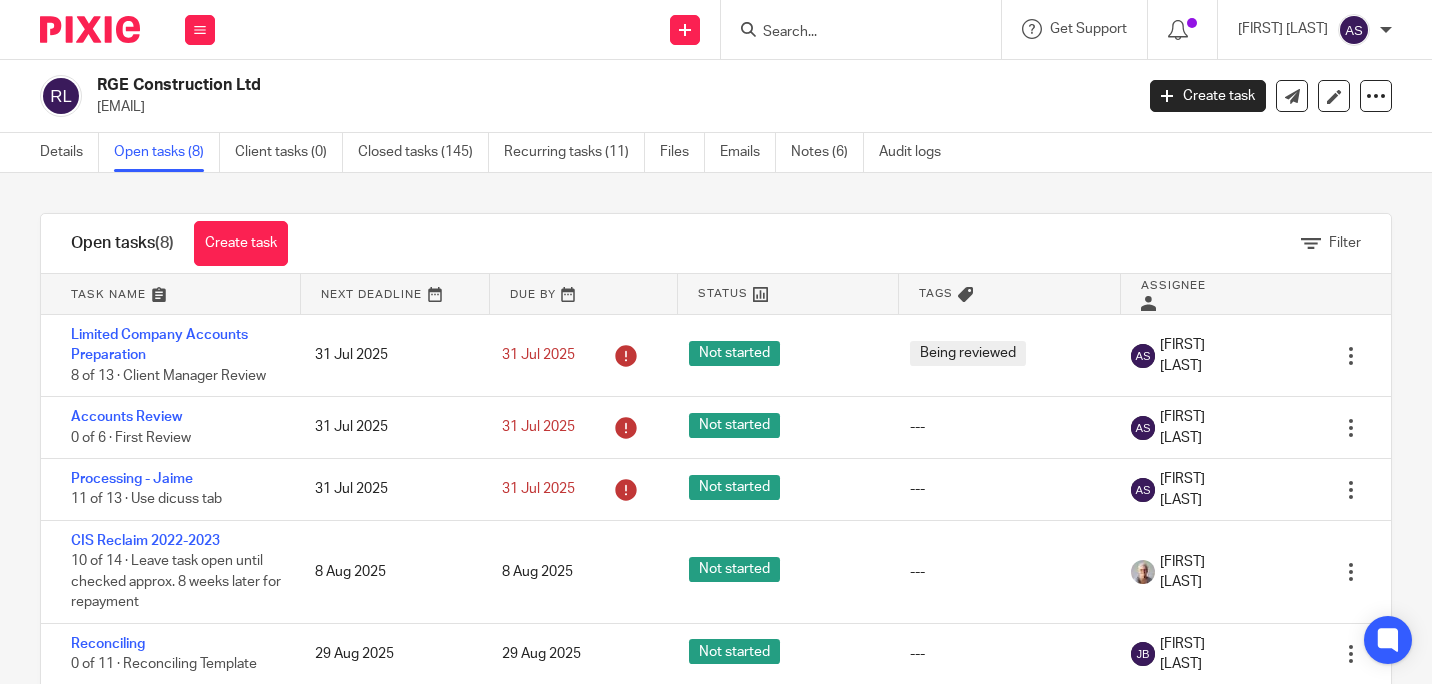 scroll, scrollTop: 0, scrollLeft: 0, axis: both 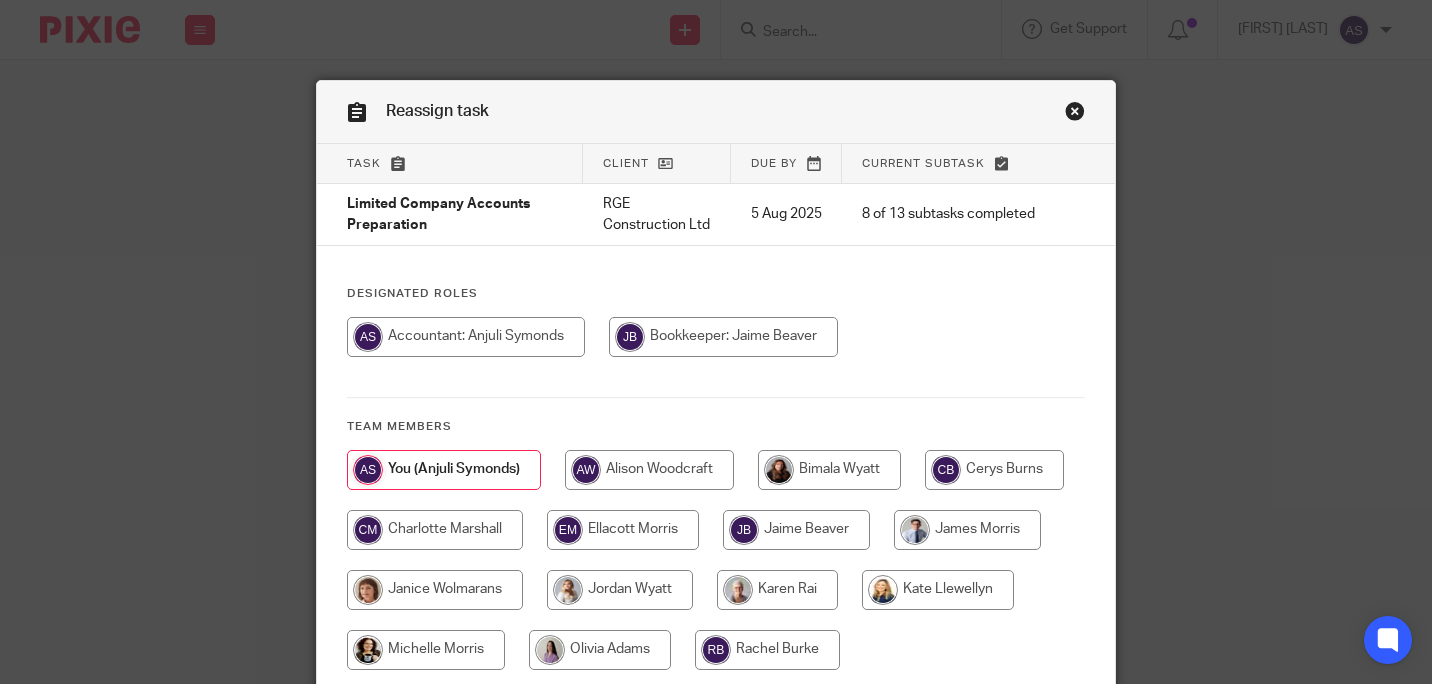 click at bounding box center (723, 337) 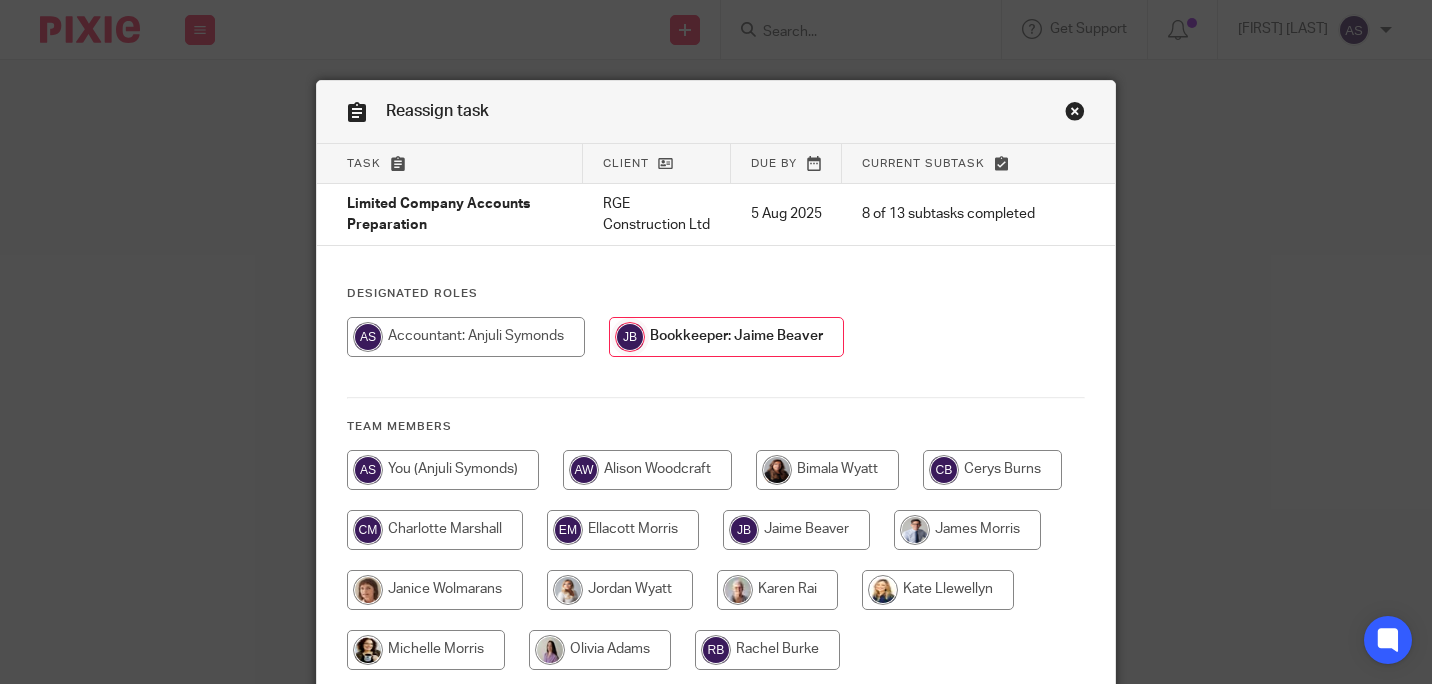 scroll, scrollTop: 171, scrollLeft: 0, axis: vertical 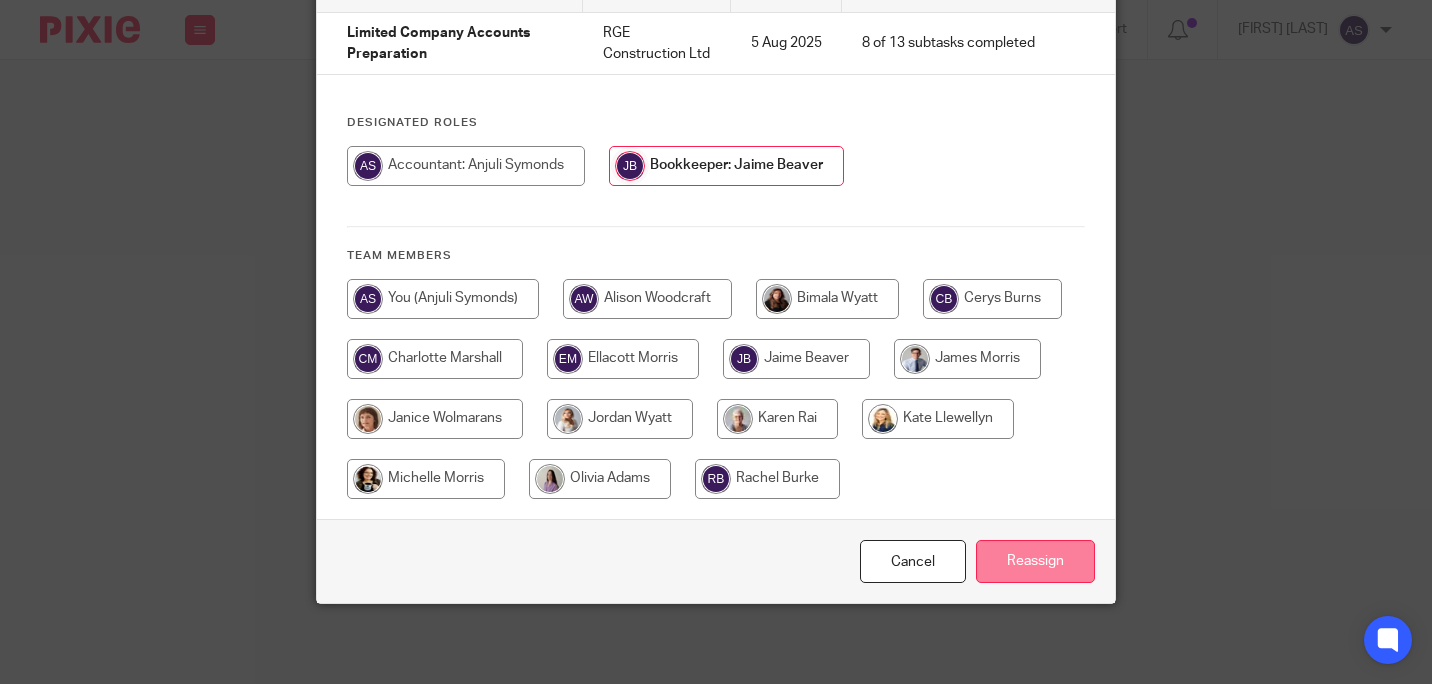 click on "Reassign" at bounding box center (1035, 561) 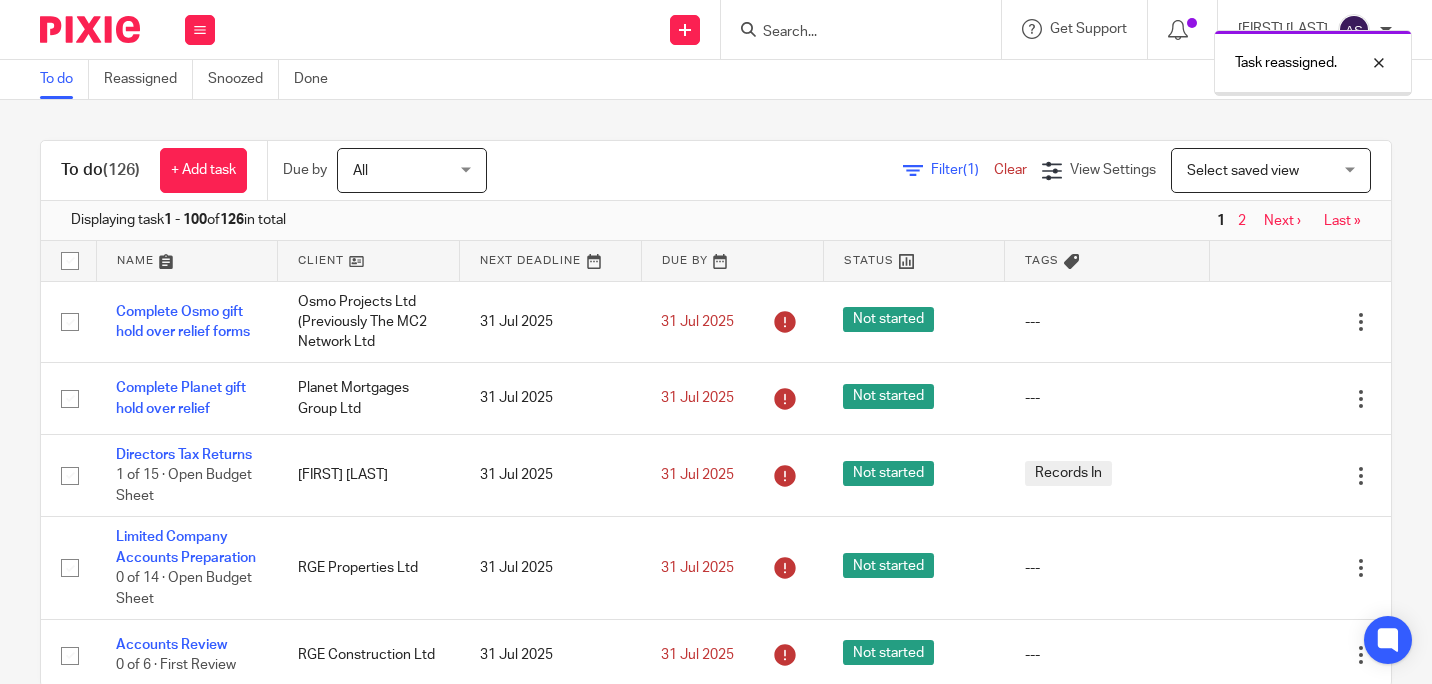 scroll, scrollTop: 0, scrollLeft: 0, axis: both 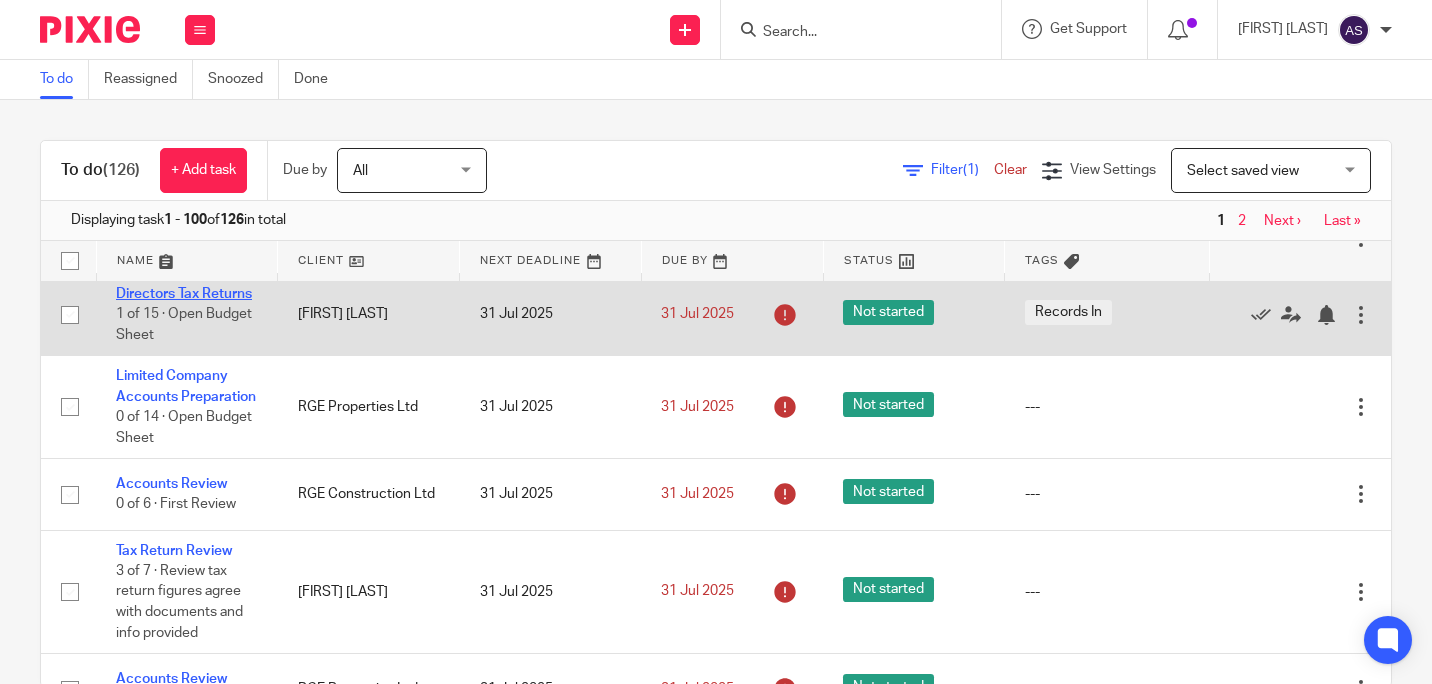 click on "Directors Tax Returns" at bounding box center [184, 294] 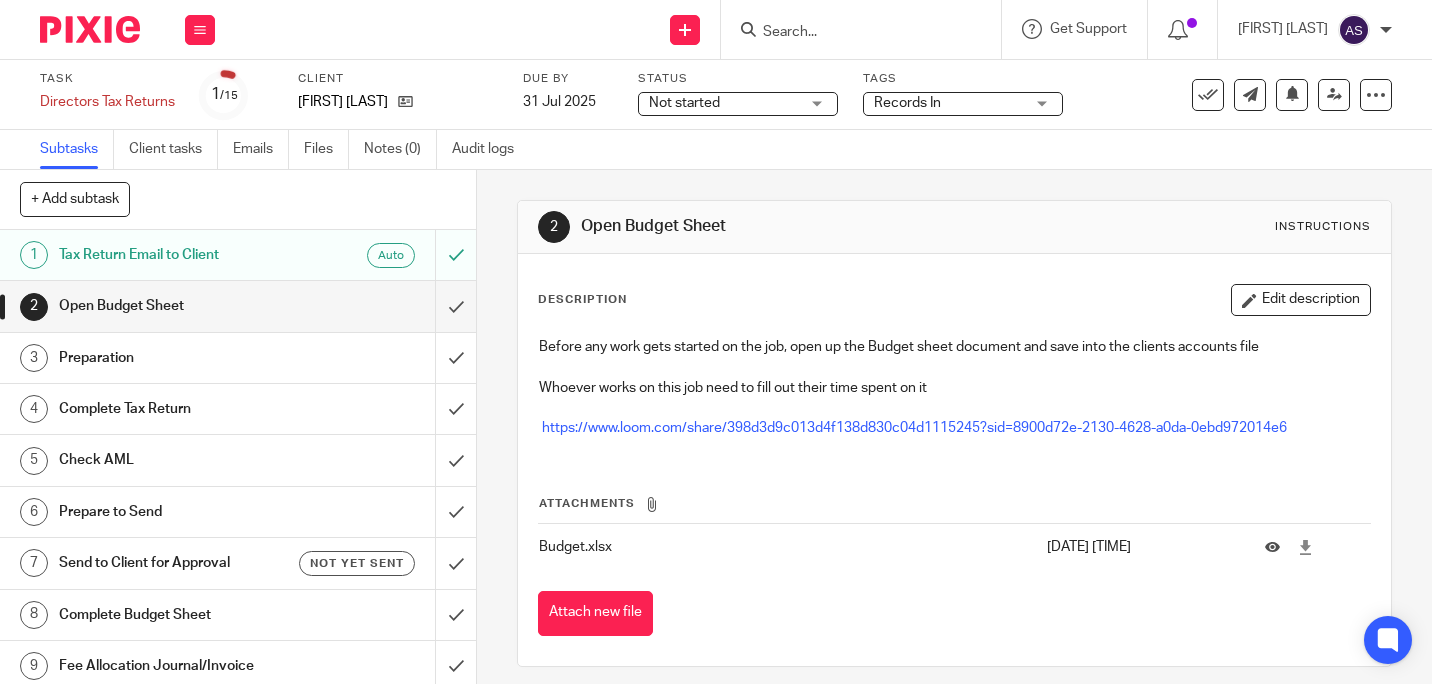 scroll, scrollTop: 0, scrollLeft: 0, axis: both 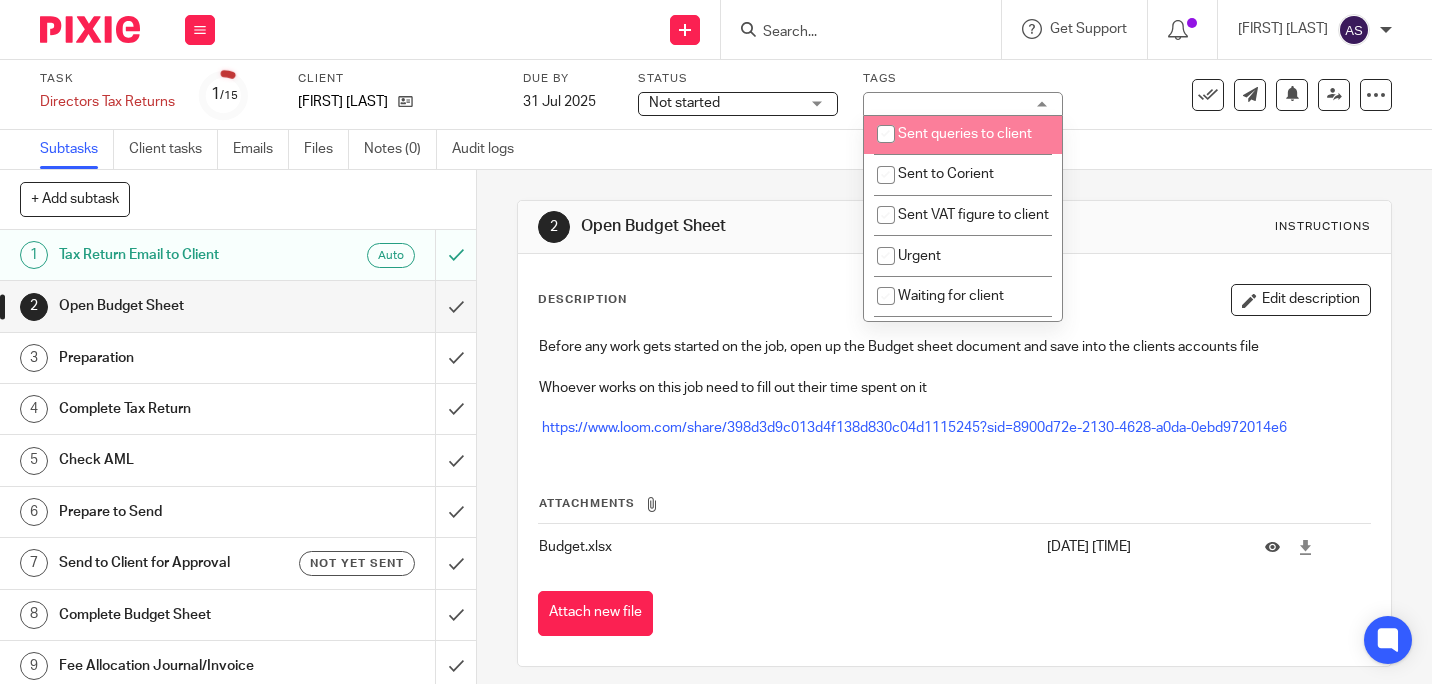 click at bounding box center (886, 134) 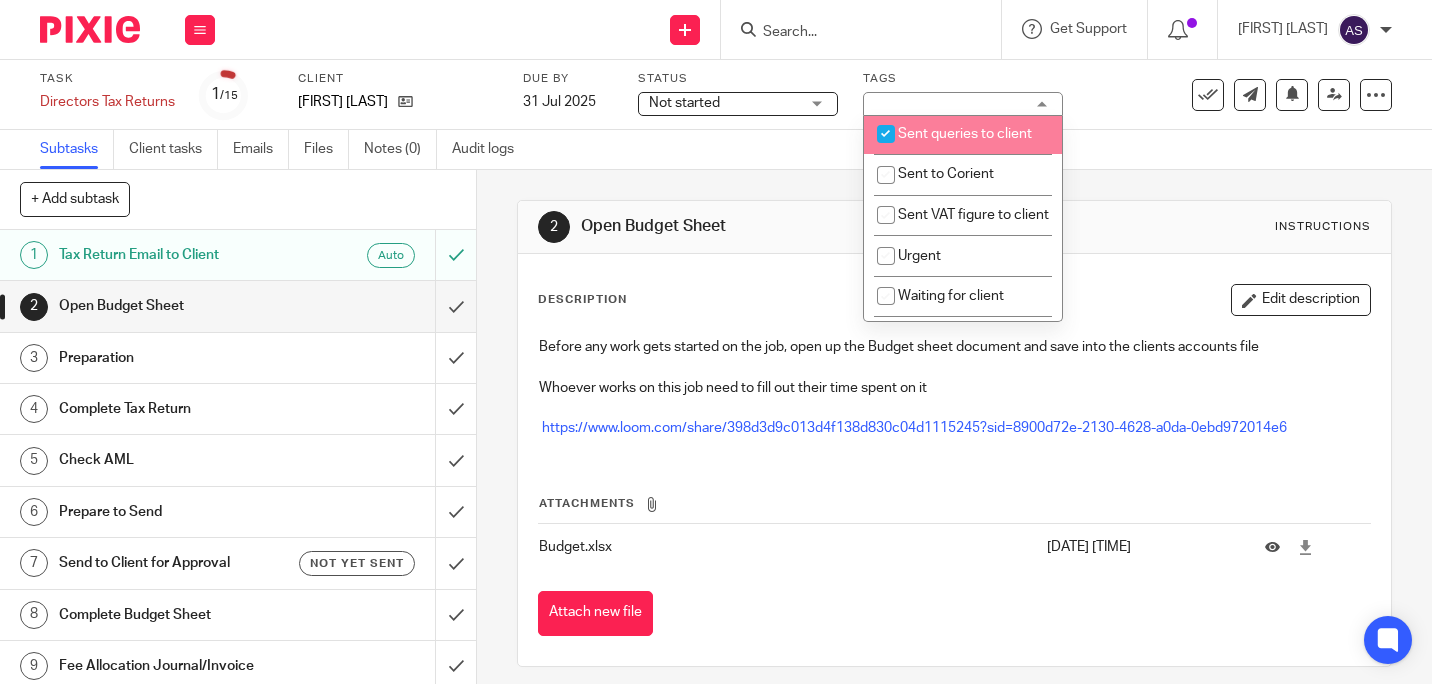 checkbox on "true" 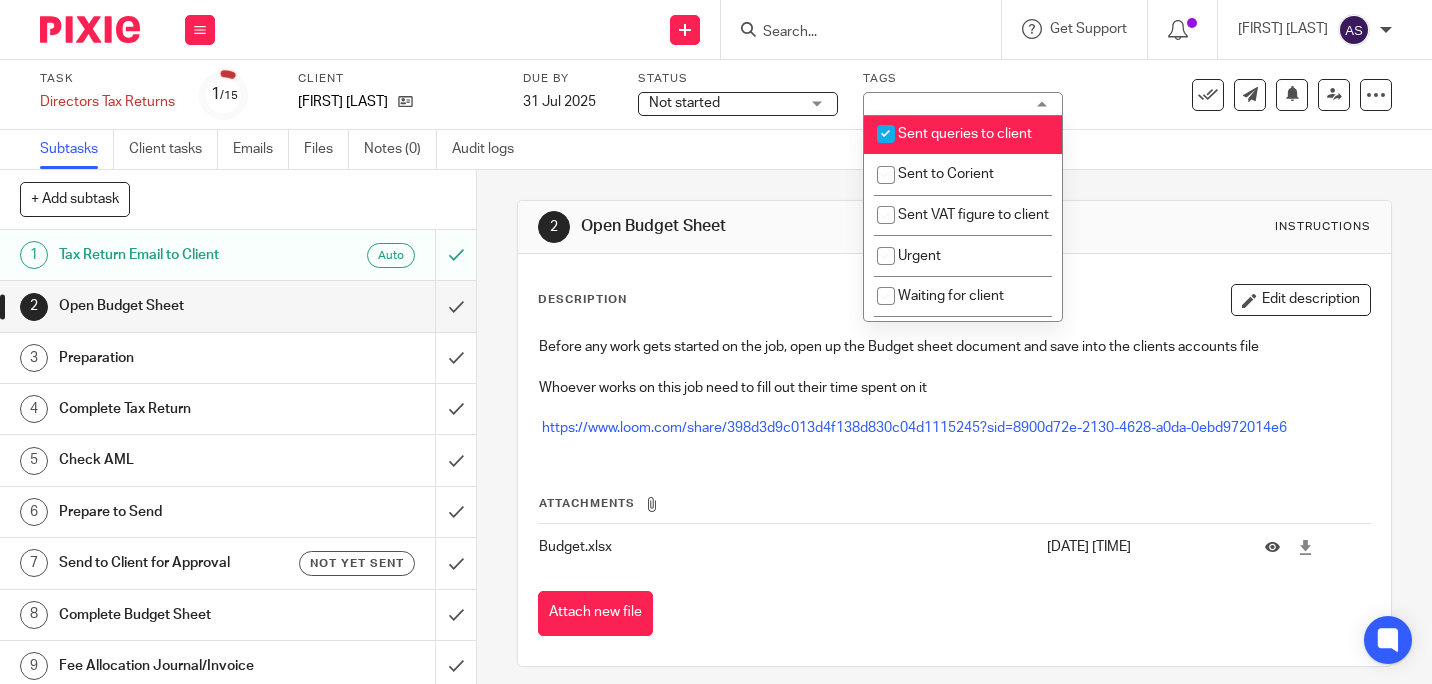 click on "Subtasks
Client tasks
Emails
Files
Notes (0)
Audit logs" at bounding box center (716, 150) 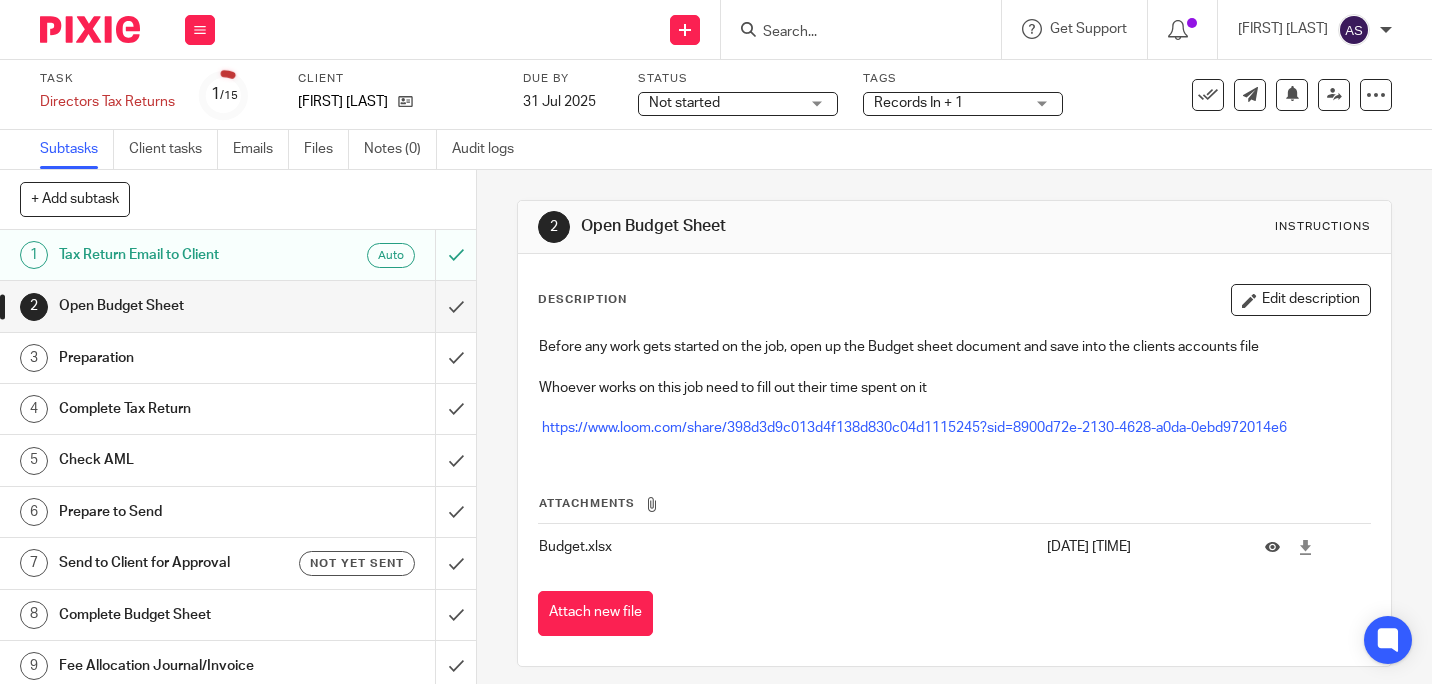 click on "Subtasks
Client tasks
Emails
Files
Notes (0)
Audit logs" at bounding box center [716, 150] 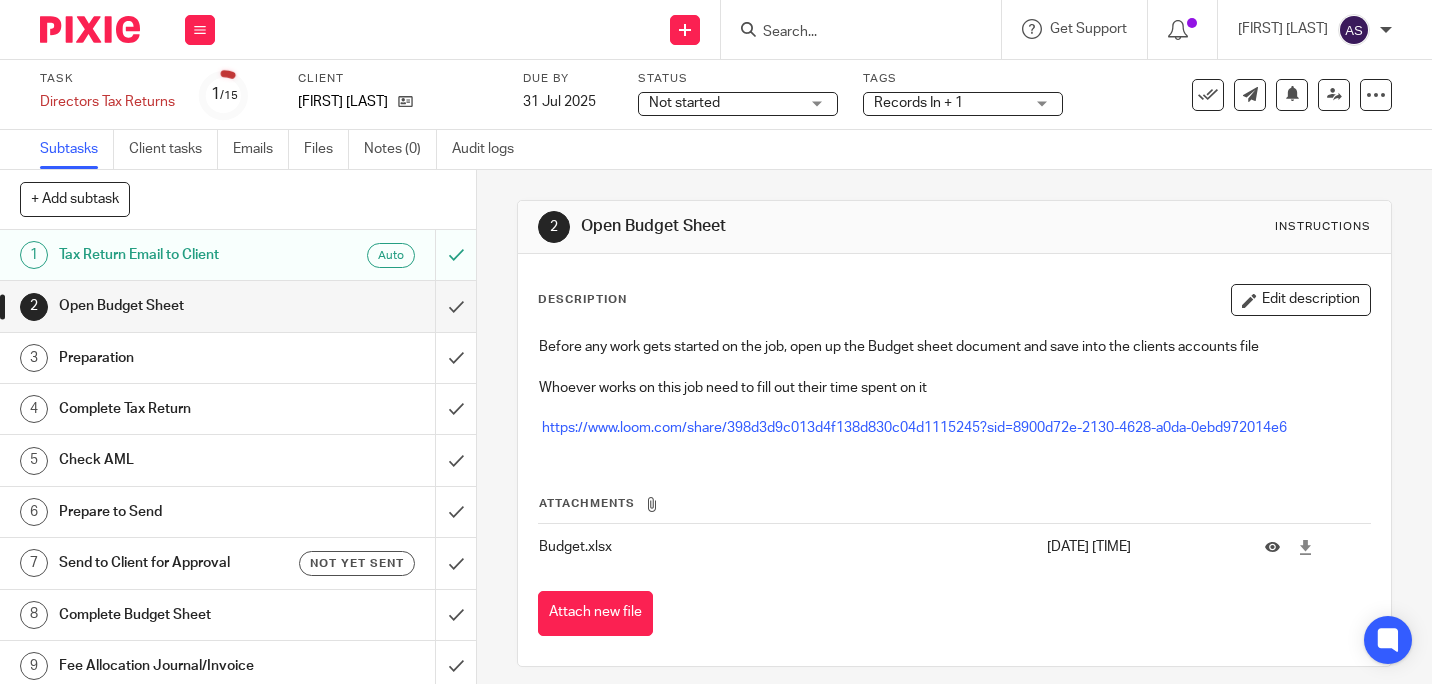click on "Tags" at bounding box center (963, 79) 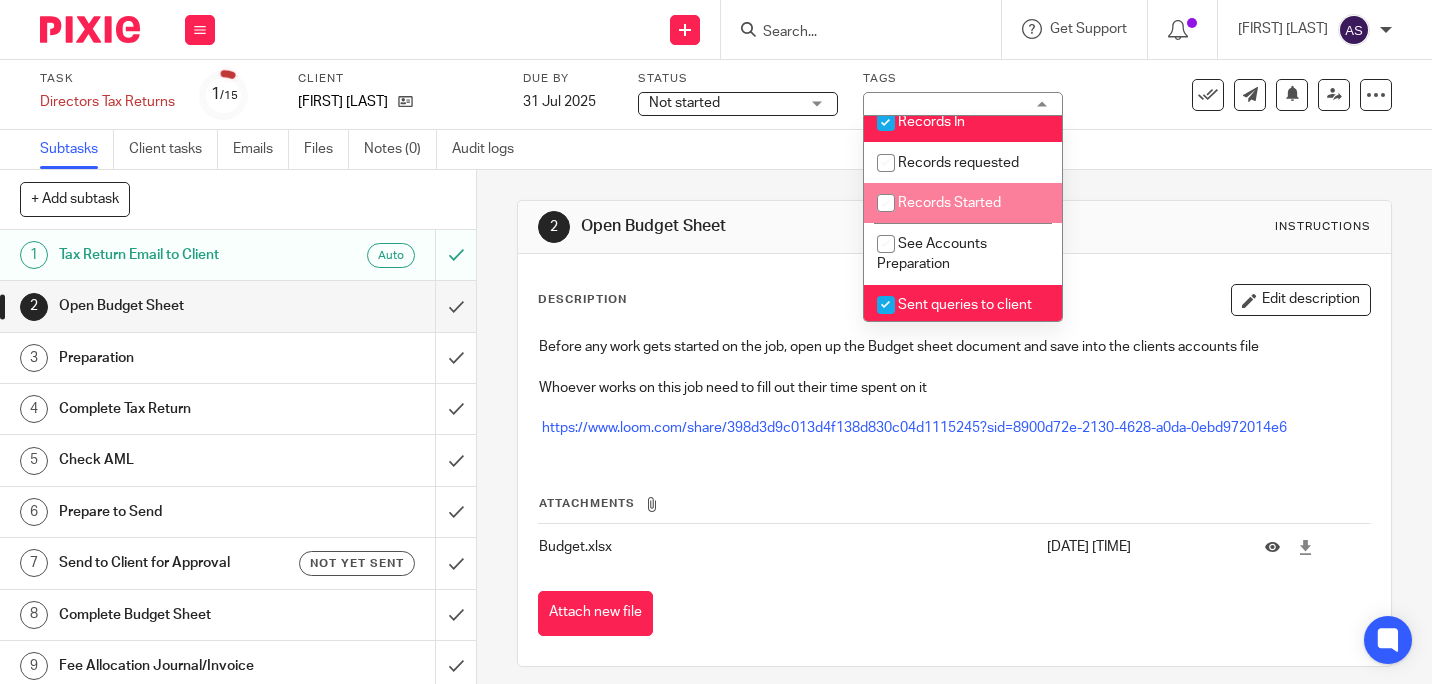 scroll, scrollTop: 560, scrollLeft: 0, axis: vertical 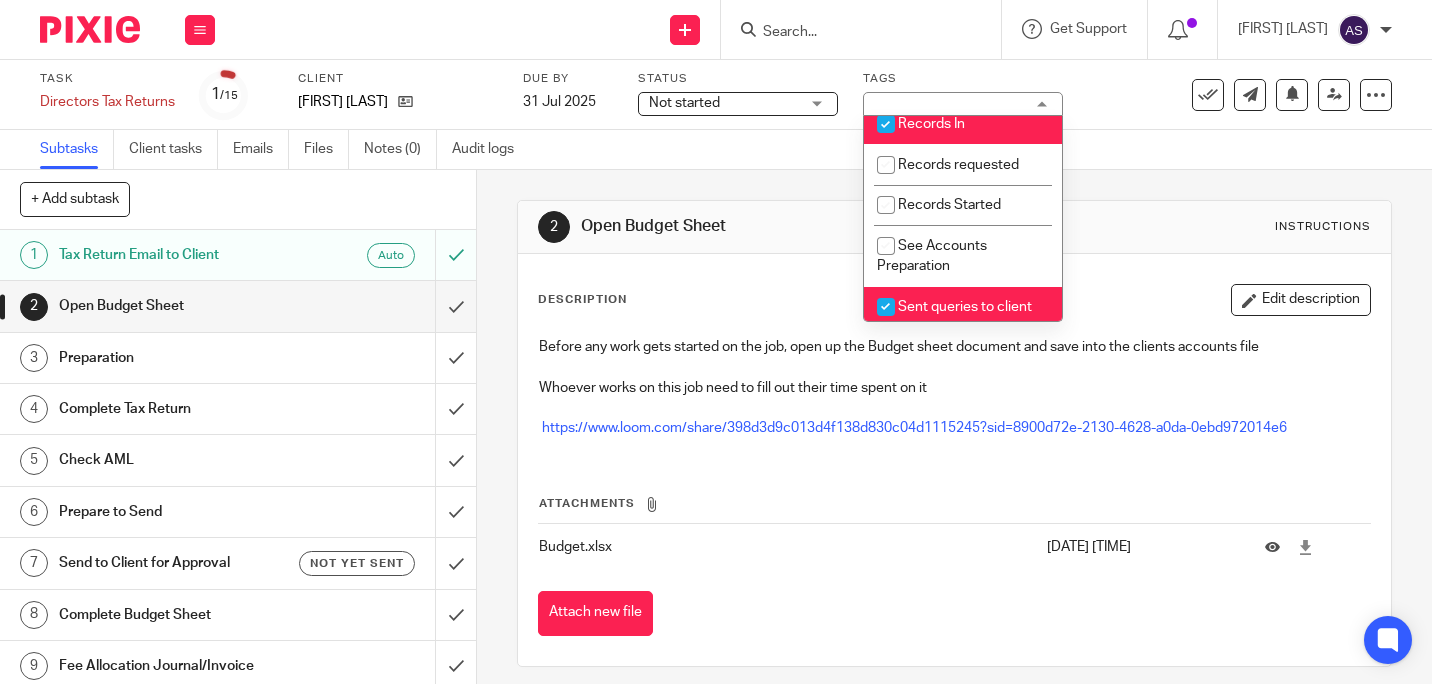 click at bounding box center (886, 124) 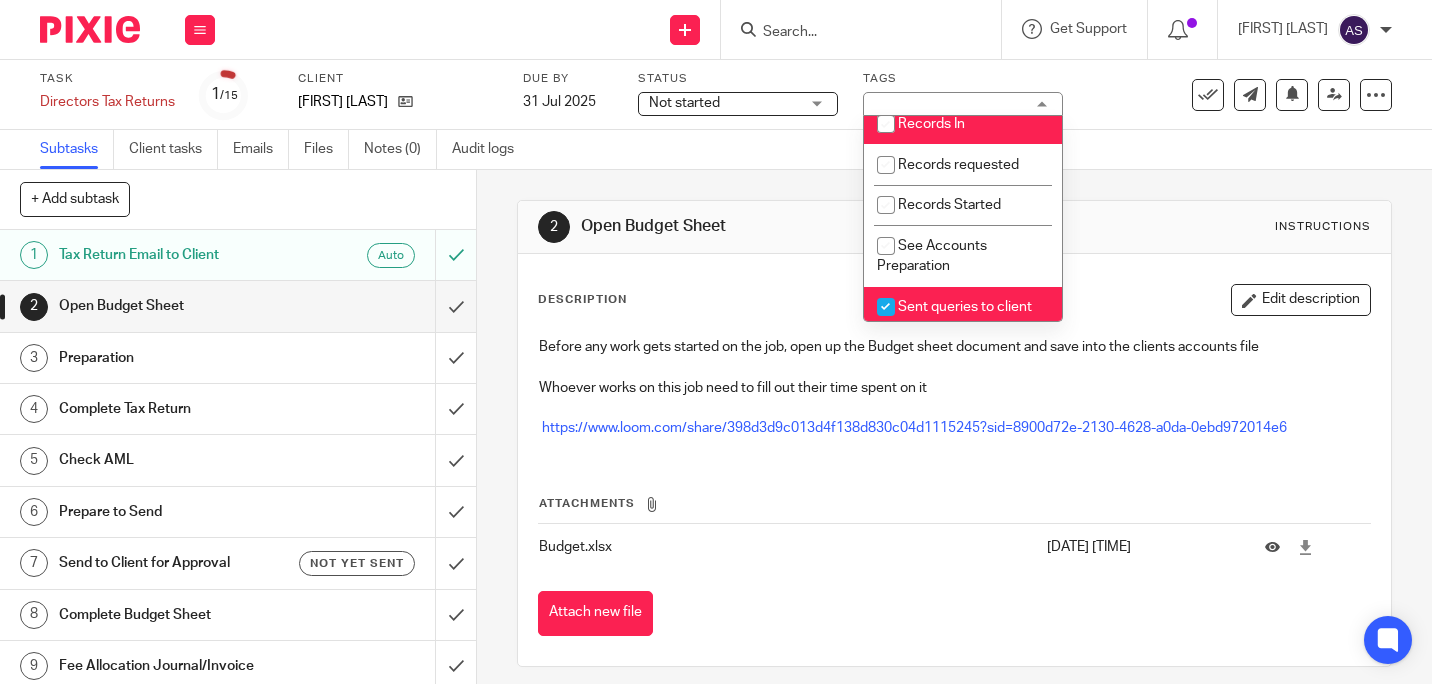 checkbox on "false" 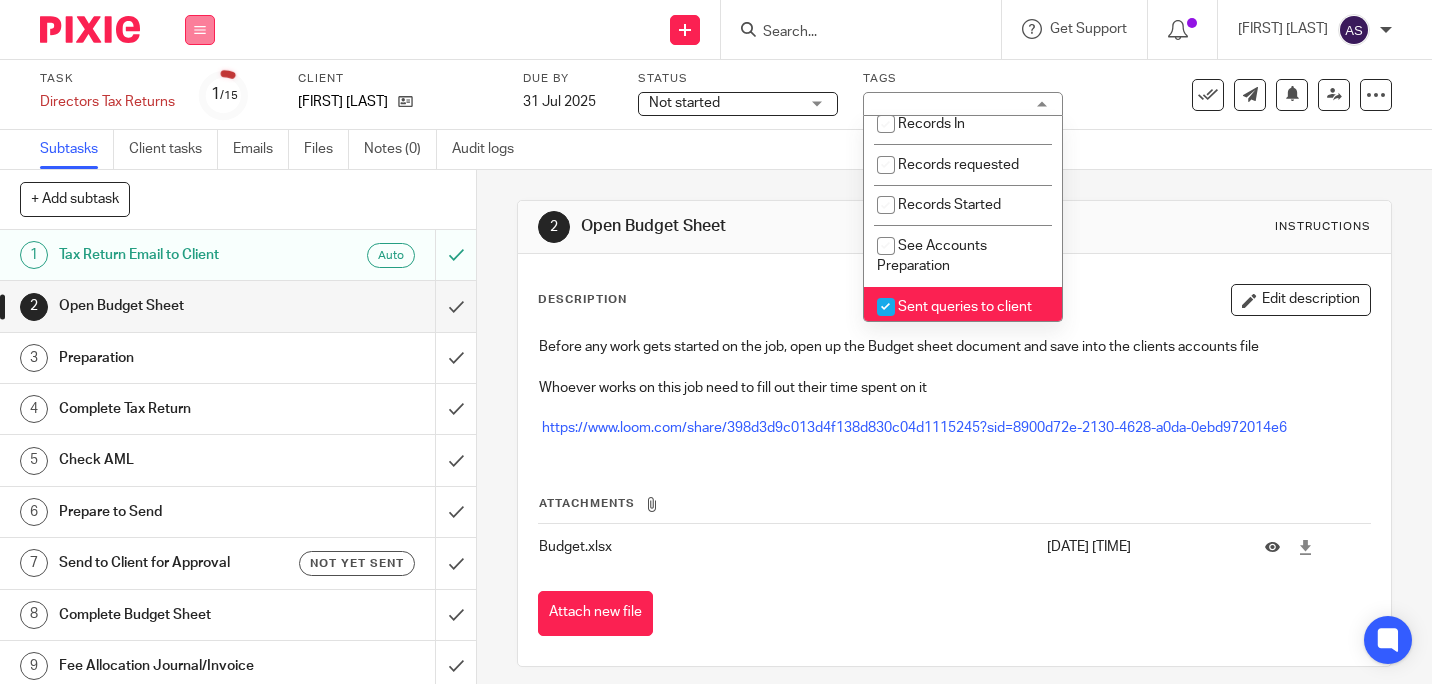 click at bounding box center [200, 30] 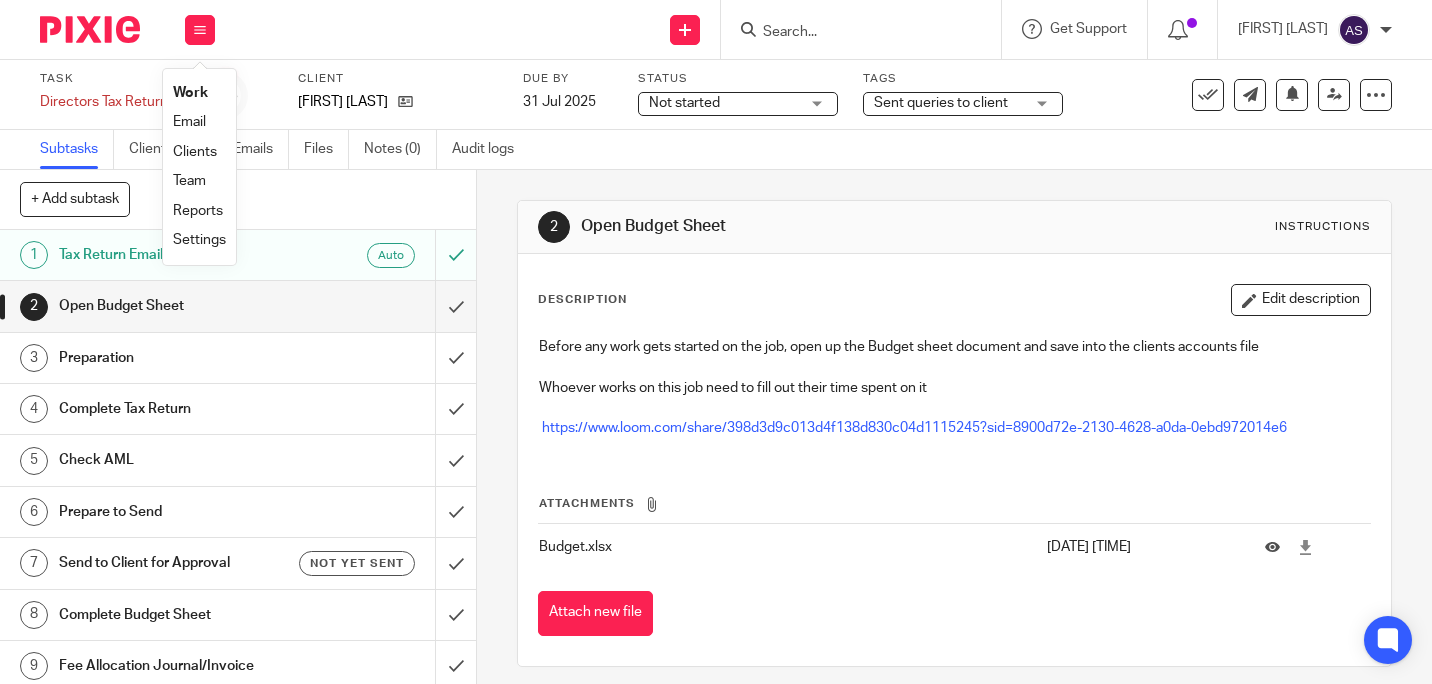 click on "Work" at bounding box center [199, 93] 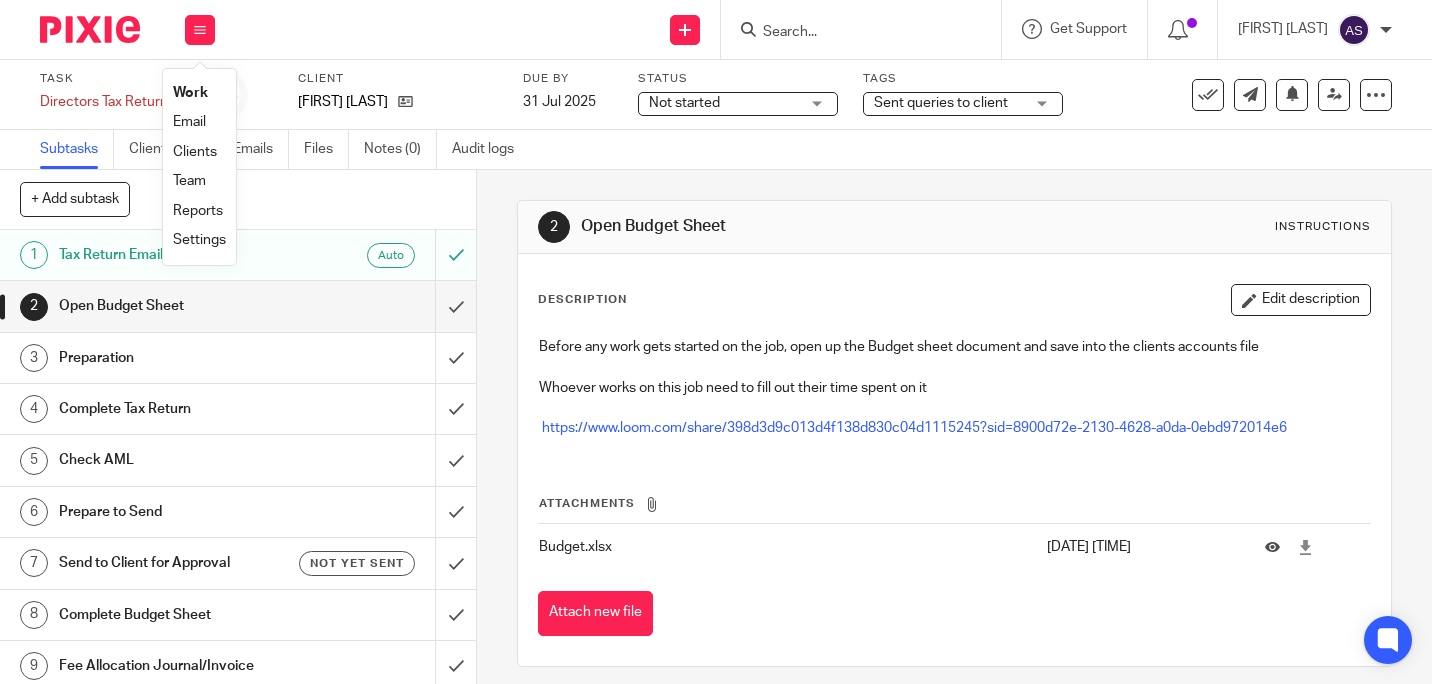 click on "Work" at bounding box center (190, 93) 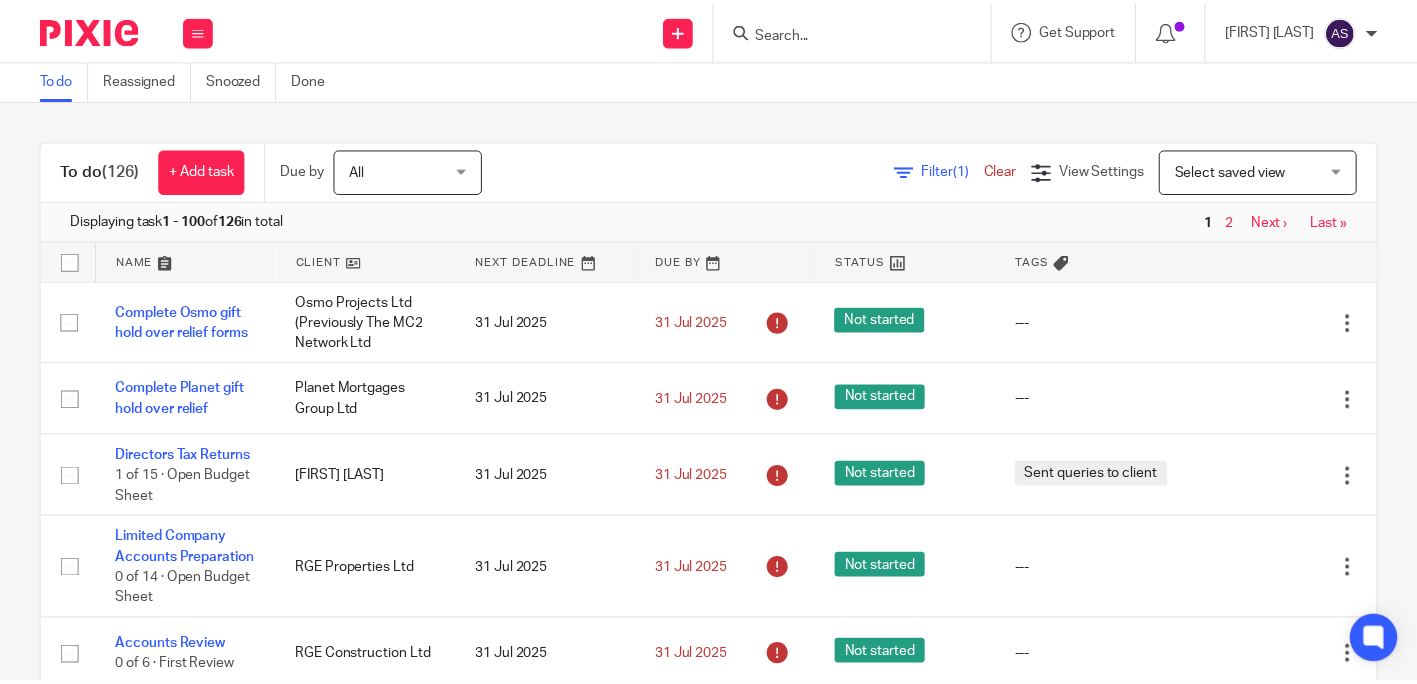 scroll, scrollTop: 0, scrollLeft: 0, axis: both 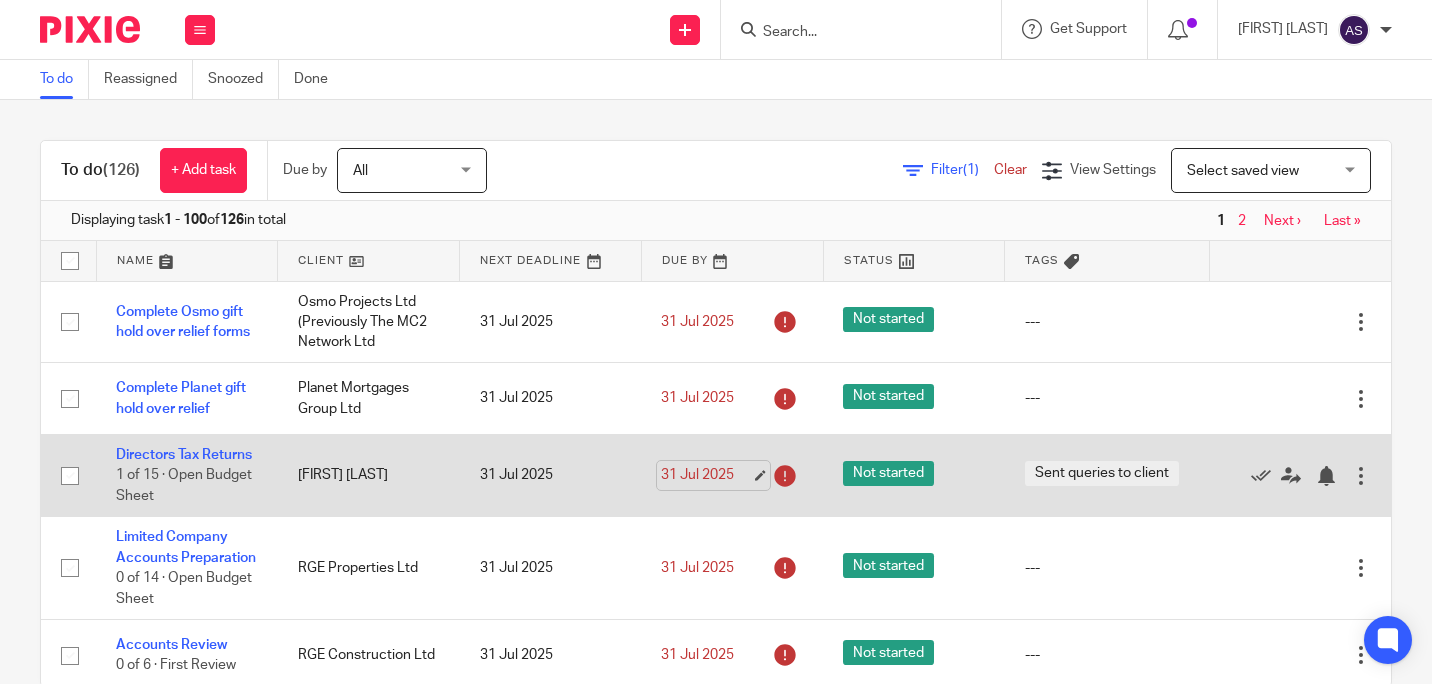 click on "31 Jul 2025" at bounding box center [706, 475] 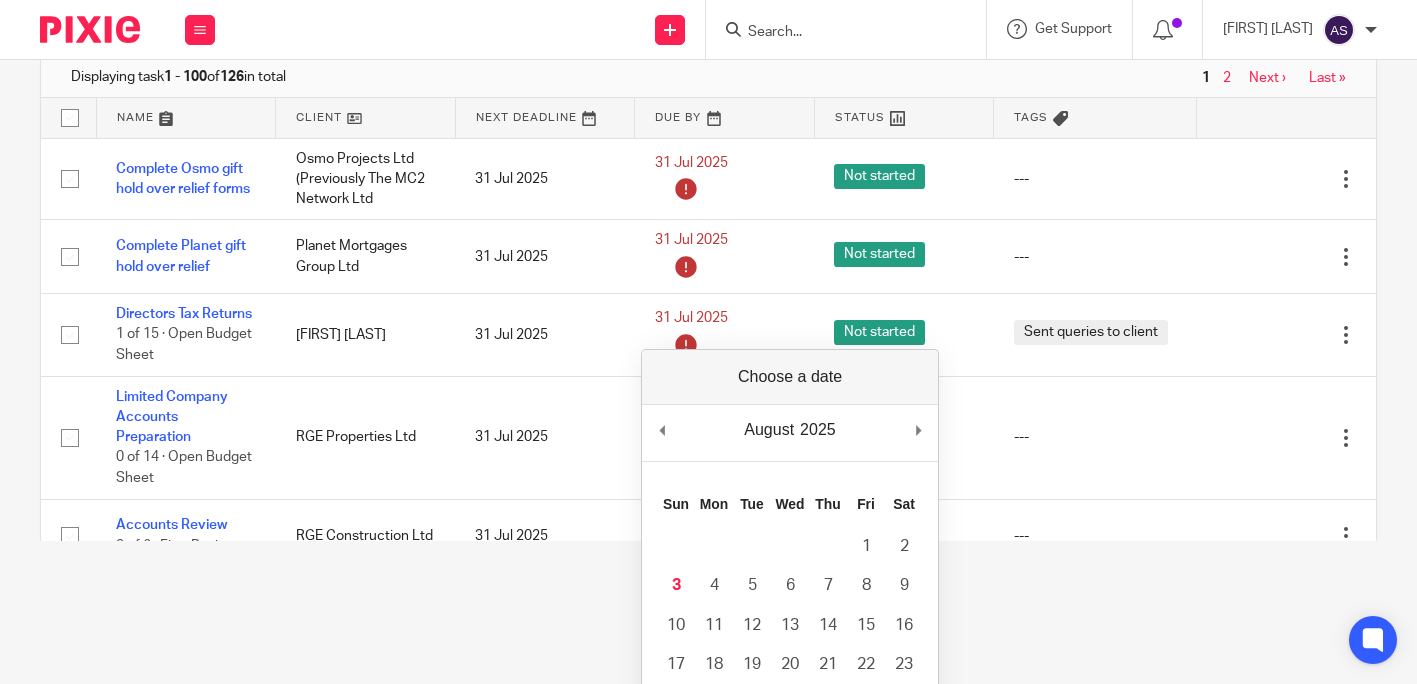 scroll, scrollTop: 144, scrollLeft: 0, axis: vertical 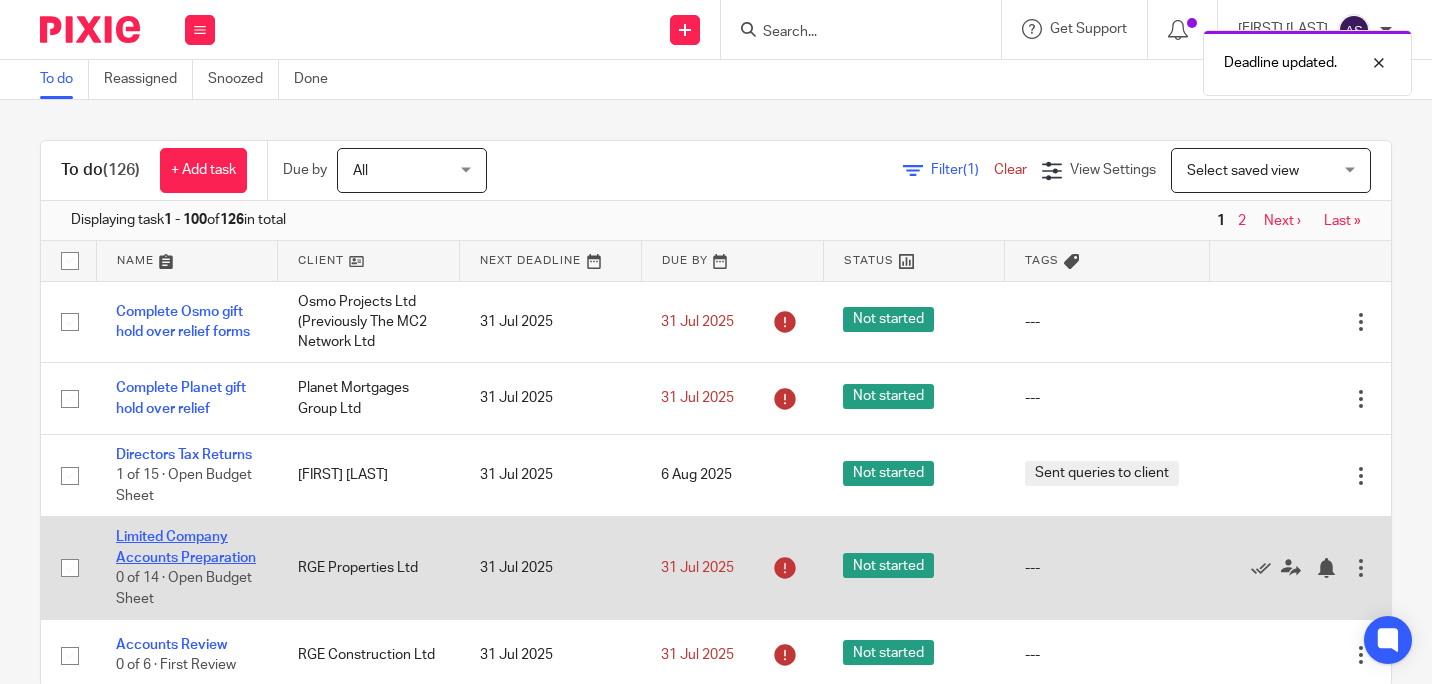 click on "Limited Company Accounts Preparation" at bounding box center [186, 547] 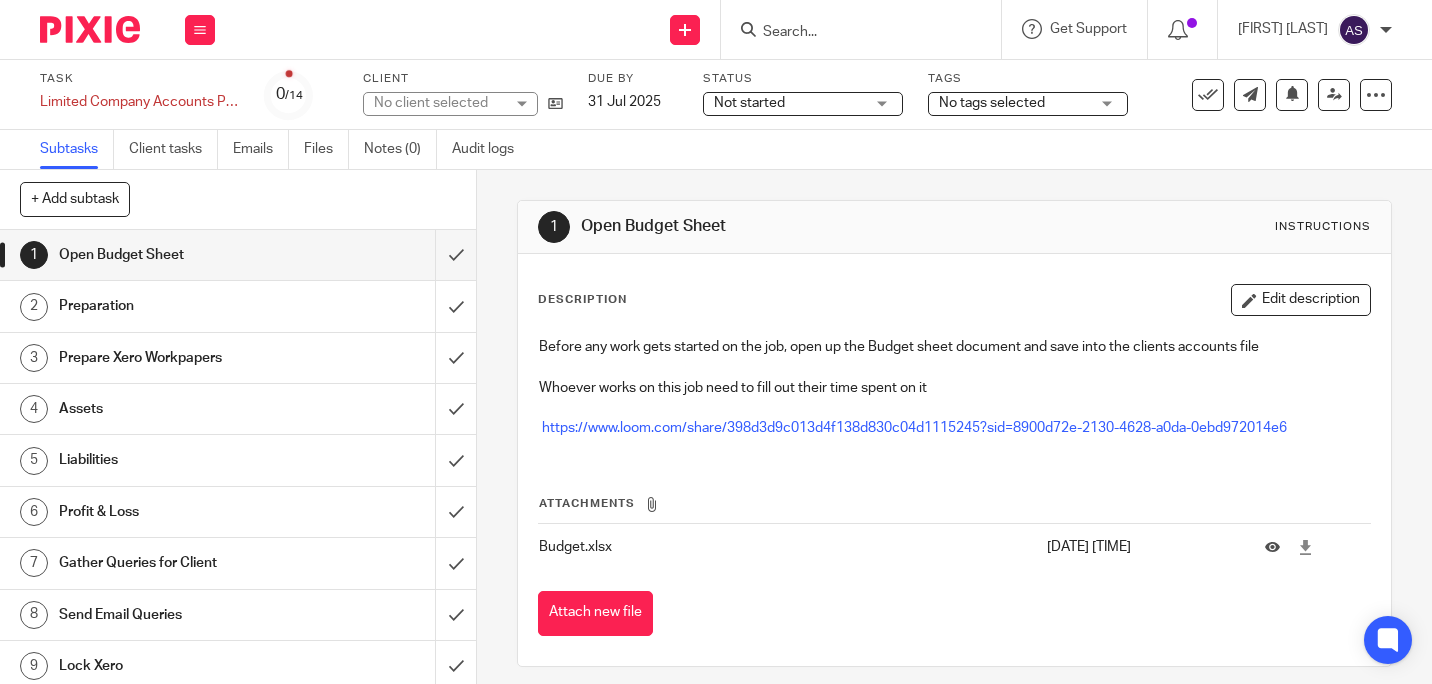 scroll, scrollTop: 0, scrollLeft: 0, axis: both 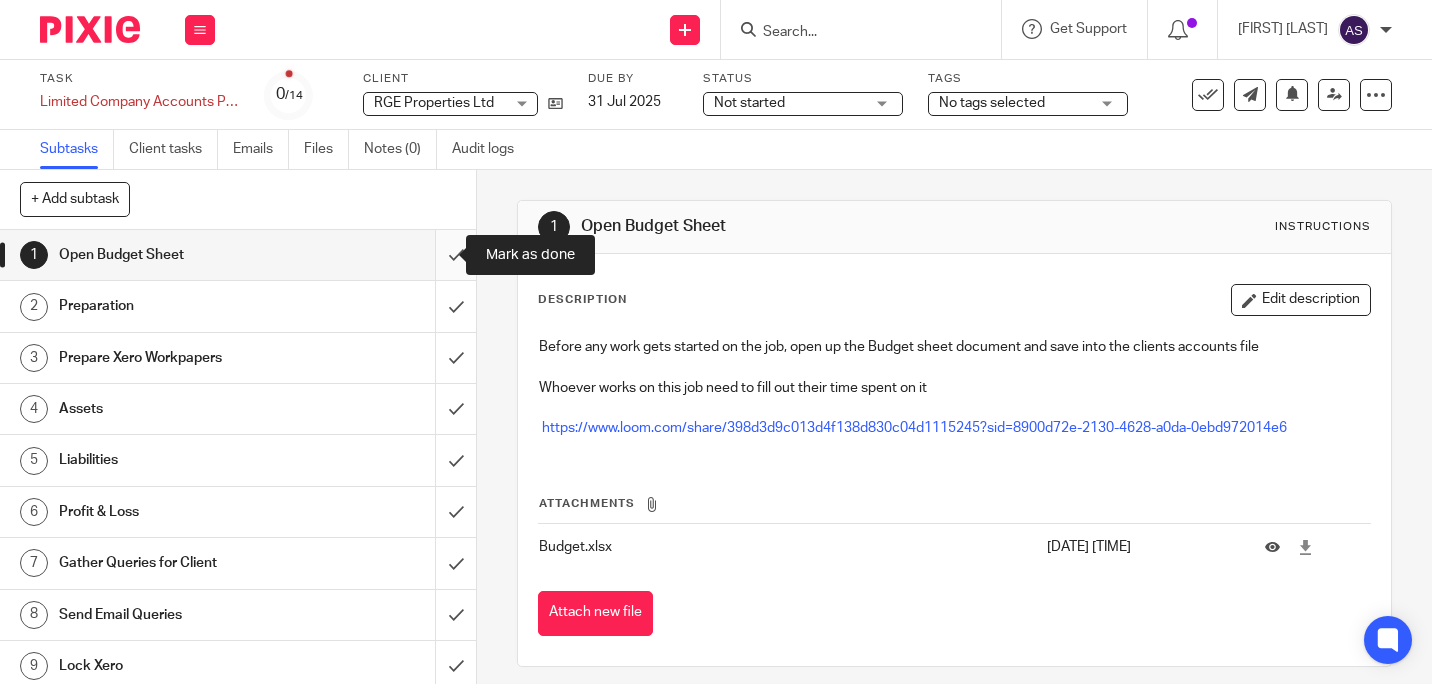 click at bounding box center [238, 255] 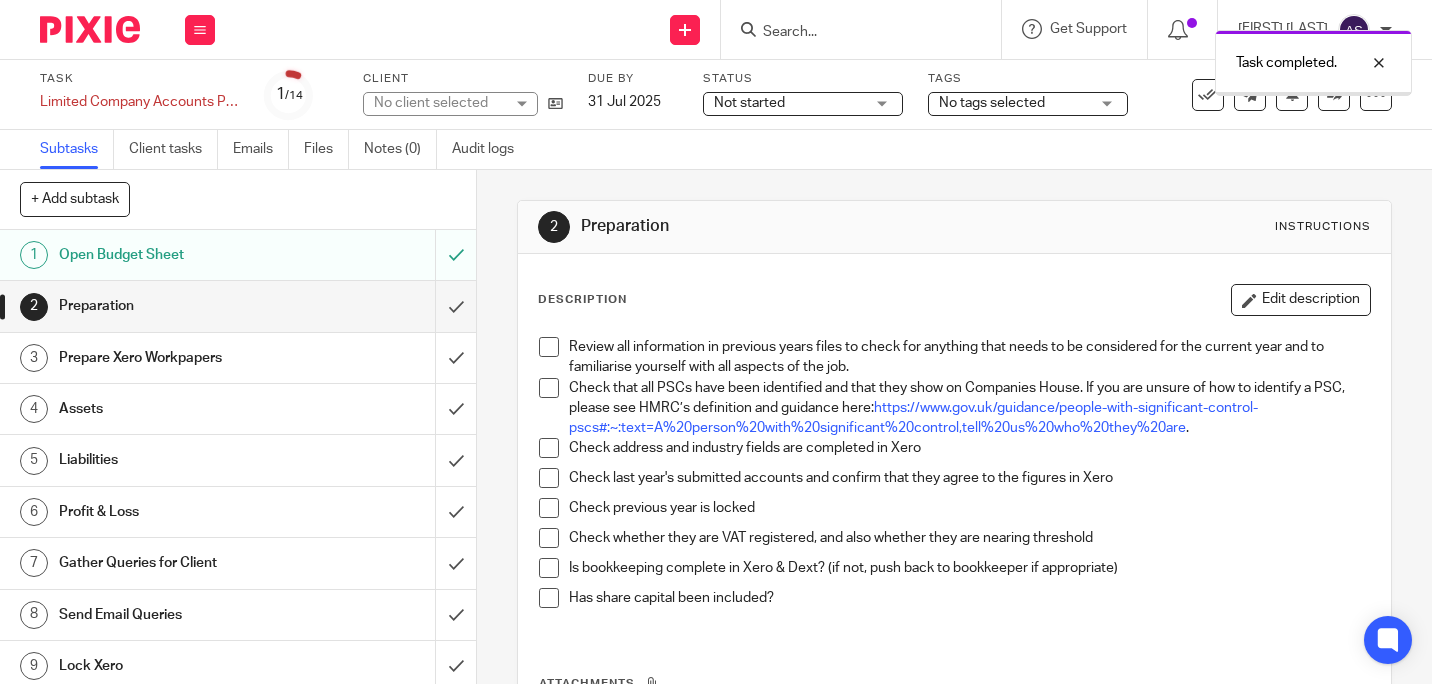 scroll, scrollTop: 0, scrollLeft: 0, axis: both 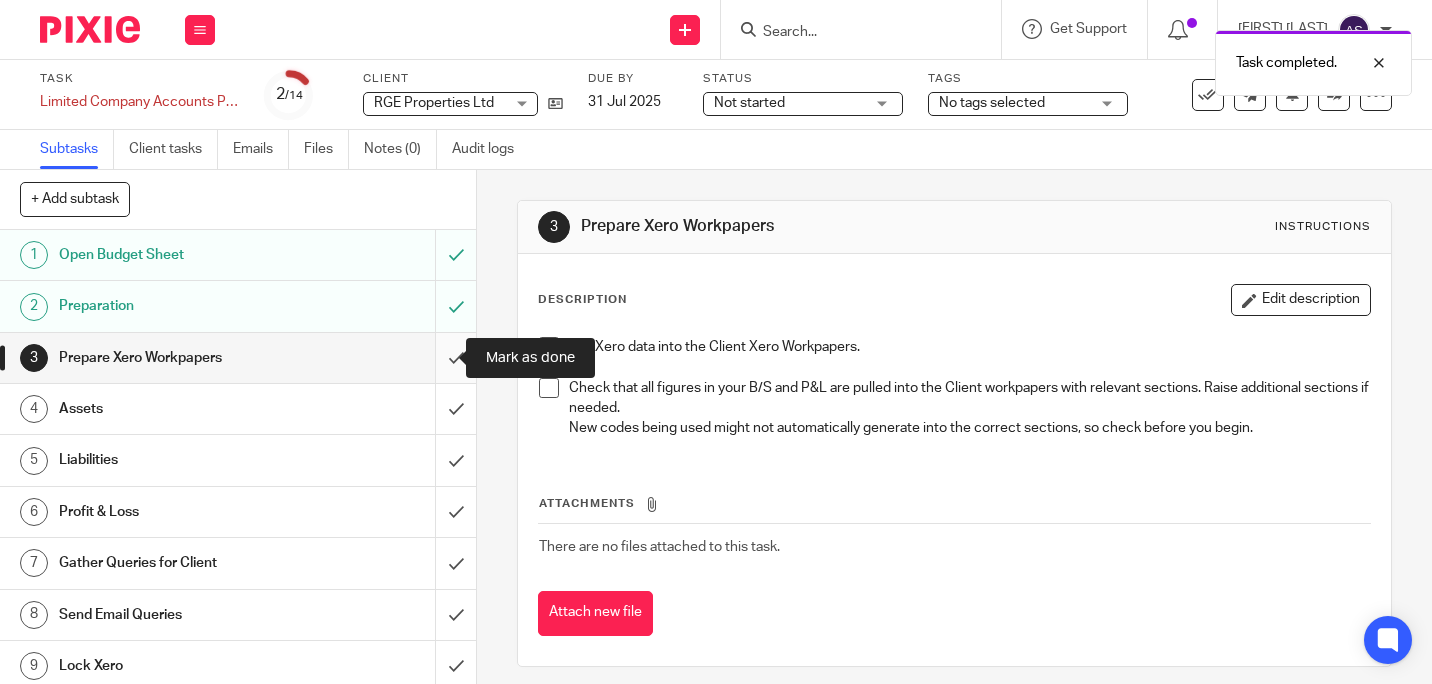 click at bounding box center (238, 358) 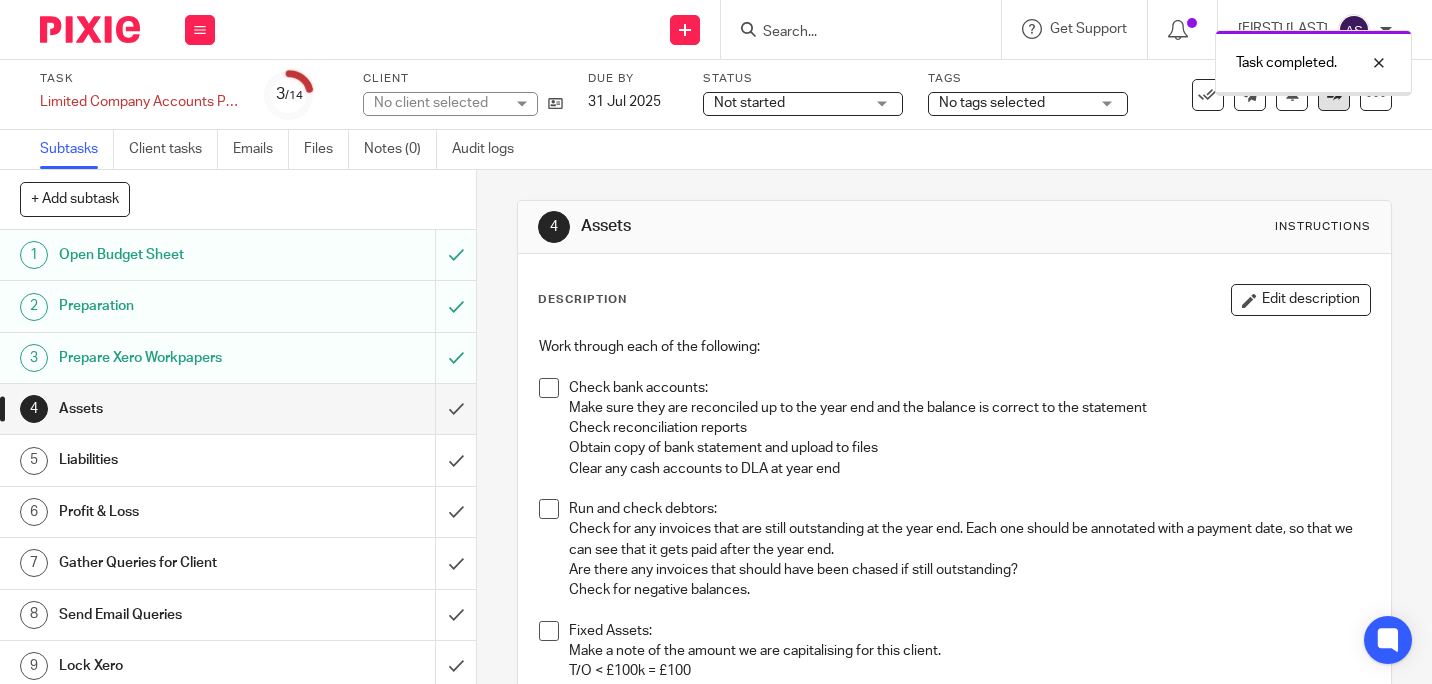 scroll, scrollTop: 0, scrollLeft: 0, axis: both 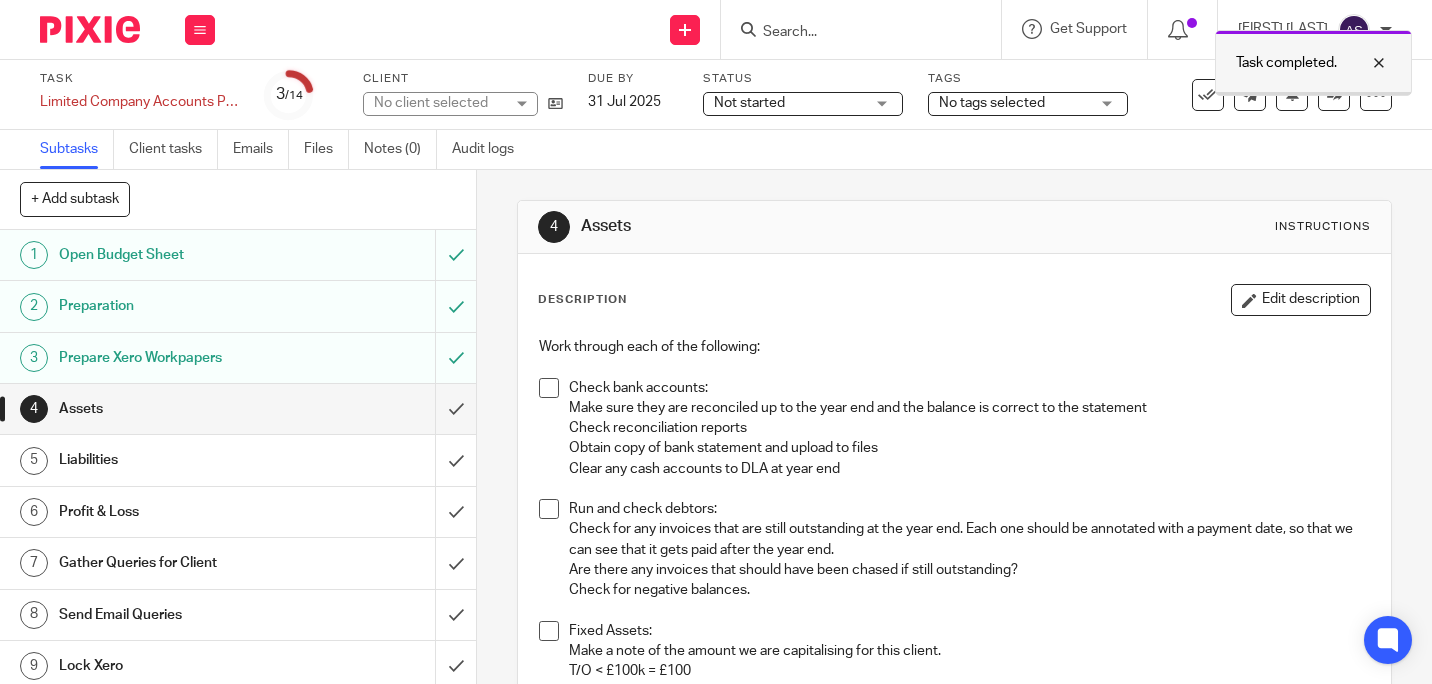 click on "Task completed." at bounding box center [1313, 63] 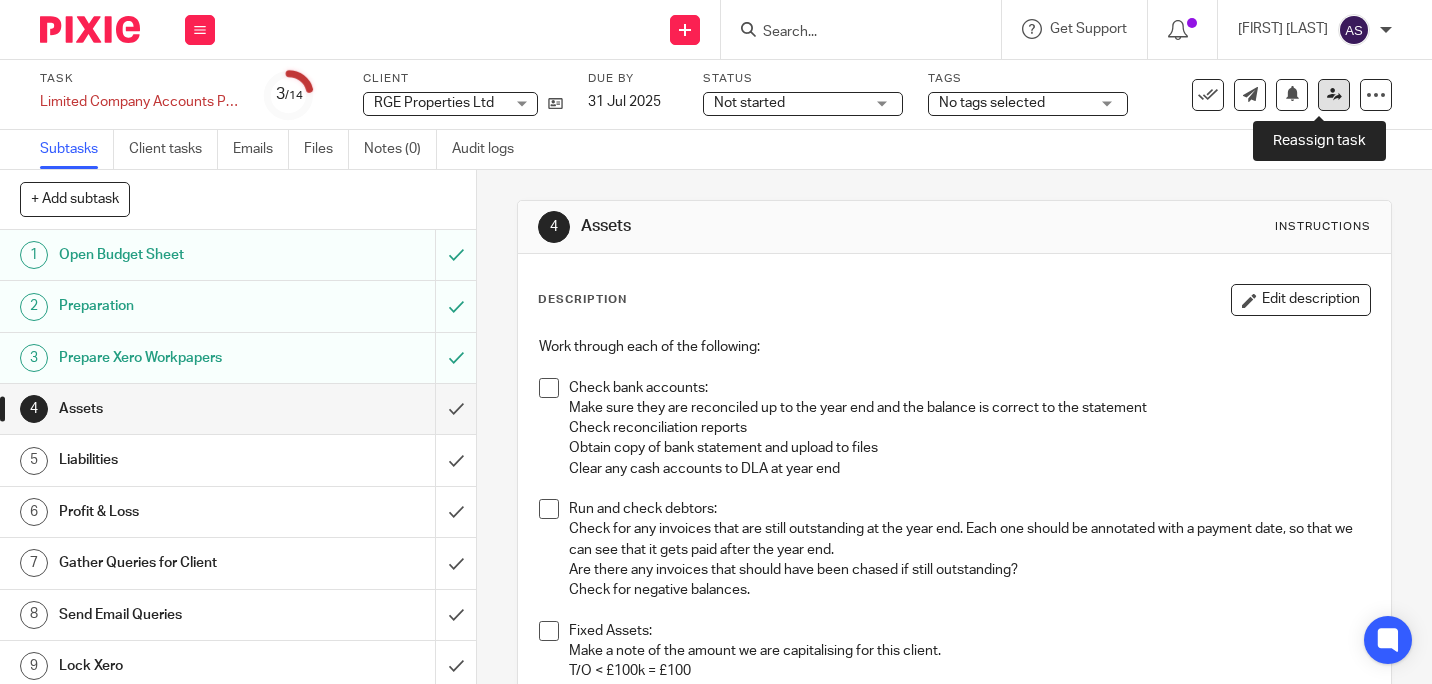 click at bounding box center (1334, 94) 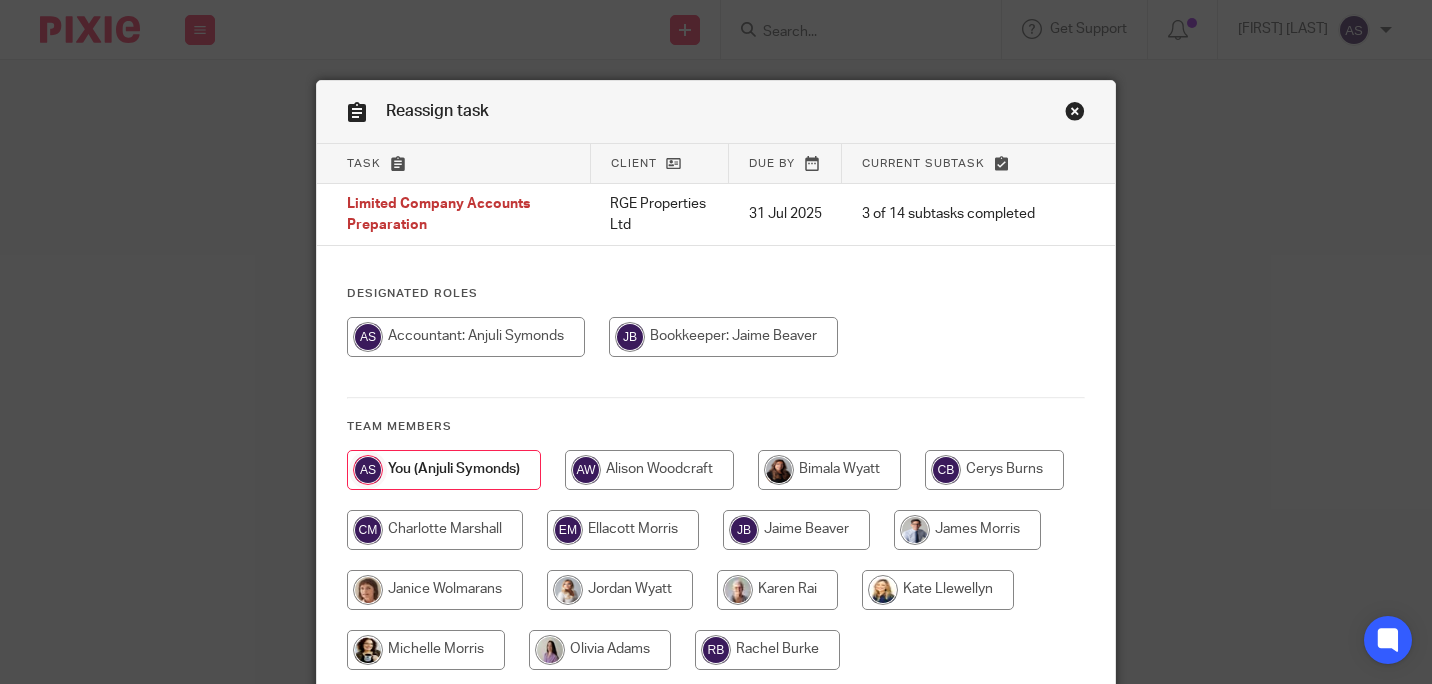 scroll, scrollTop: 0, scrollLeft: 0, axis: both 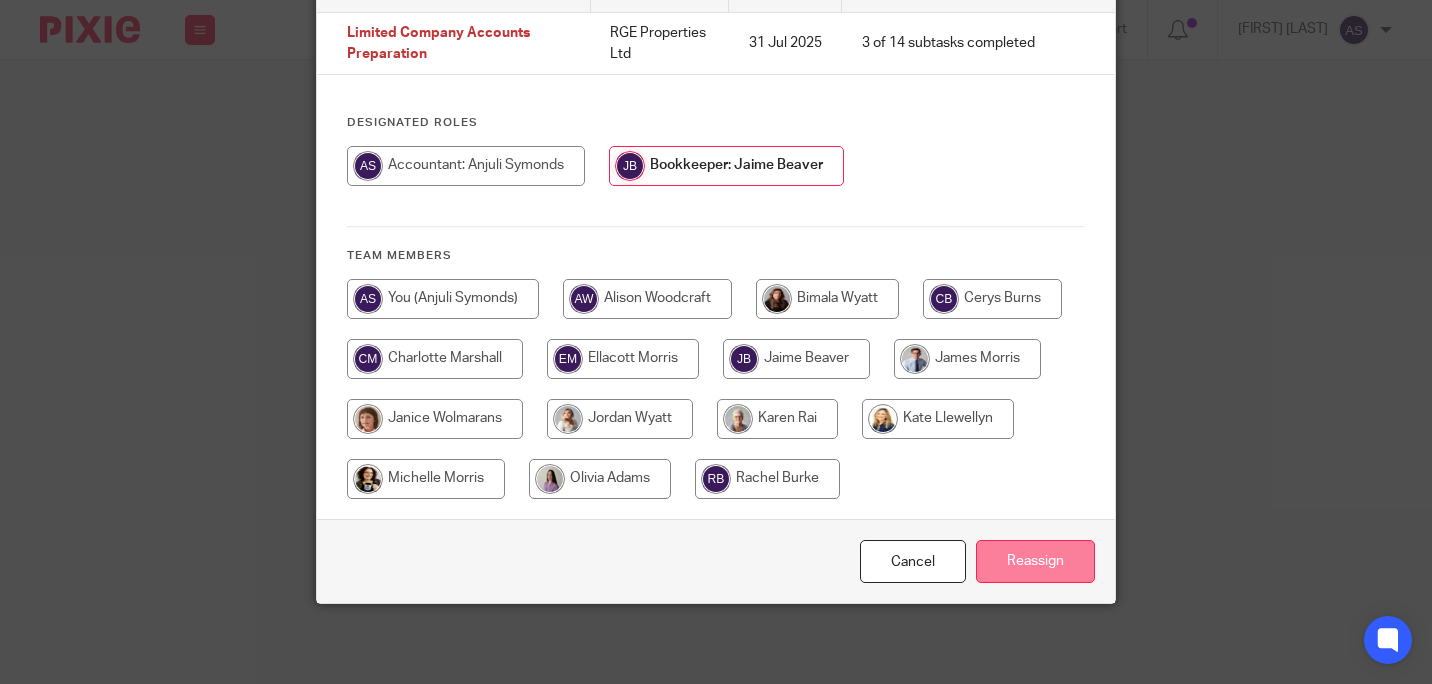 click on "Reassign" at bounding box center (1035, 561) 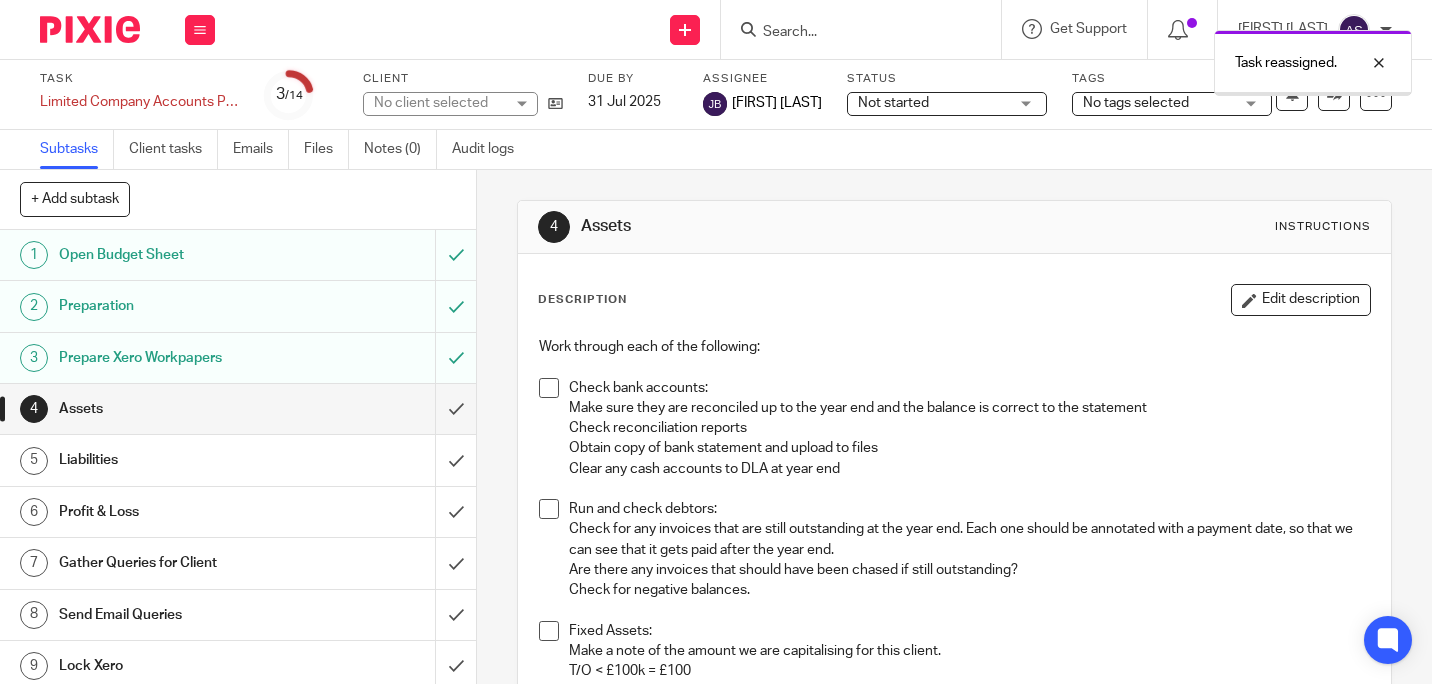 scroll, scrollTop: 0, scrollLeft: 0, axis: both 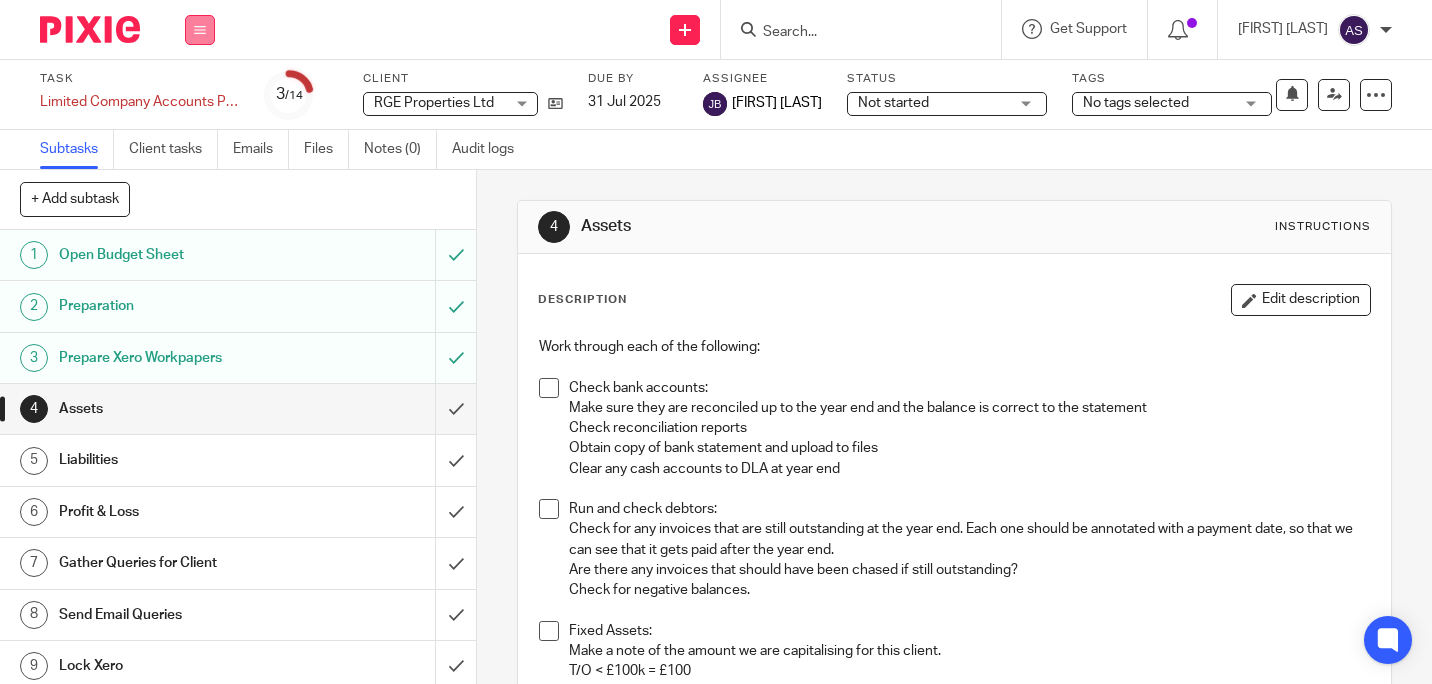 click at bounding box center (200, 30) 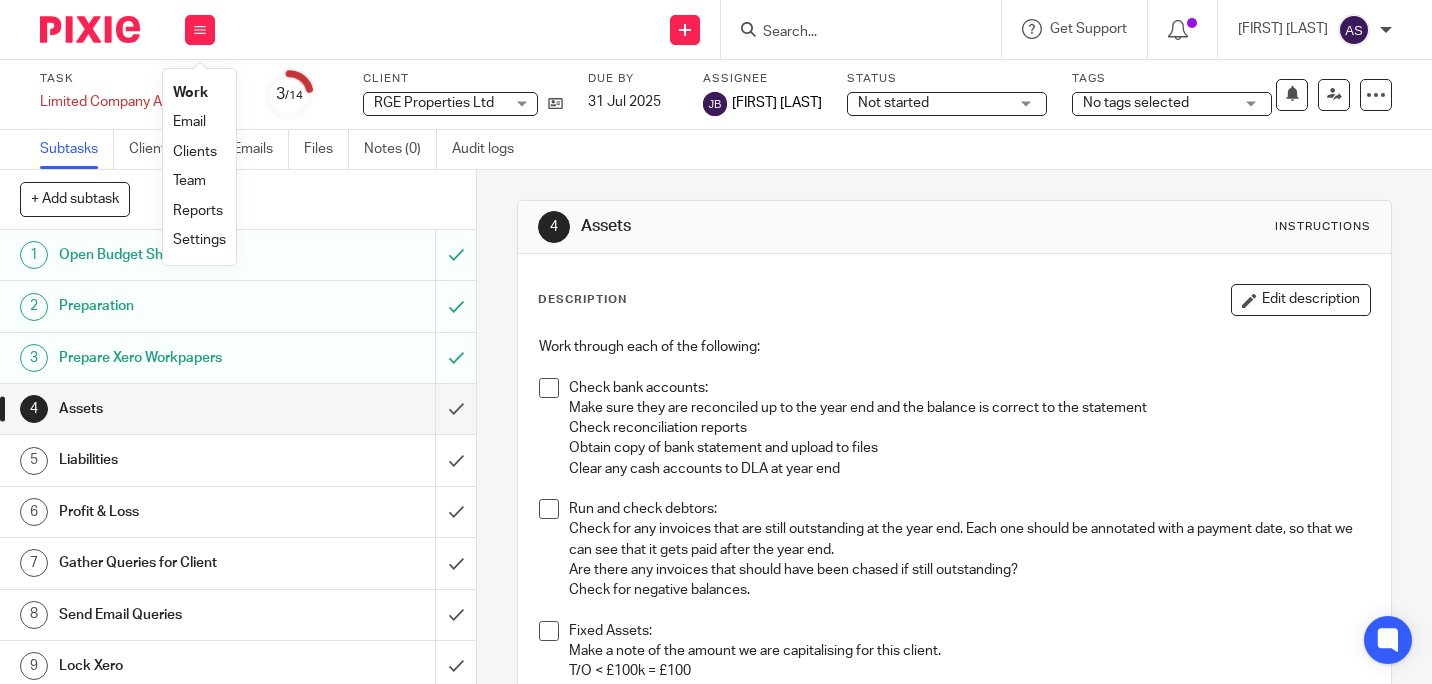 click on "Work" at bounding box center (190, 93) 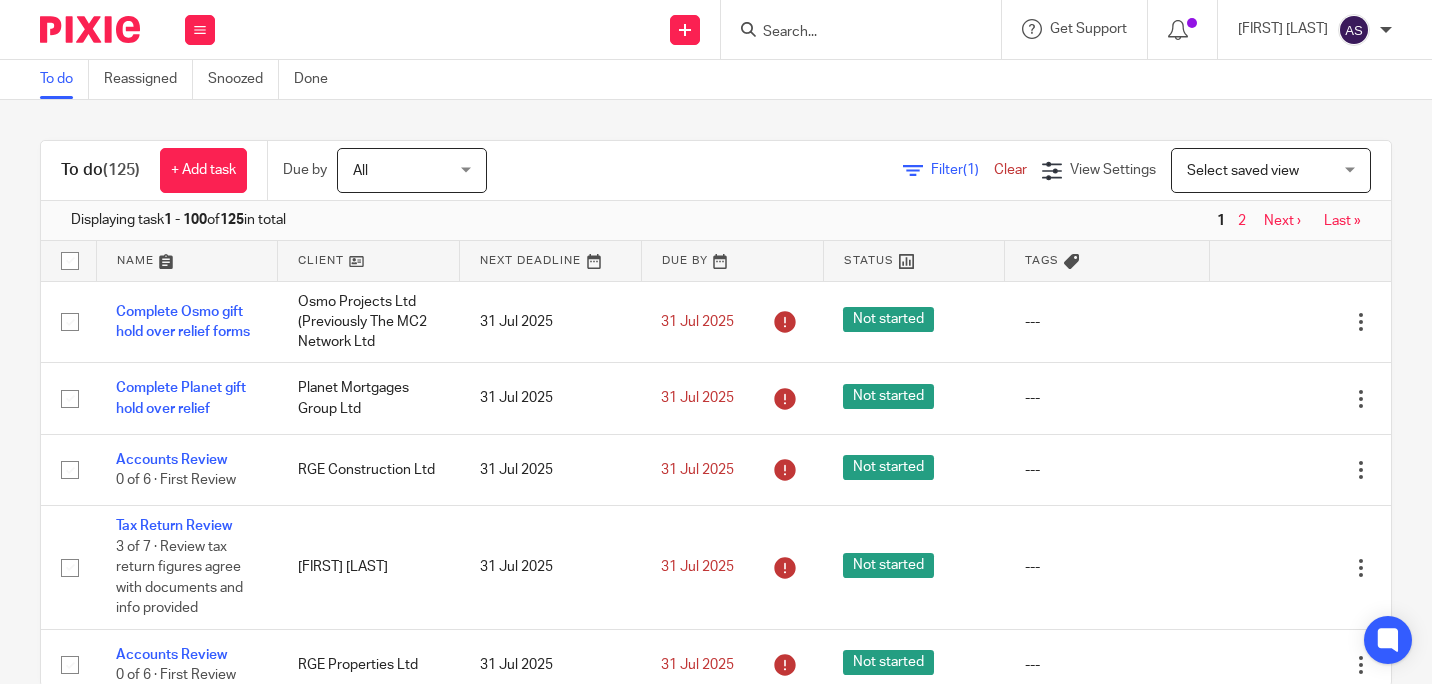 scroll, scrollTop: 0, scrollLeft: 0, axis: both 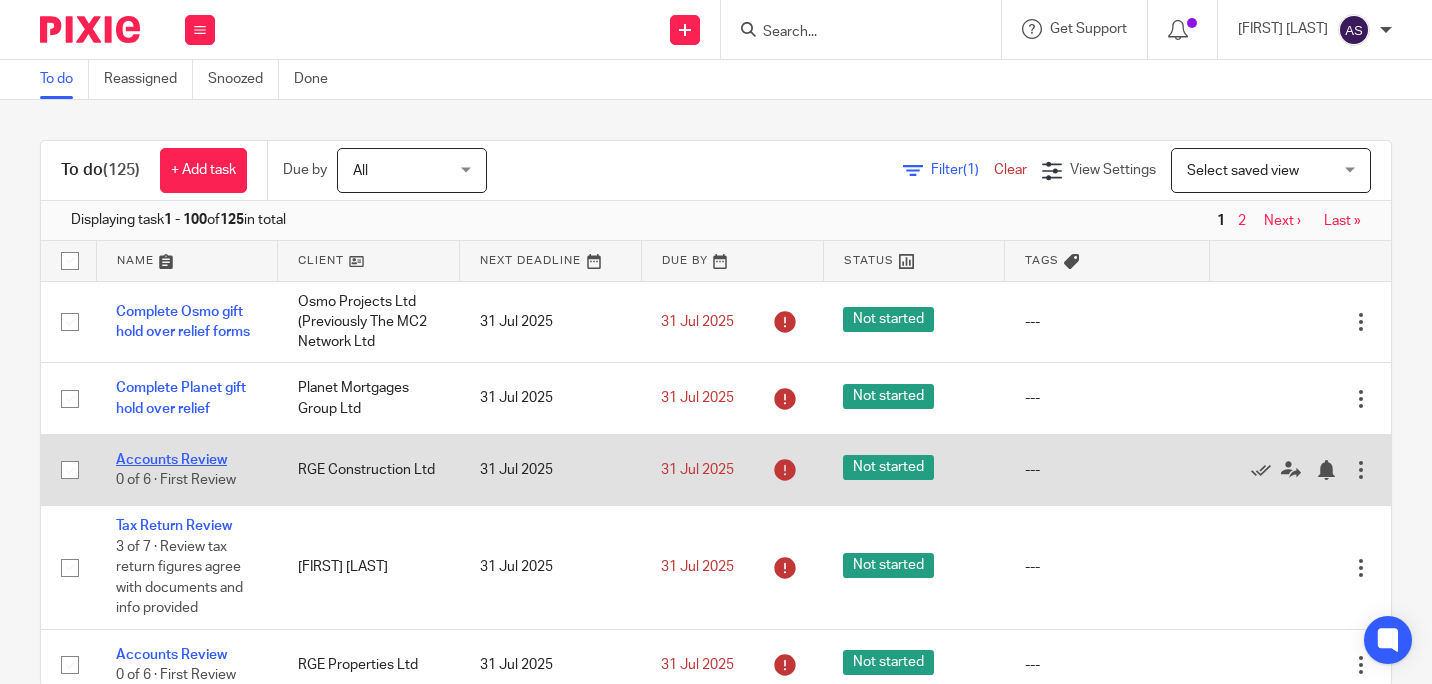 click on "Accounts Review" at bounding box center (171, 460) 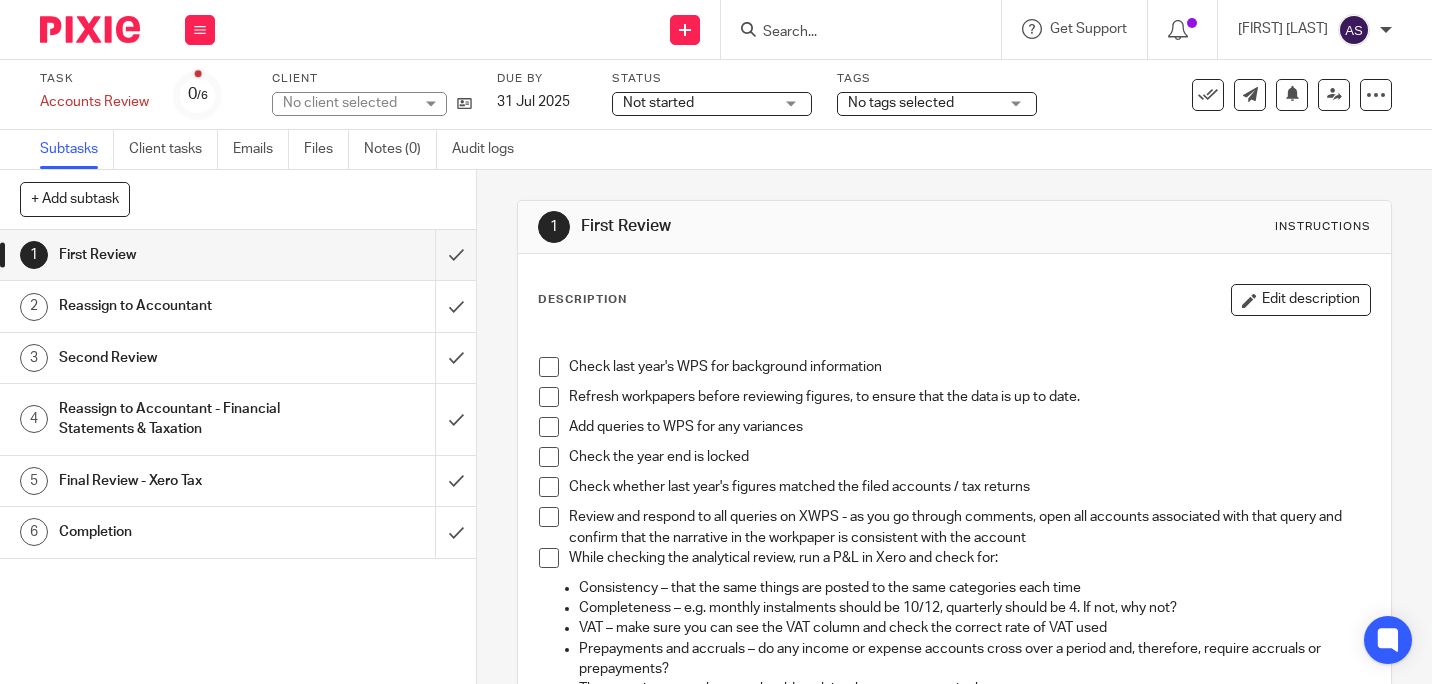 scroll, scrollTop: 0, scrollLeft: 0, axis: both 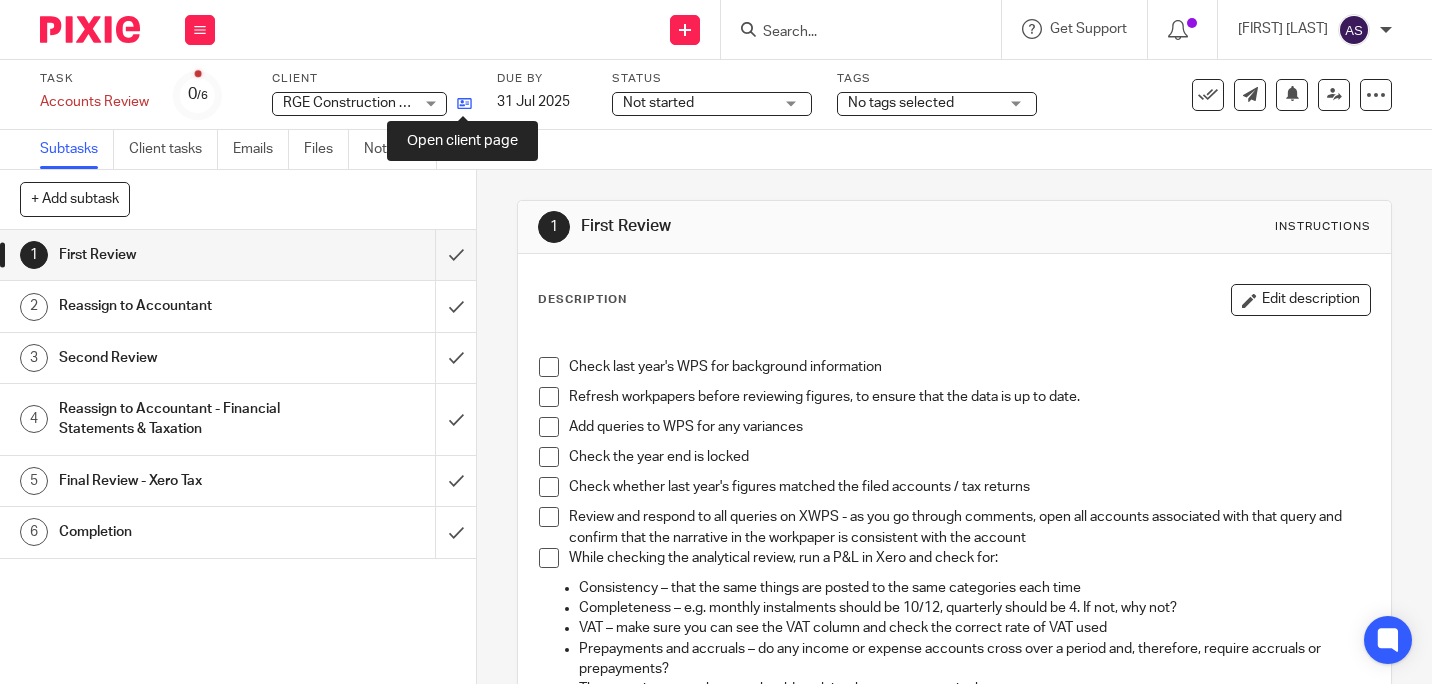 click at bounding box center [464, 103] 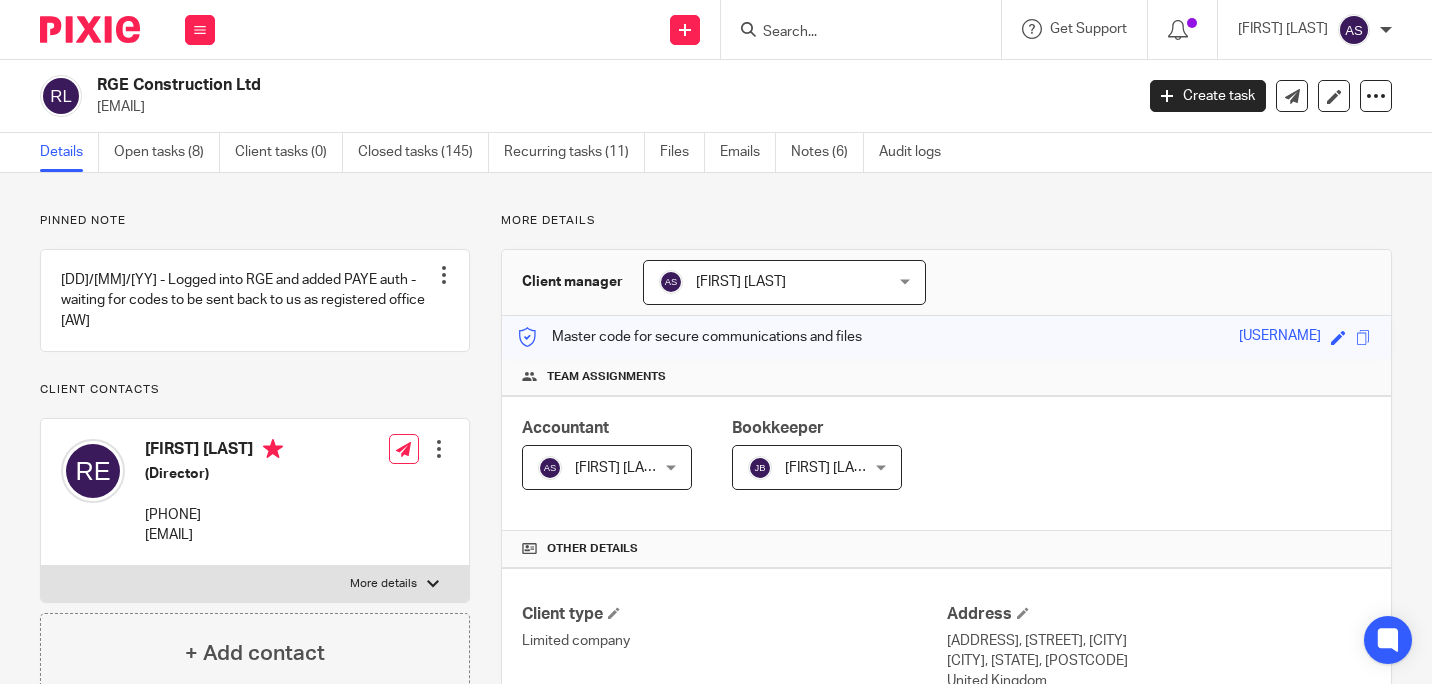 scroll, scrollTop: 0, scrollLeft: 0, axis: both 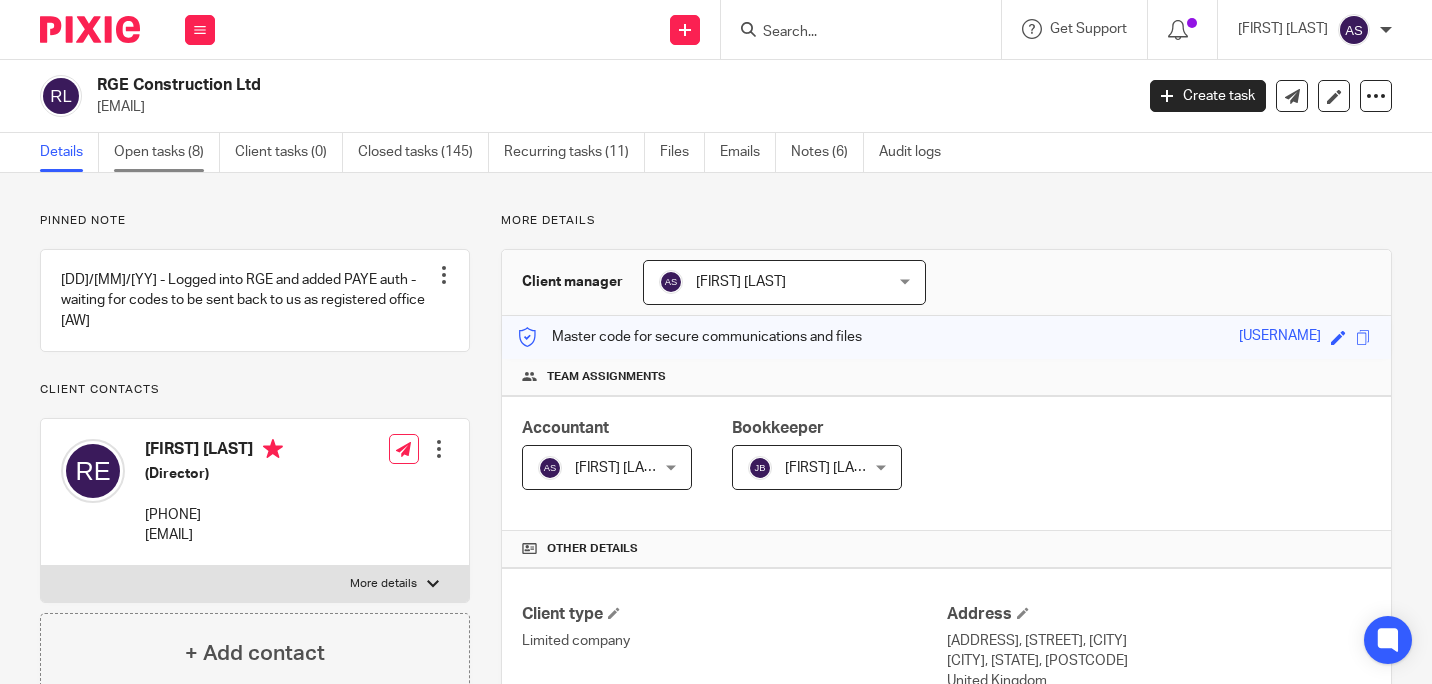 click on "Open tasks (8)" at bounding box center [167, 152] 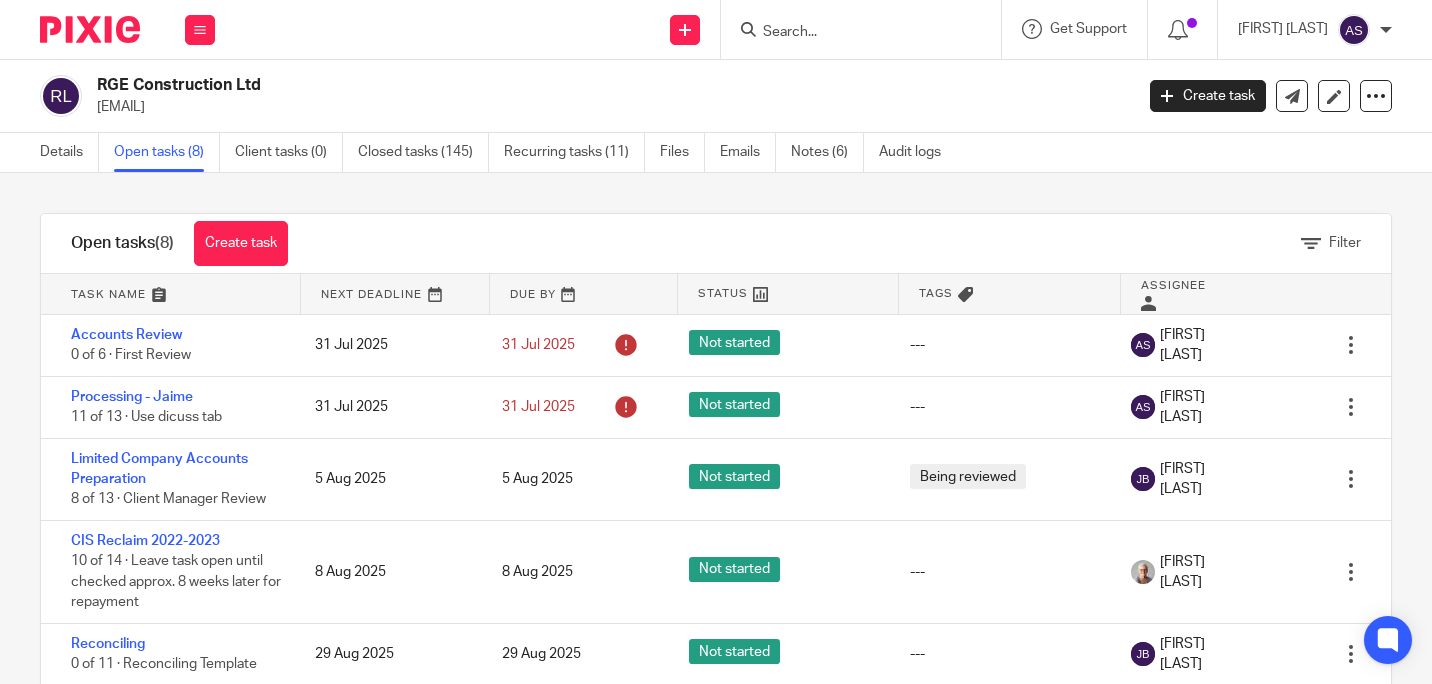 scroll, scrollTop: 0, scrollLeft: 0, axis: both 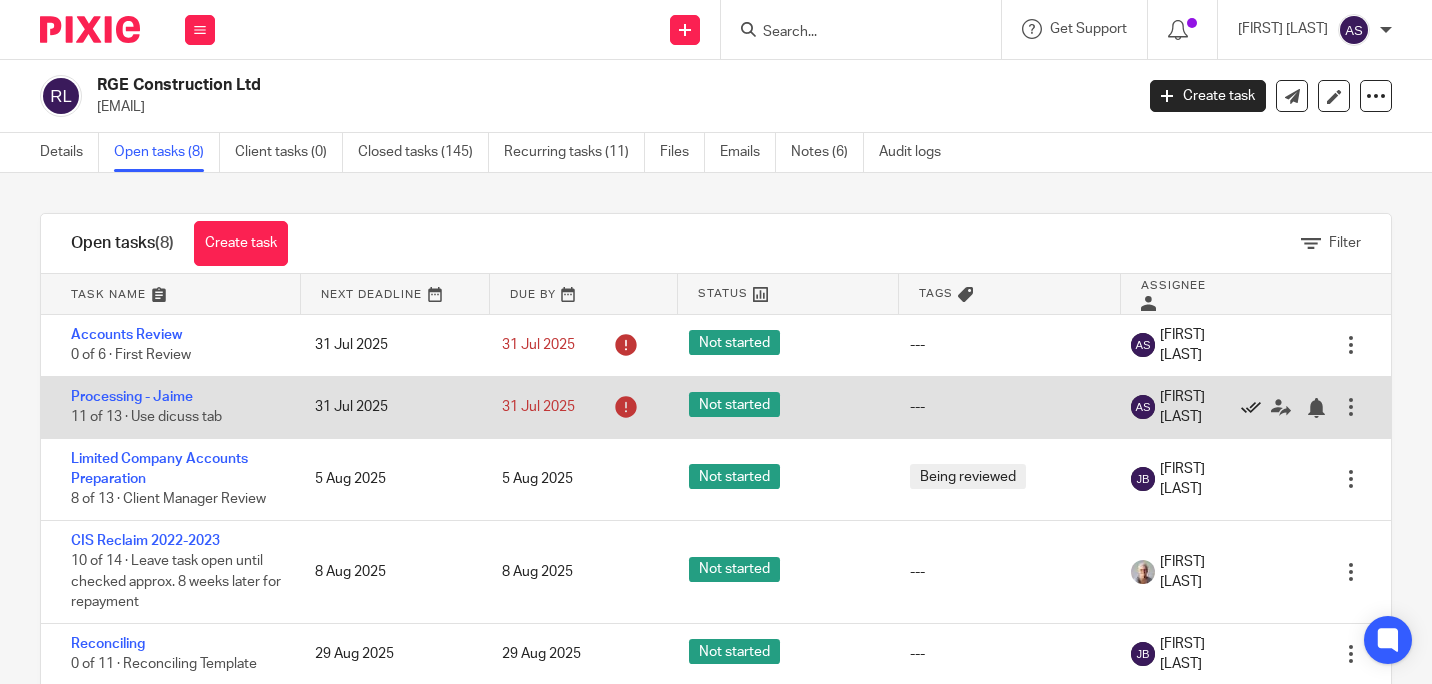 click at bounding box center [1251, 408] 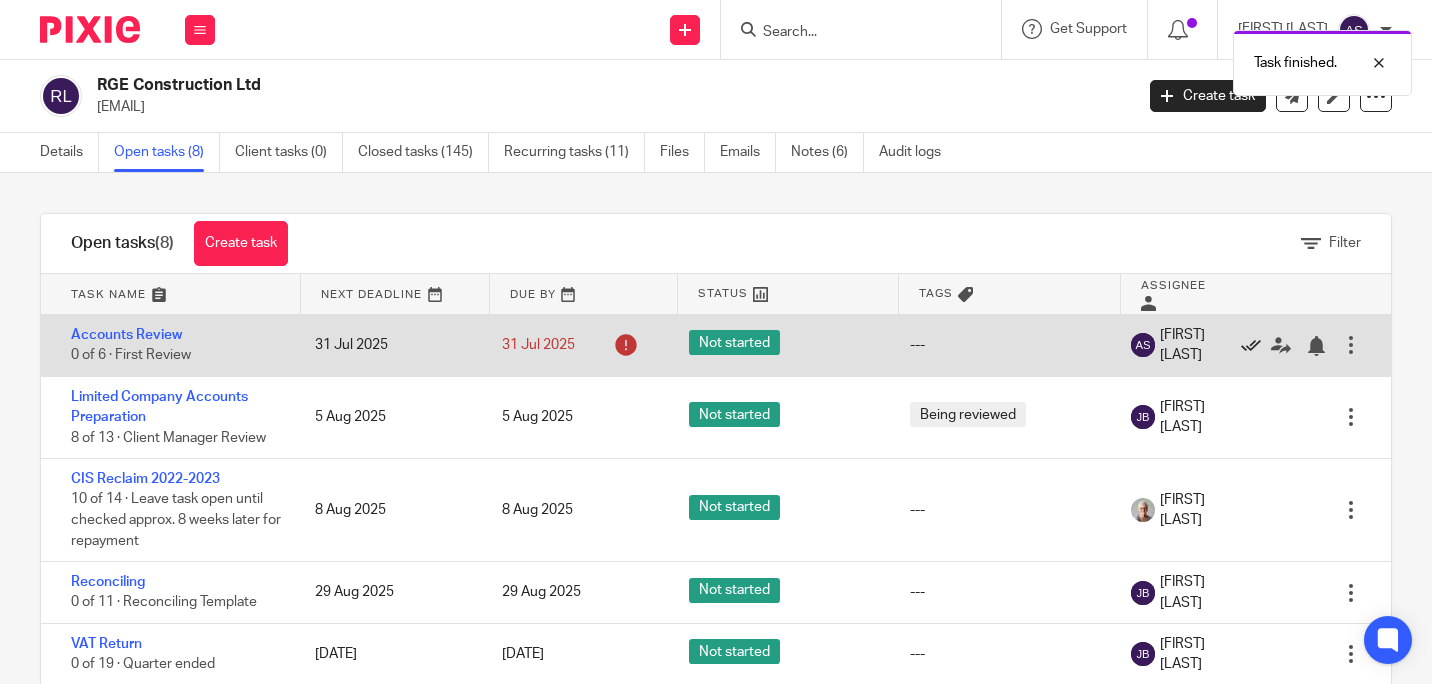 click at bounding box center [1251, 346] 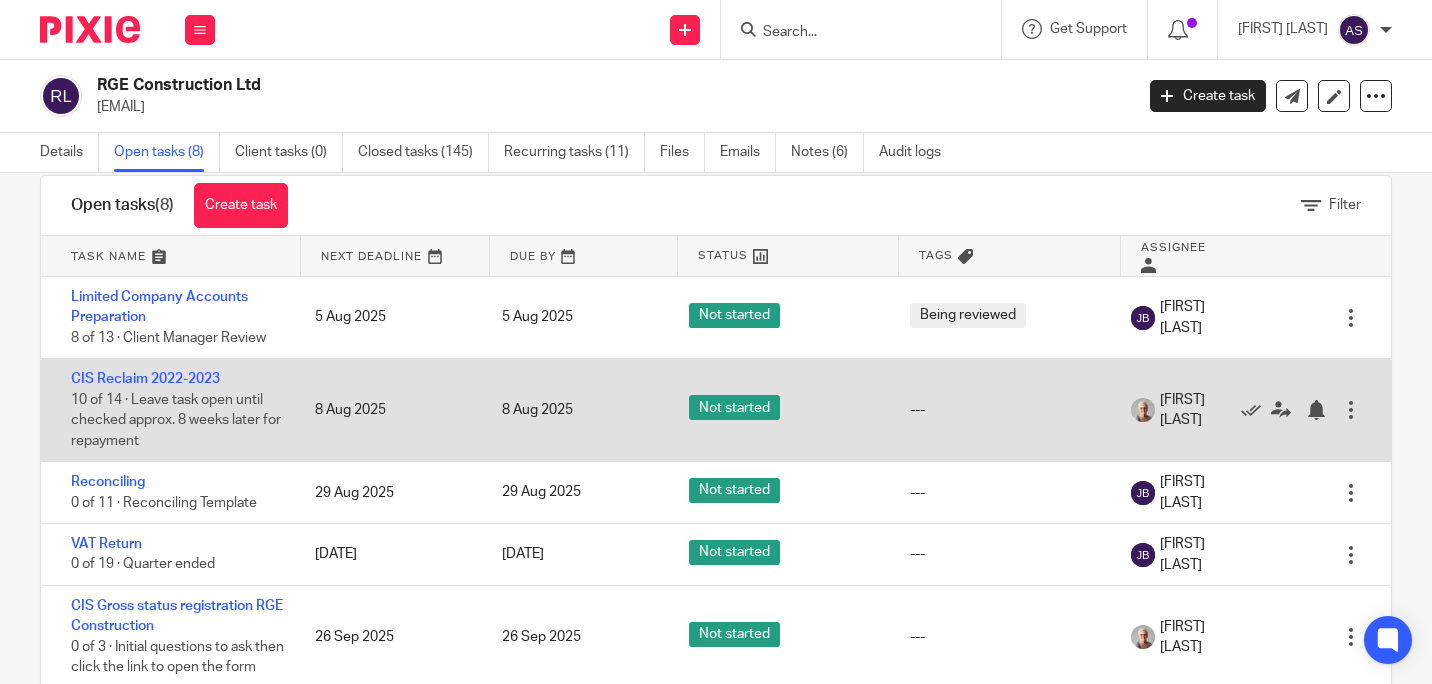 scroll, scrollTop: 39, scrollLeft: 0, axis: vertical 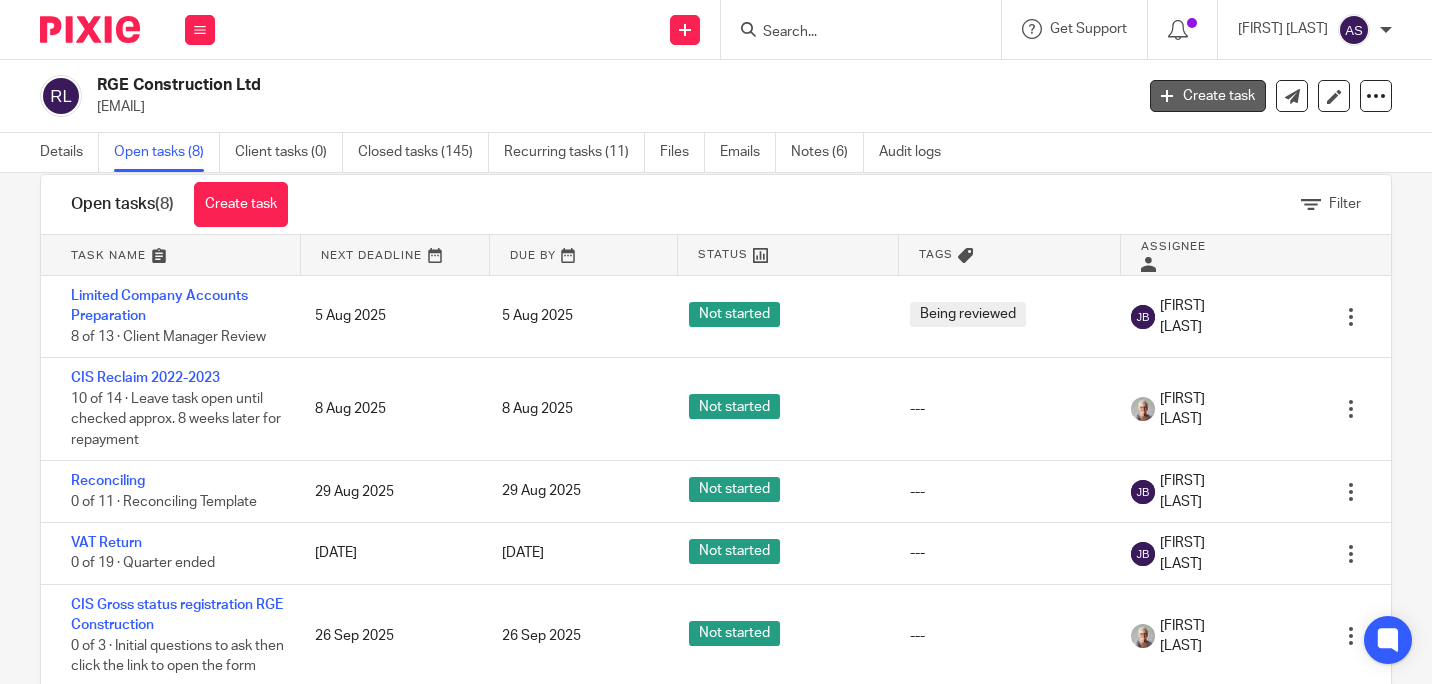 click on "Create task" at bounding box center [1208, 96] 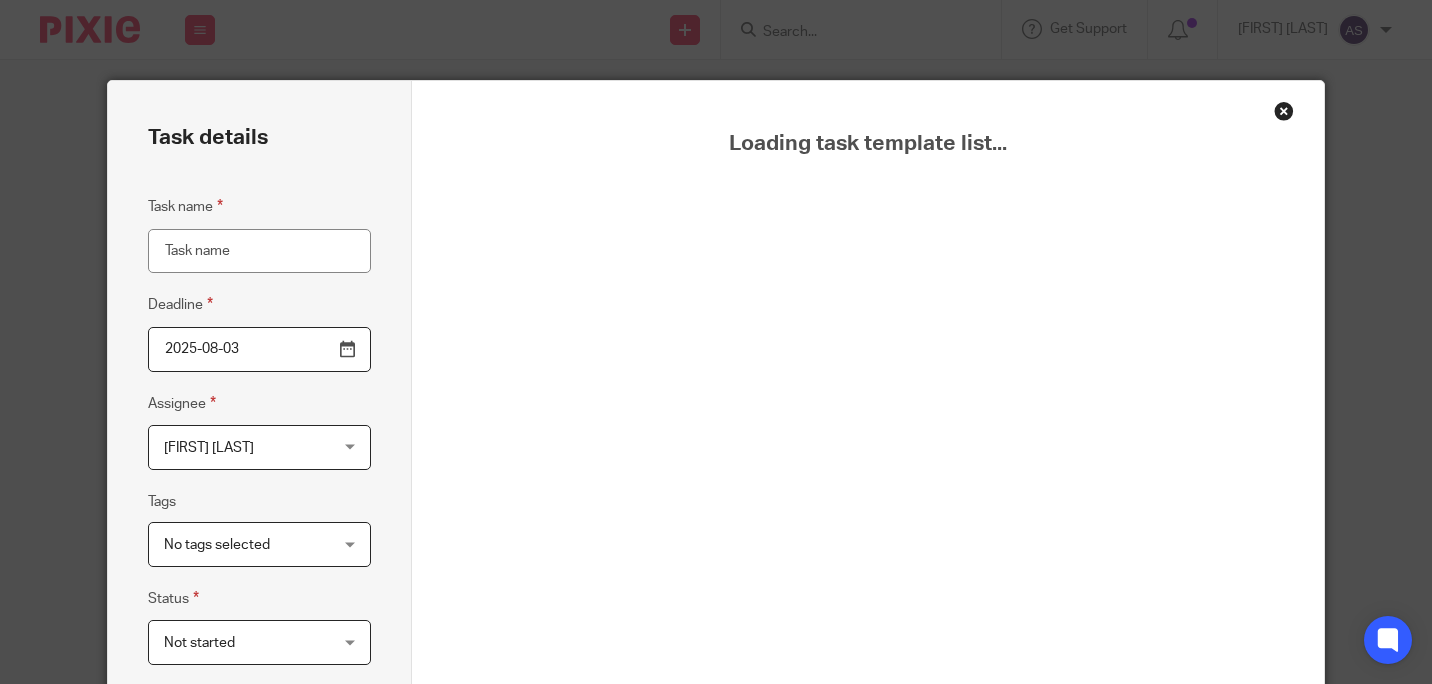 scroll, scrollTop: 0, scrollLeft: 0, axis: both 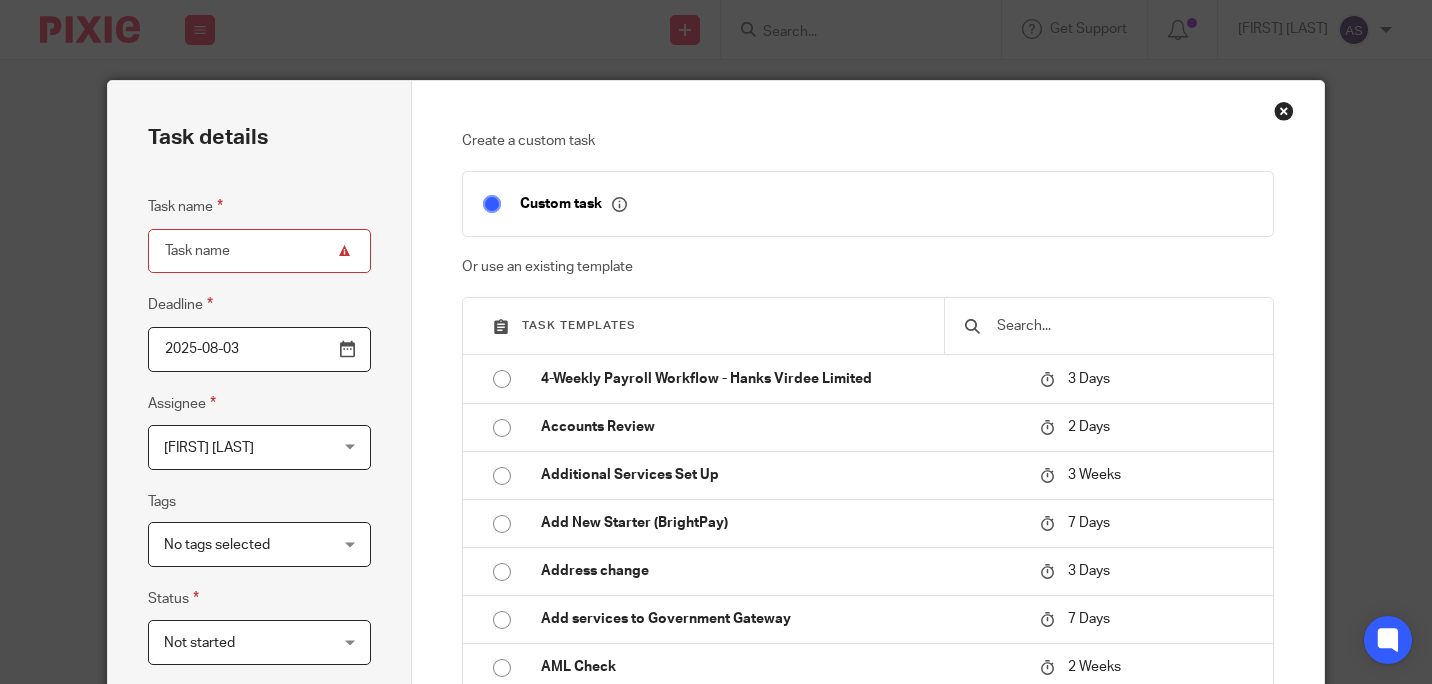 click at bounding box center (1124, 326) 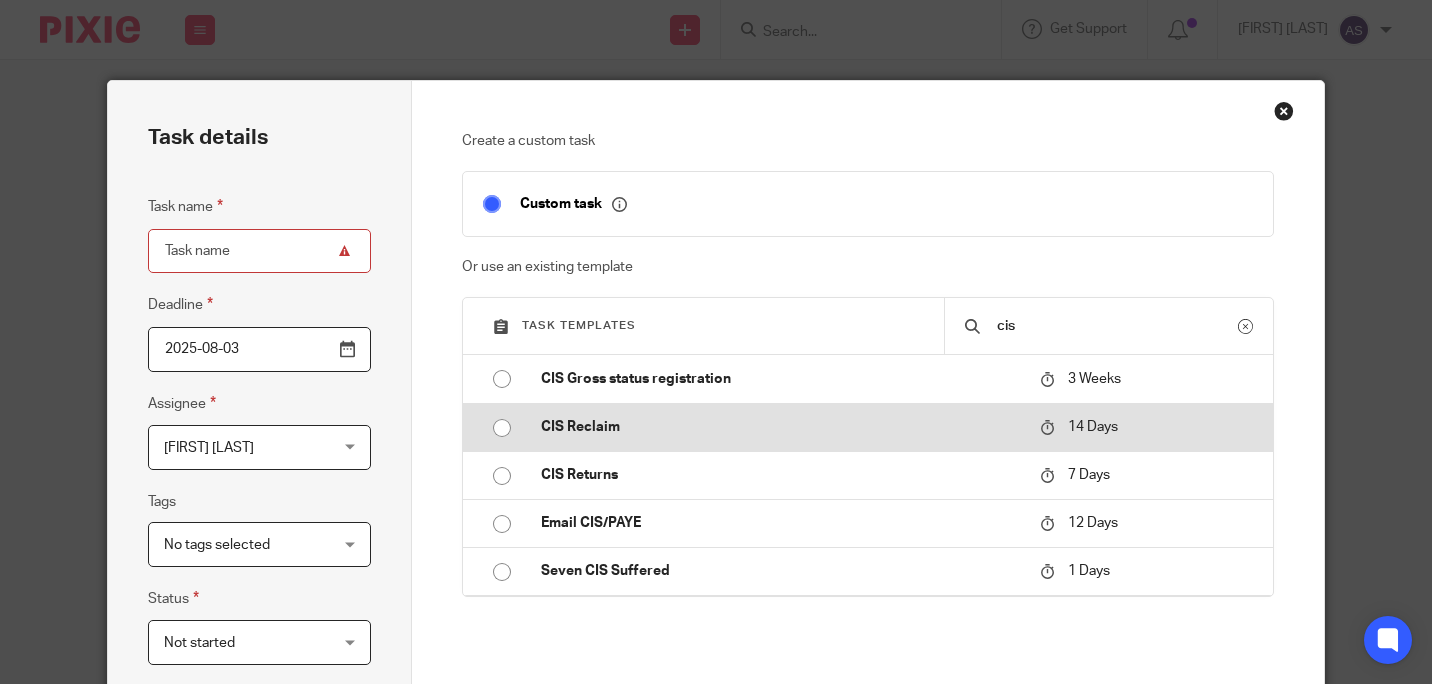 type on "cis" 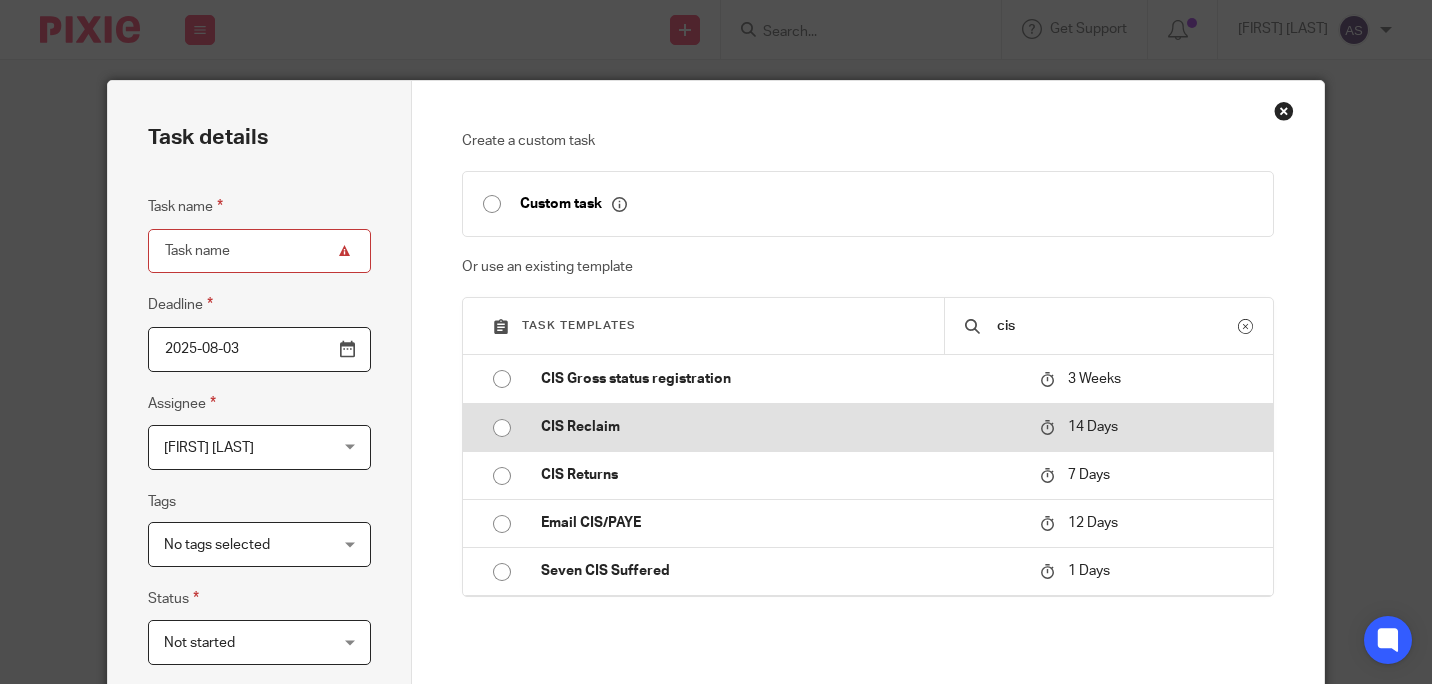 type on "2025-08-17" 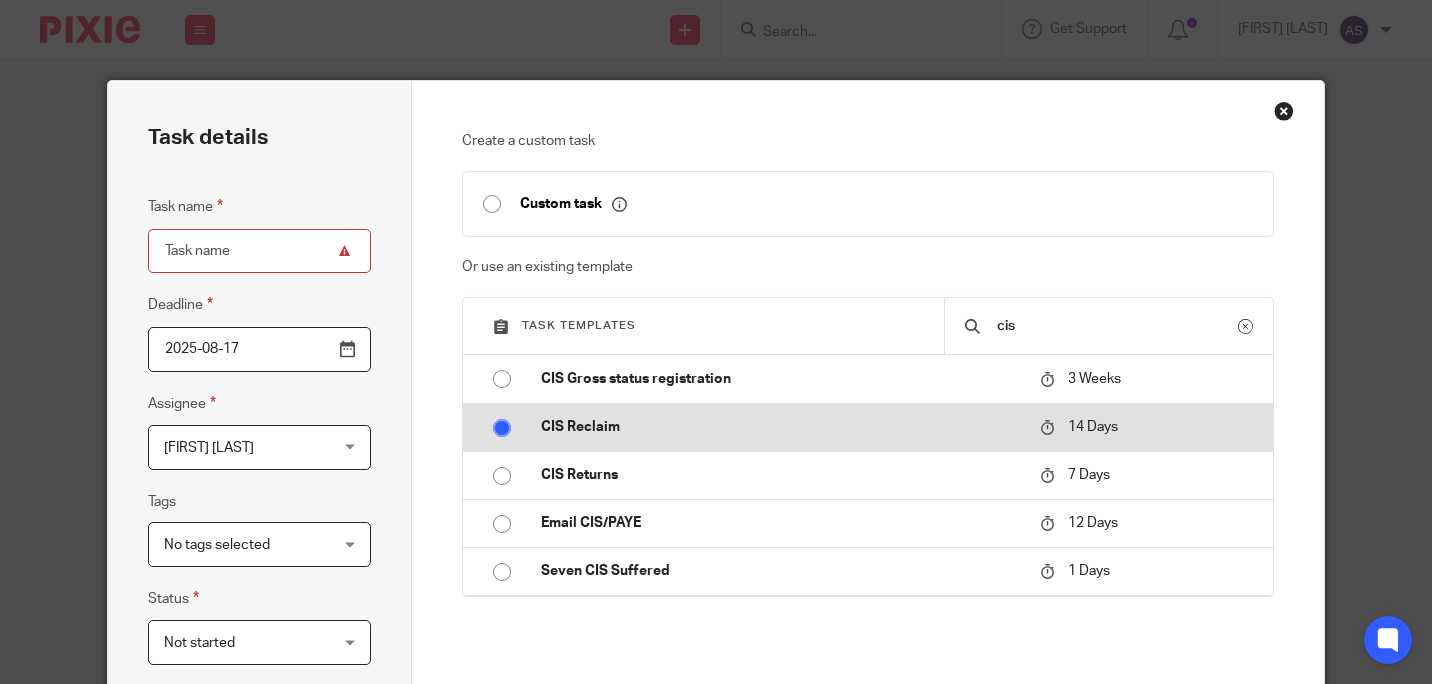 type on "CIS Reclaim" 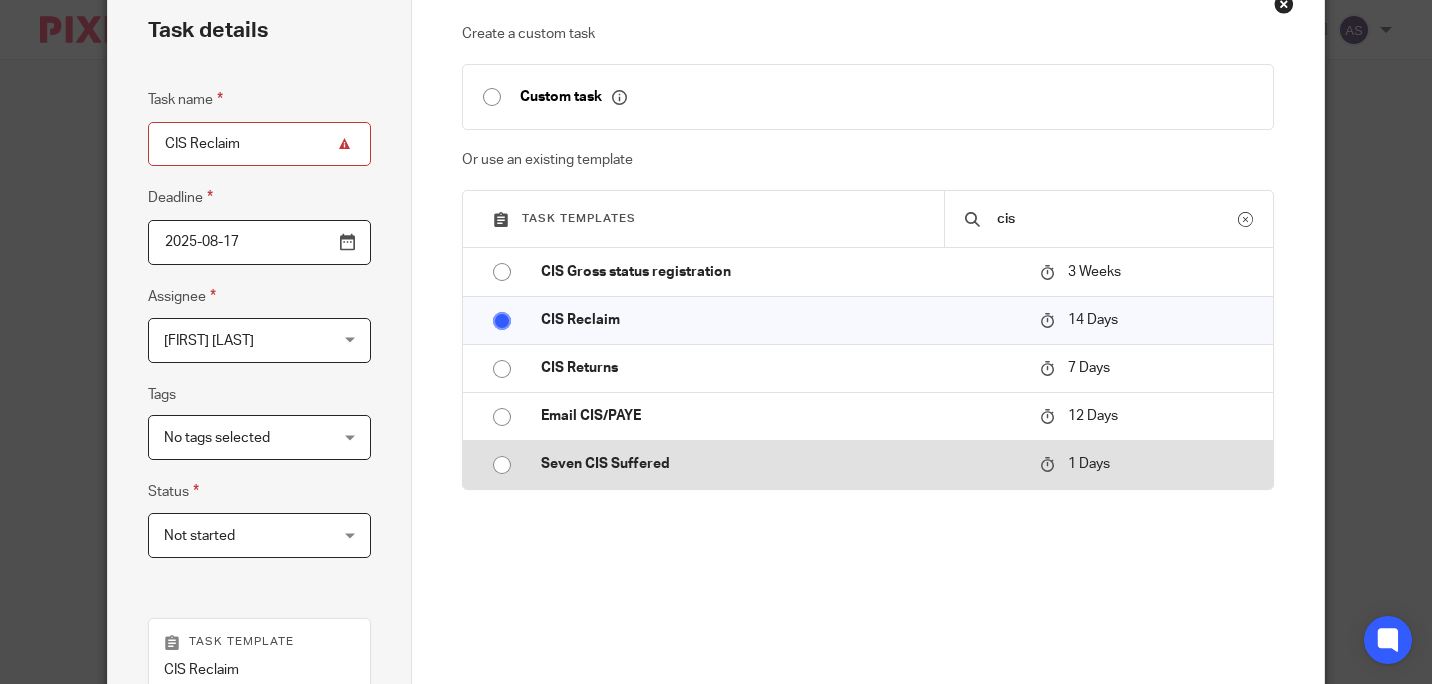 scroll, scrollTop: 109, scrollLeft: 0, axis: vertical 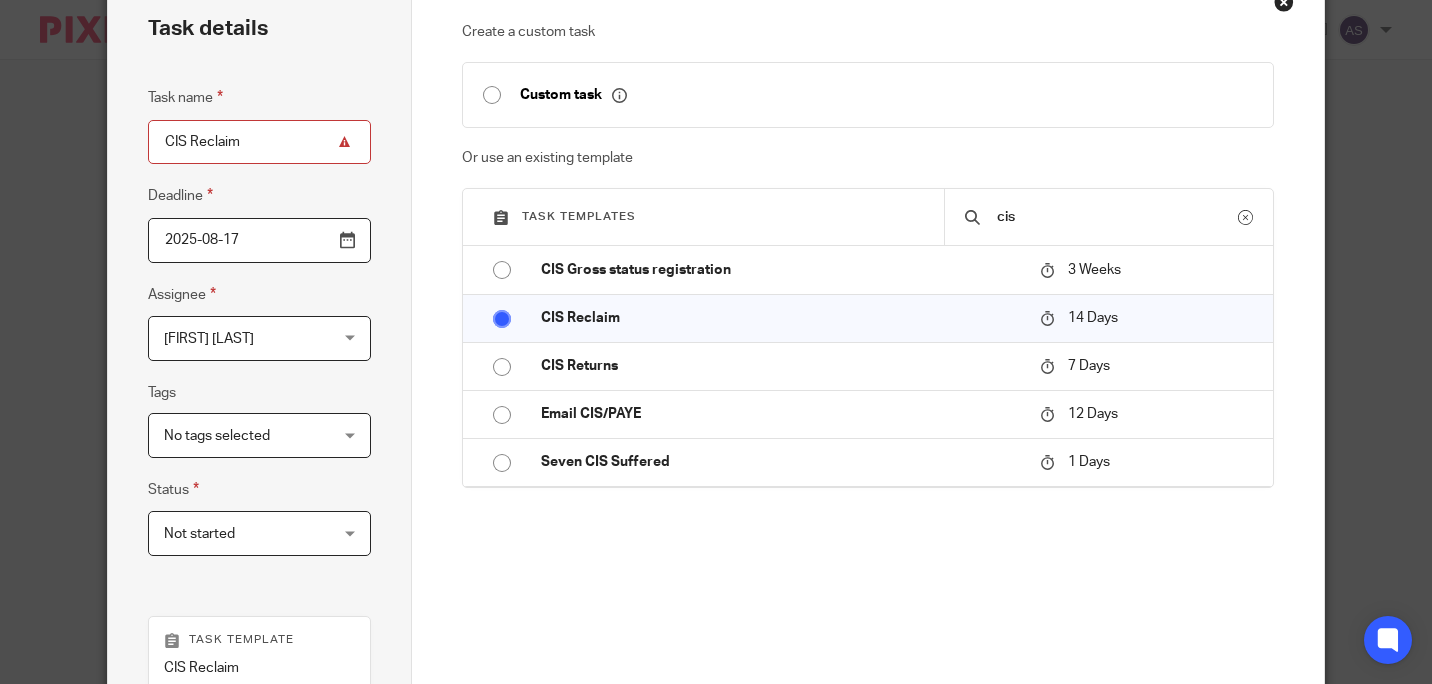 click on "[FIRST] [LAST]" at bounding box center [246, 338] 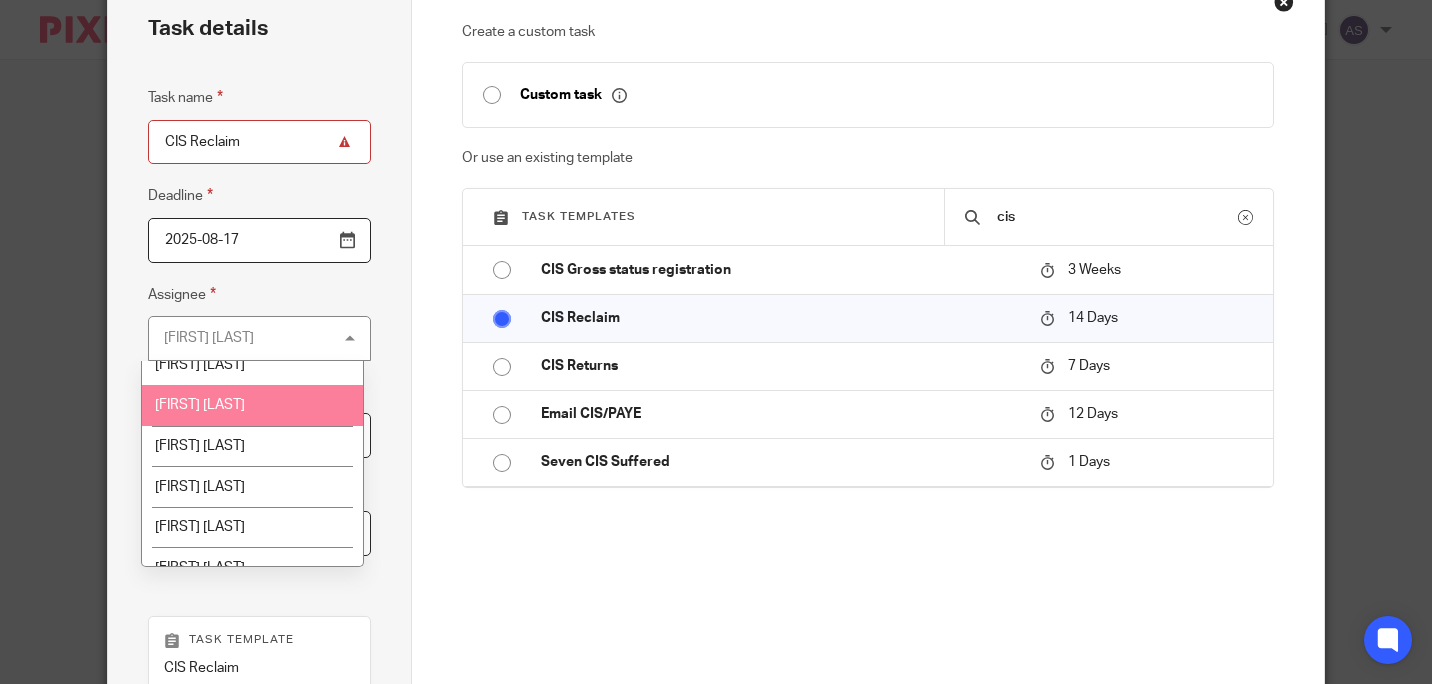 scroll, scrollTop: 343, scrollLeft: 0, axis: vertical 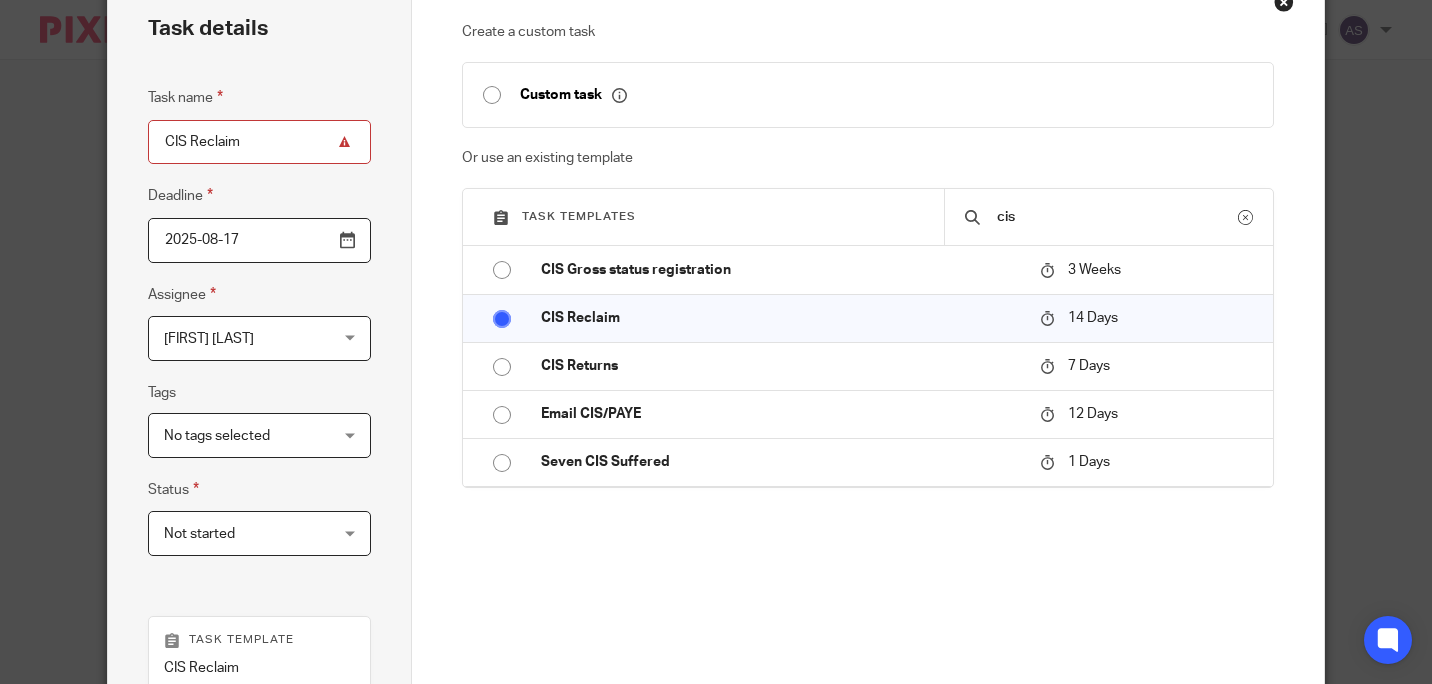click on "Create a custom task
Custom task
Or use an existing template
Task templates
cis
4-Weekly Payroll Workflow  - Hanks Virdee Limited
3 Days
Accounts Review
2 Days
Additional Services Set Up
3 Weeks
Add New Starter (BrightPay)
7 Days
Address change
3 Days
Add services to Government Gateway
7 Days
AML Check
2 Weeks
Annual Price Increase
1 Days
Ben Coomber Emails
1 Days
Ben Coomber Ltd - Alison
5 Days" at bounding box center [867, 362] 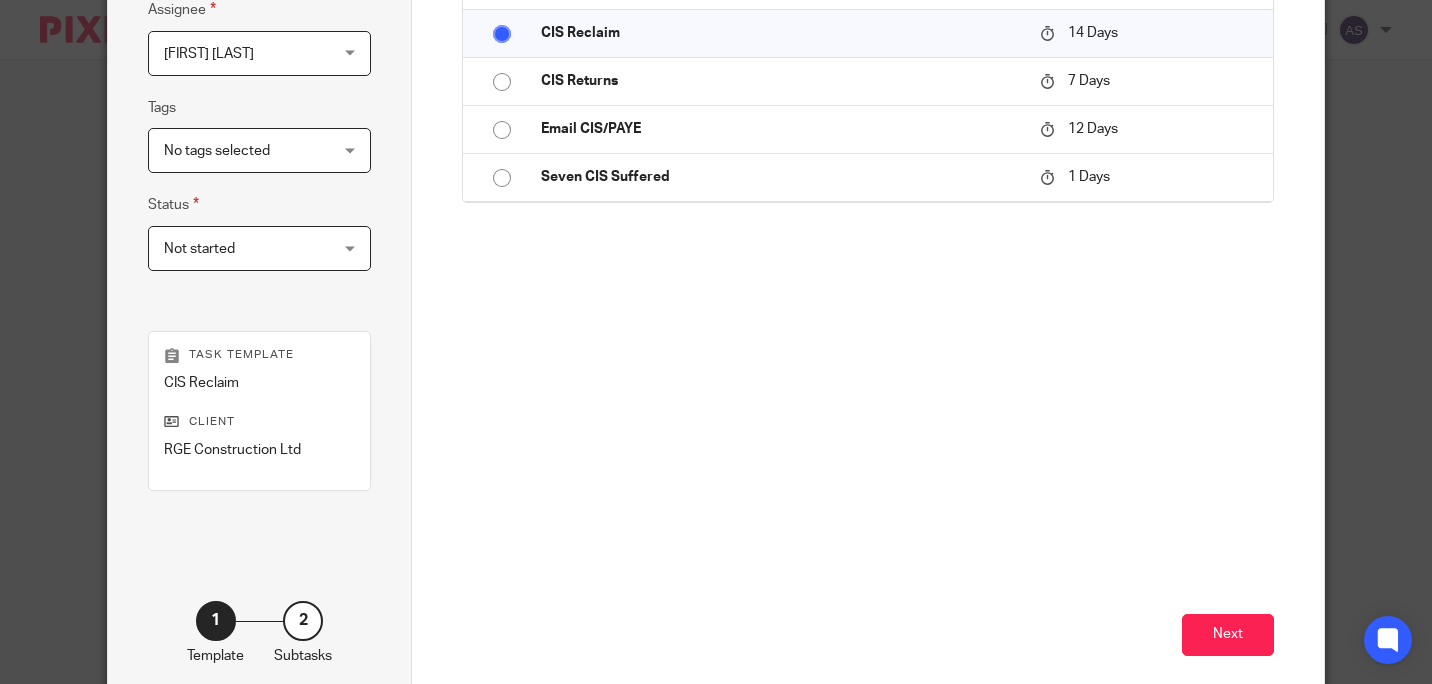scroll, scrollTop: 396, scrollLeft: 0, axis: vertical 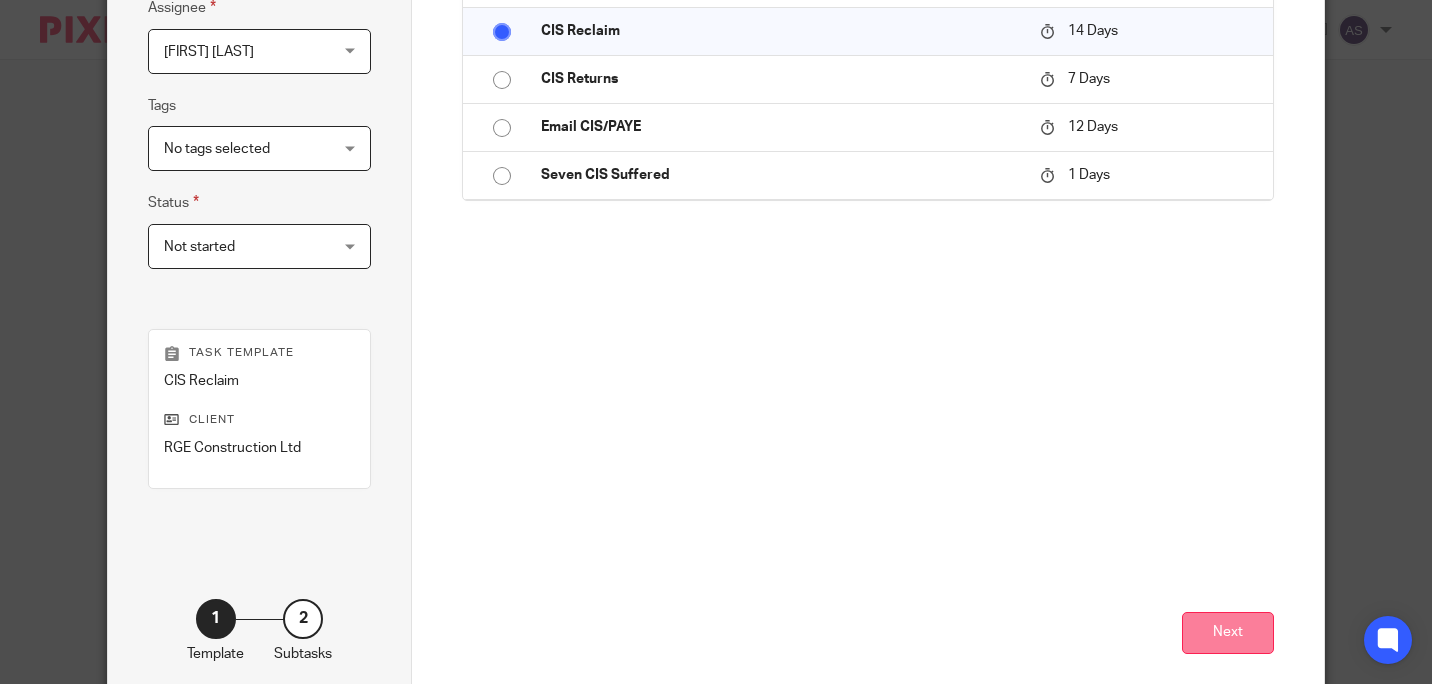 click on "Next" at bounding box center (1228, 633) 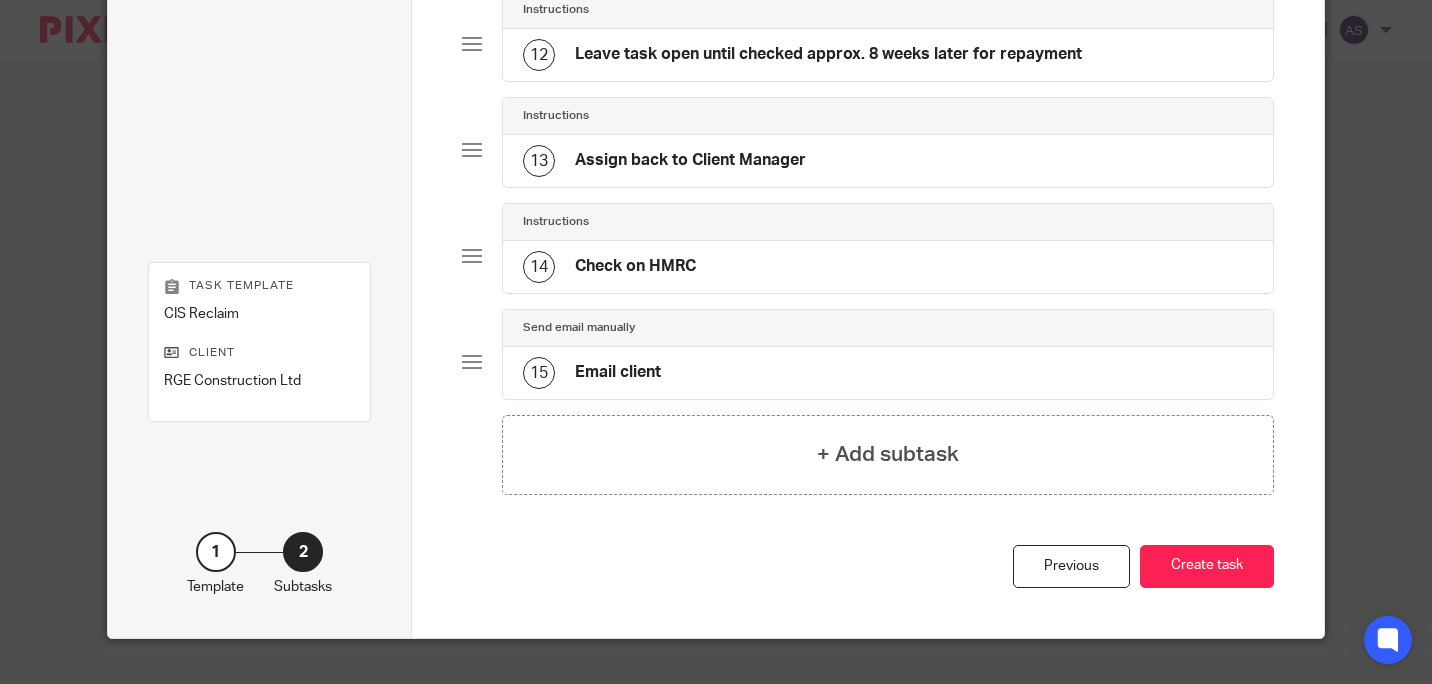 scroll, scrollTop: 1361, scrollLeft: 0, axis: vertical 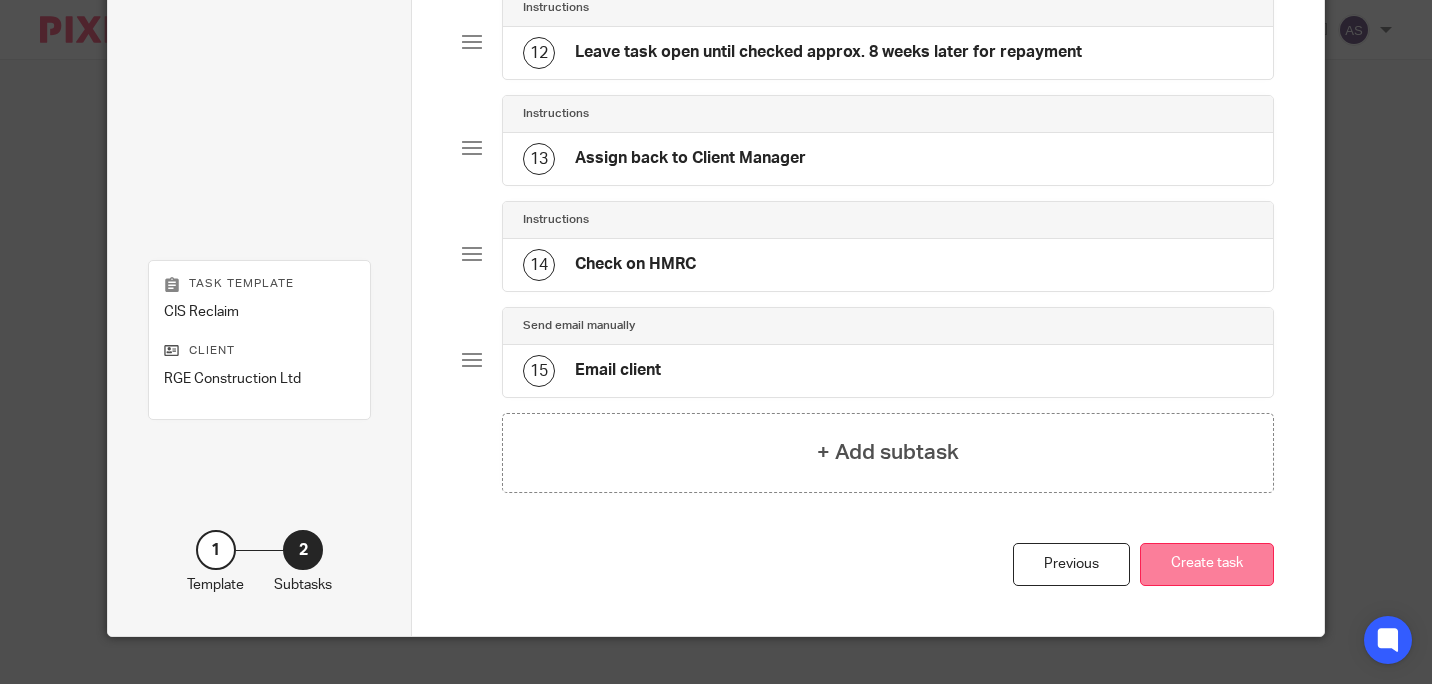 click on "Create task" at bounding box center [1207, 564] 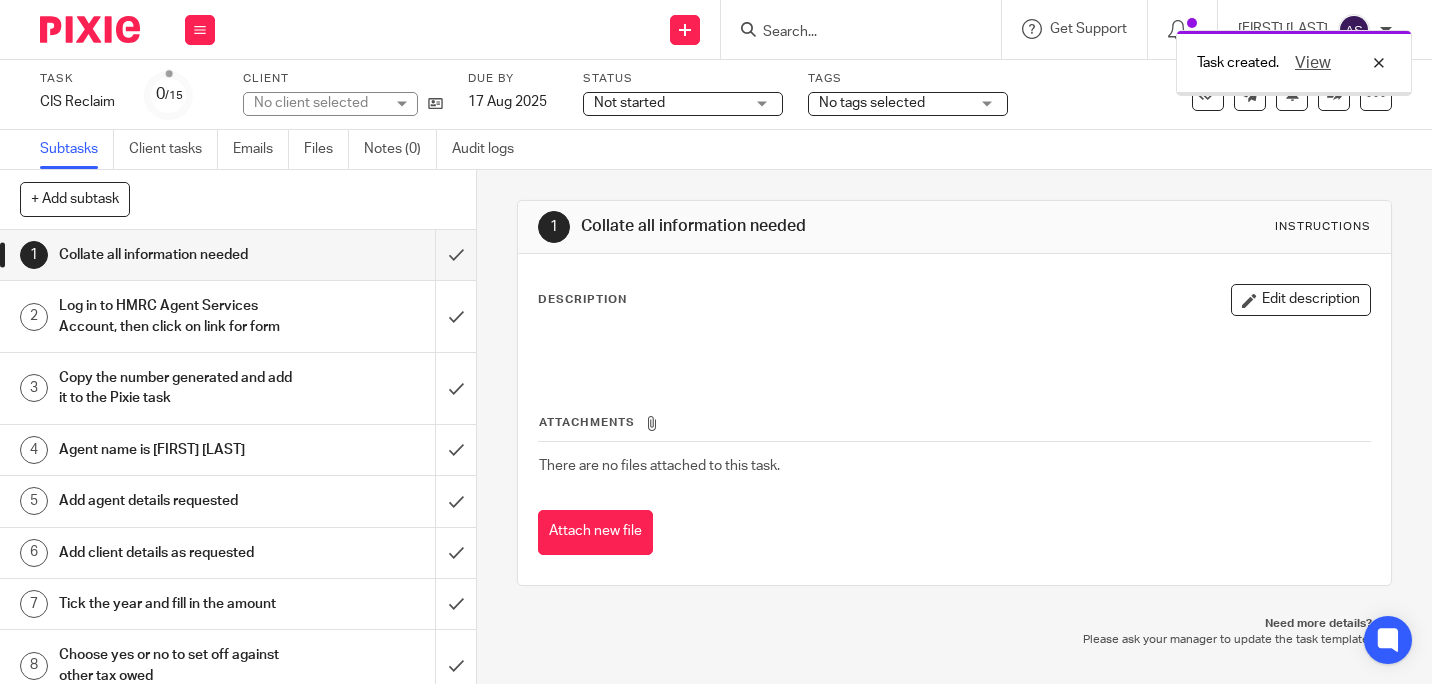 scroll, scrollTop: 0, scrollLeft: 0, axis: both 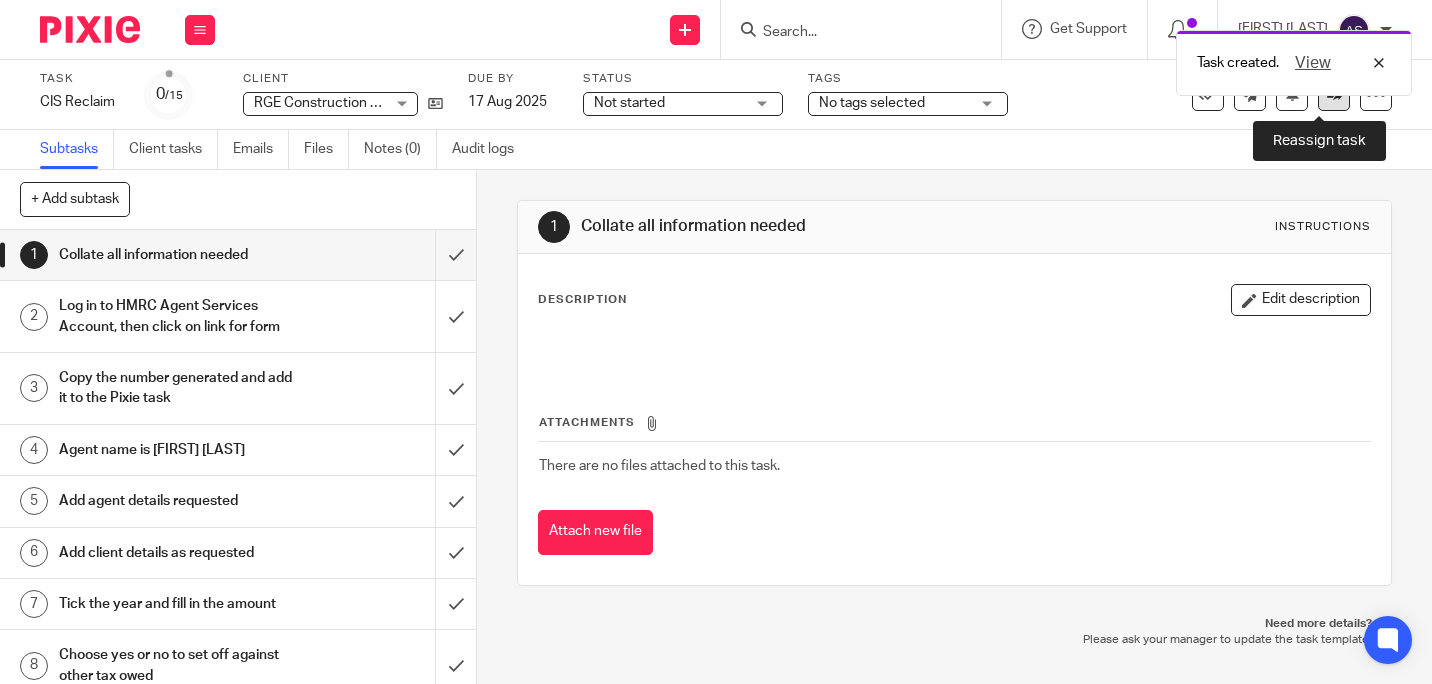 click at bounding box center (1334, 95) 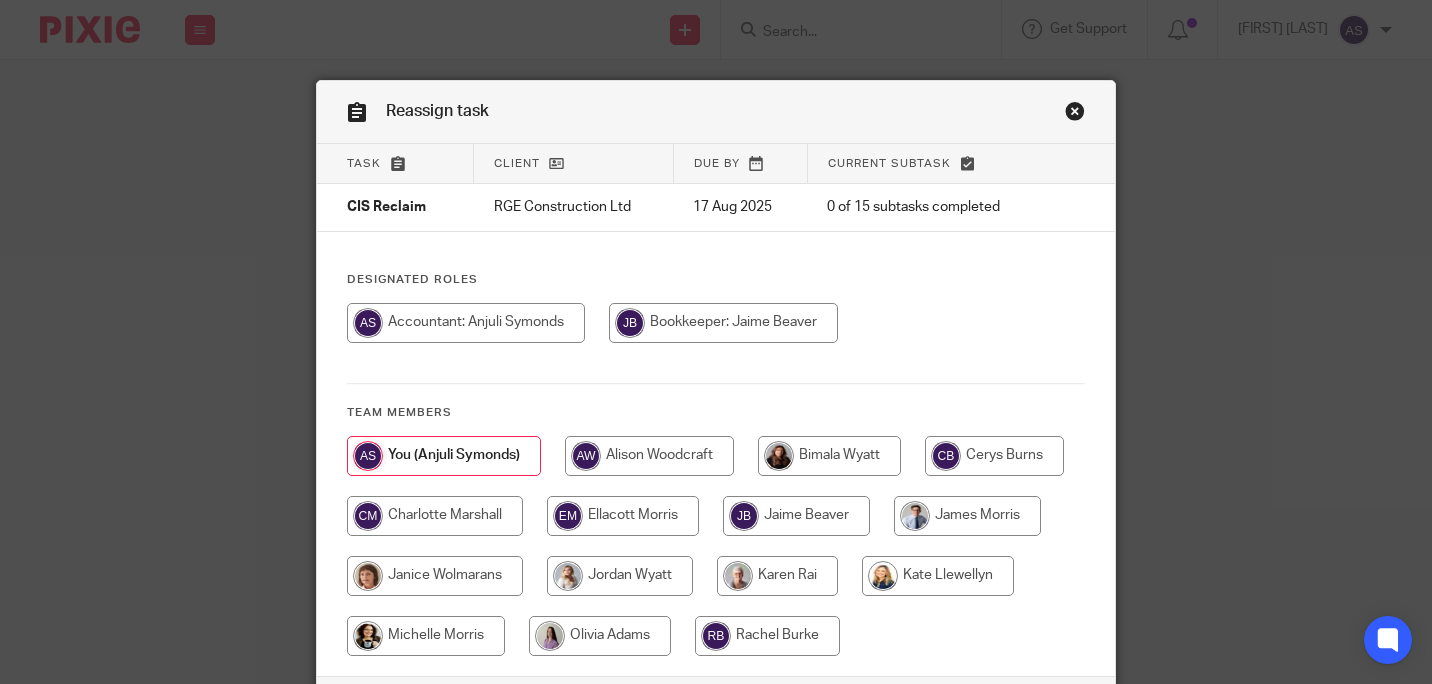 scroll, scrollTop: 0, scrollLeft: 0, axis: both 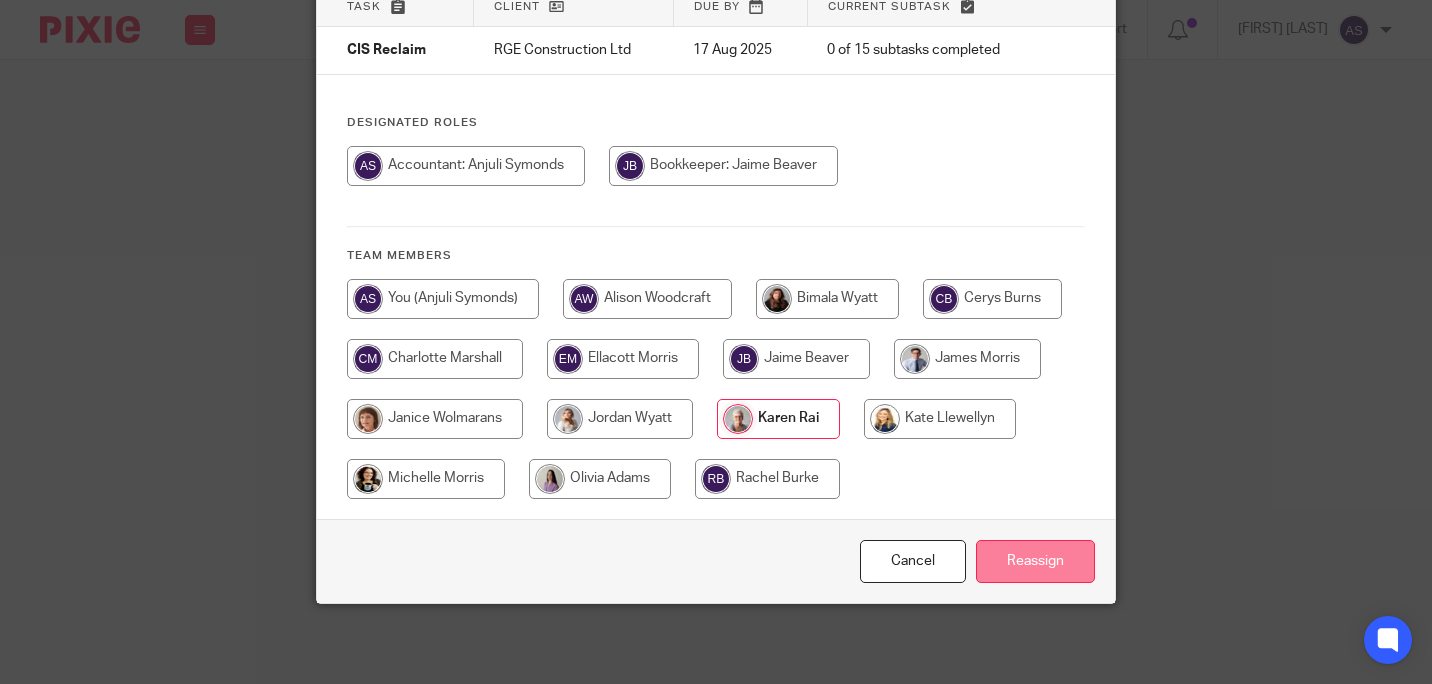 click on "Reassign" at bounding box center [1035, 561] 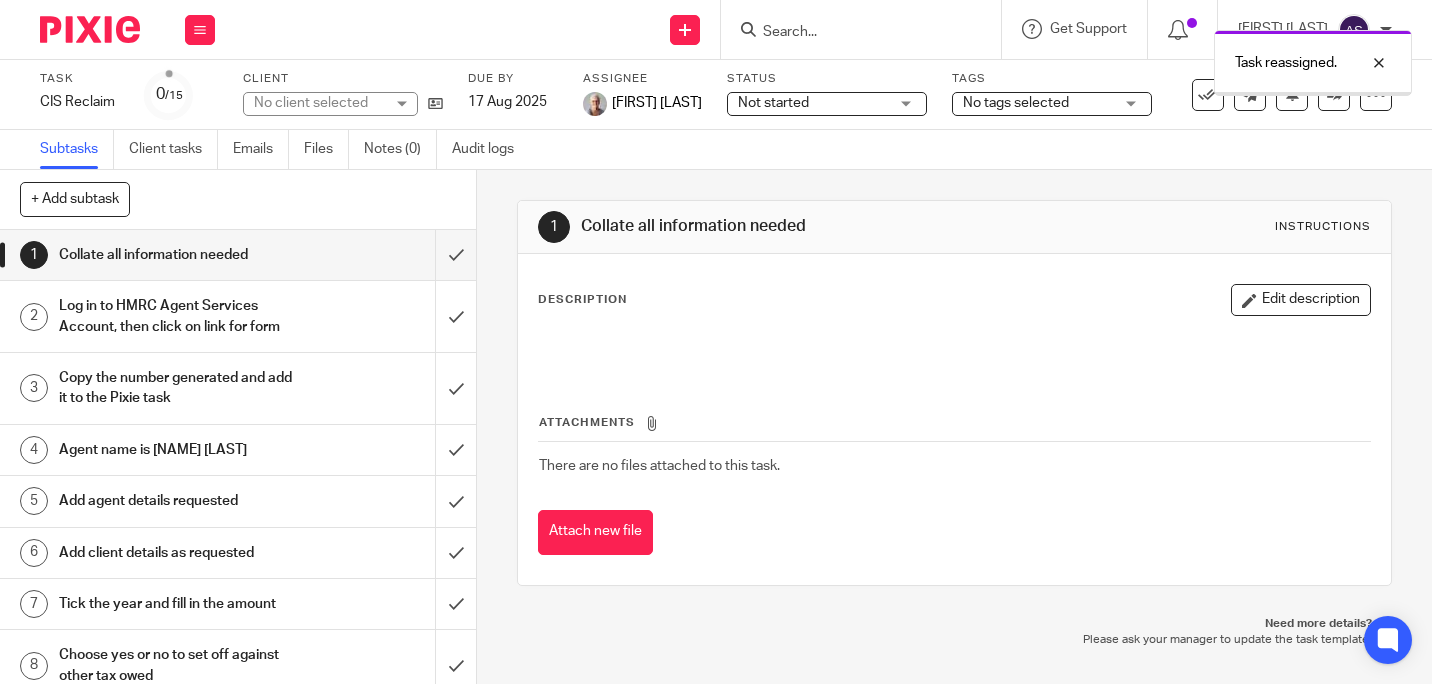 scroll, scrollTop: 0, scrollLeft: 0, axis: both 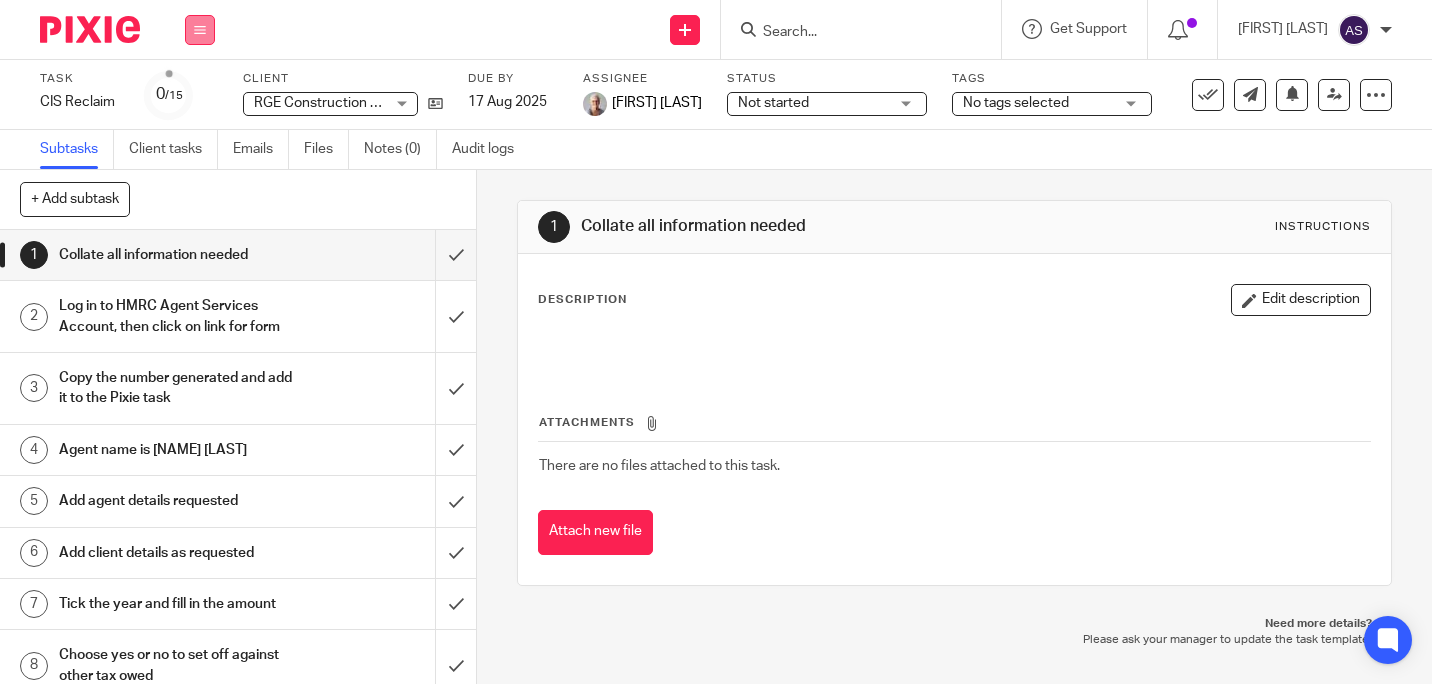 click at bounding box center (200, 30) 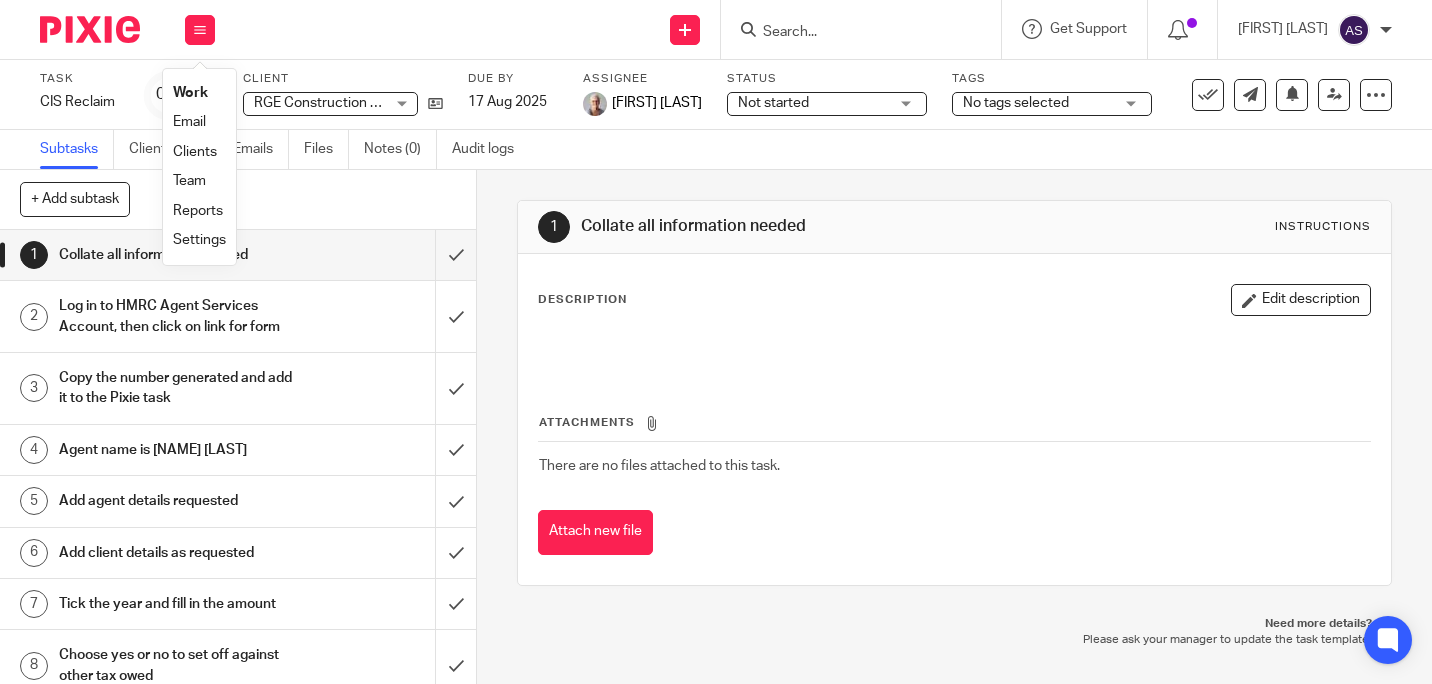 click on "Work" at bounding box center (190, 93) 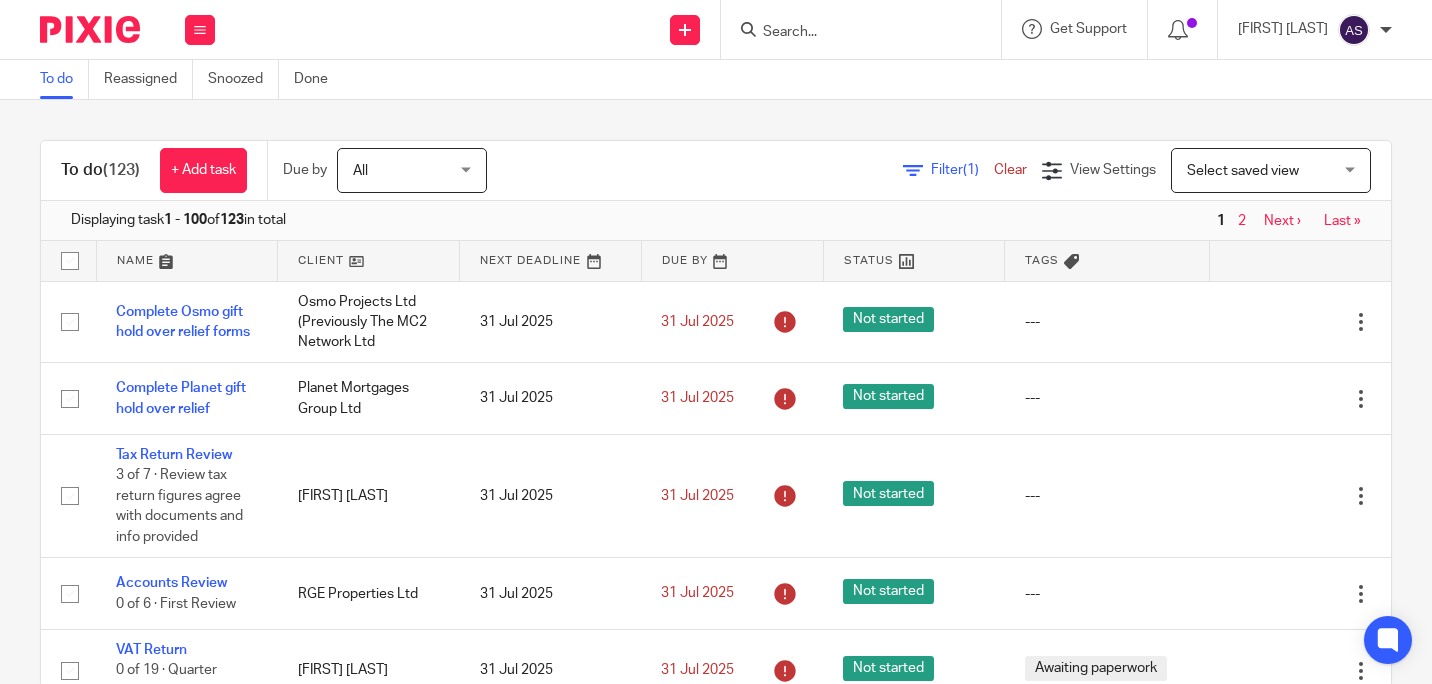 scroll, scrollTop: 0, scrollLeft: 0, axis: both 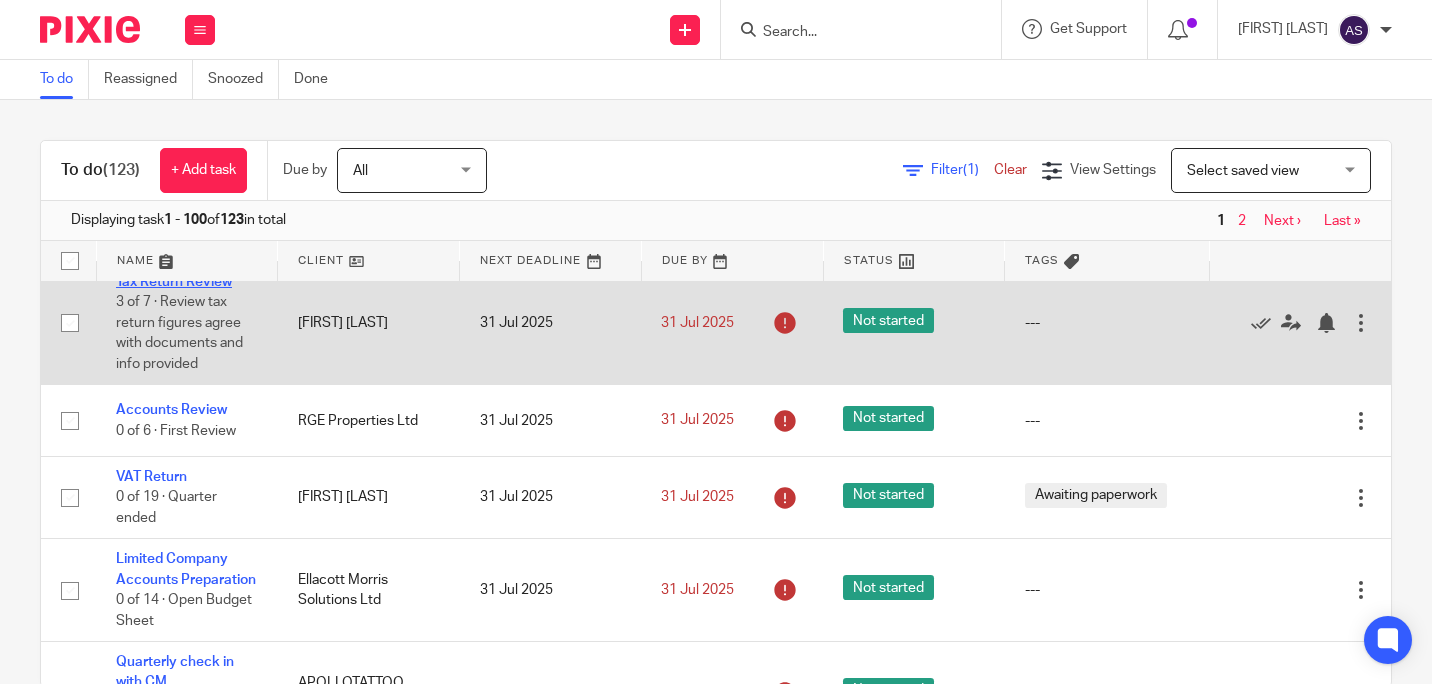 click on "Tax Return Review" at bounding box center [174, 282] 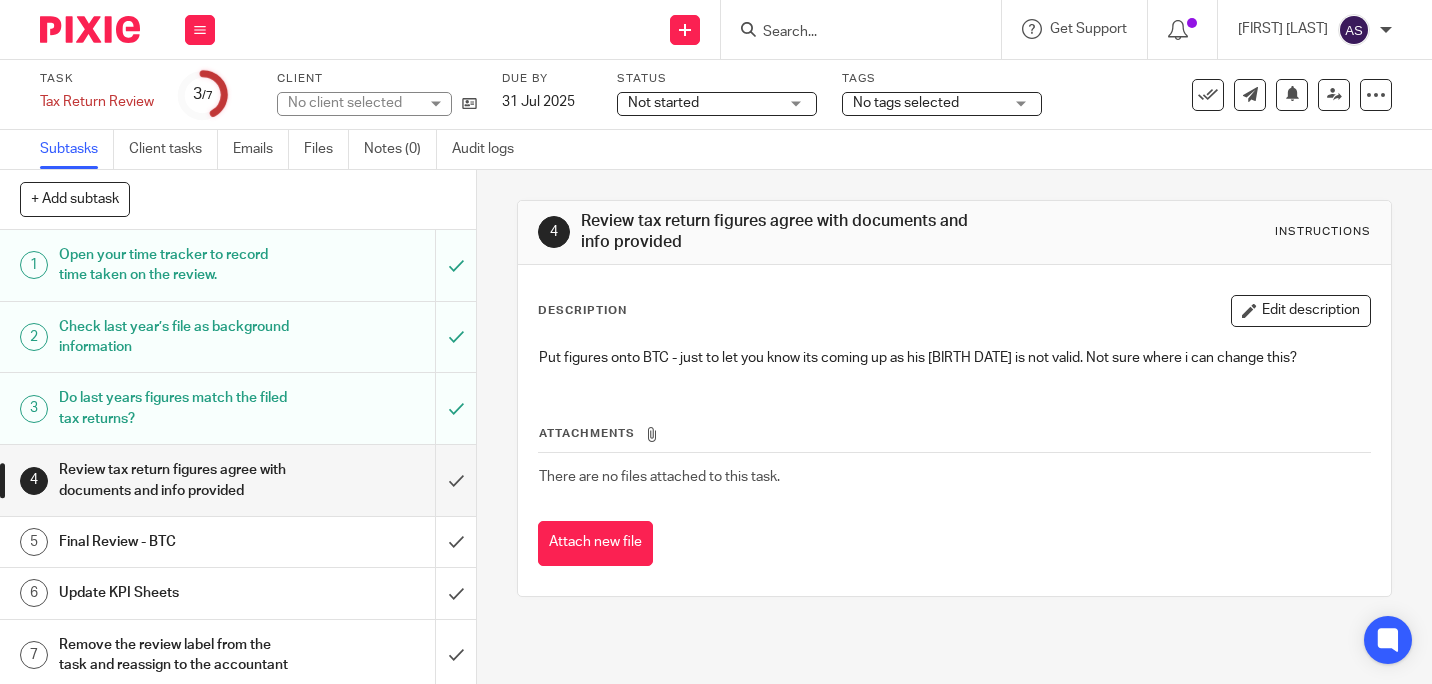 scroll, scrollTop: 0, scrollLeft: 0, axis: both 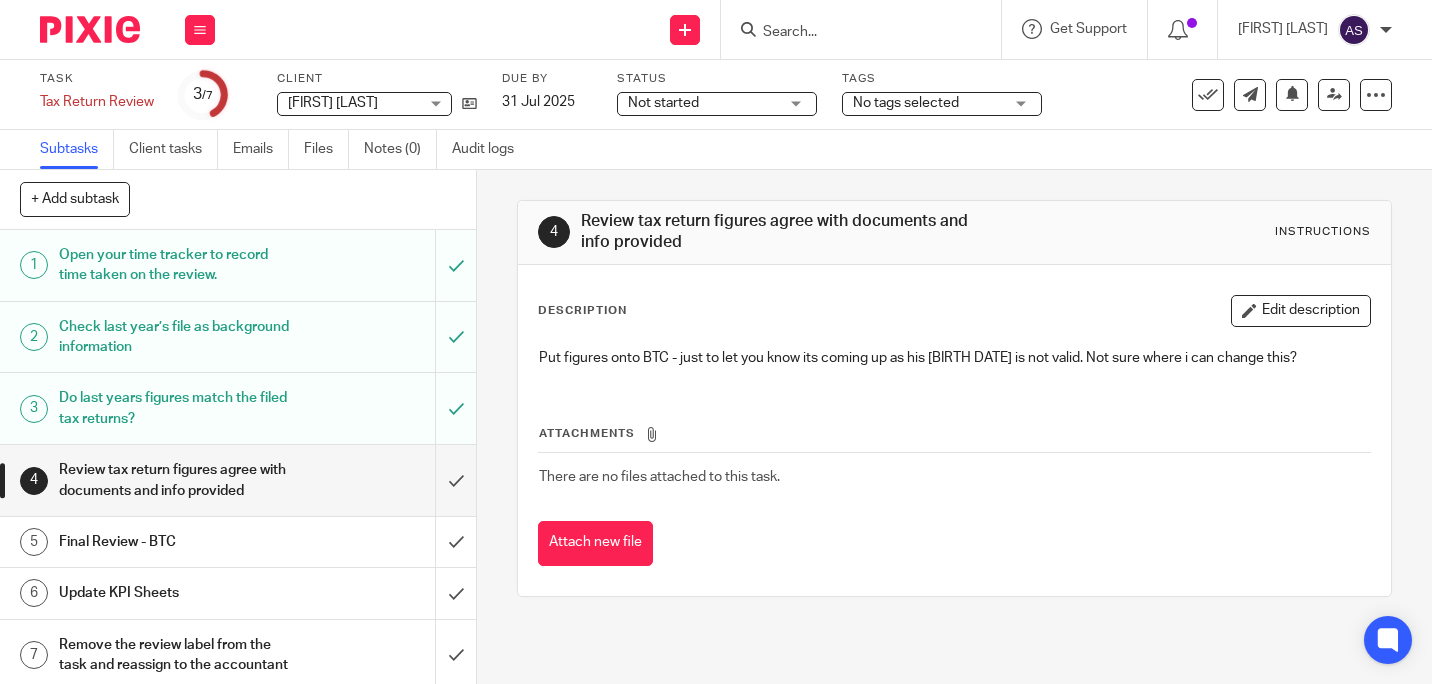 click on "No tags selected" at bounding box center [906, 103] 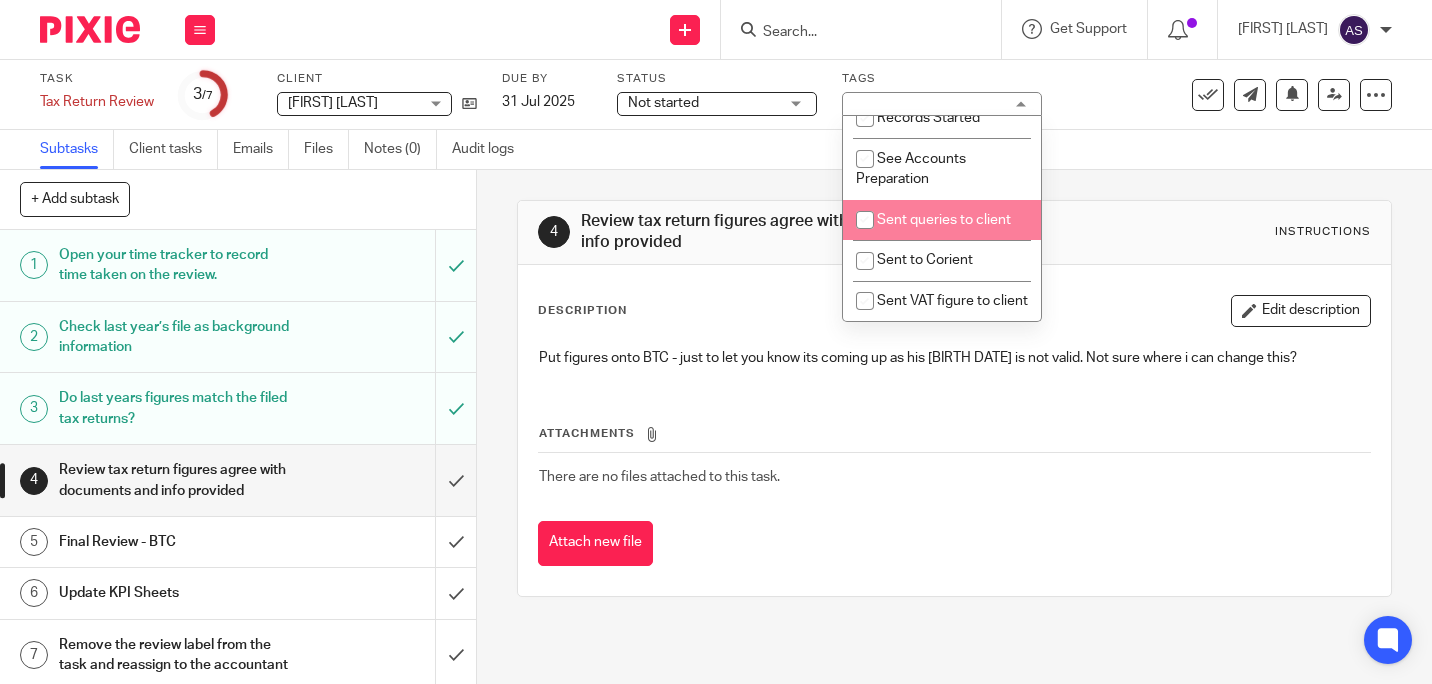 scroll, scrollTop: 649, scrollLeft: 0, axis: vertical 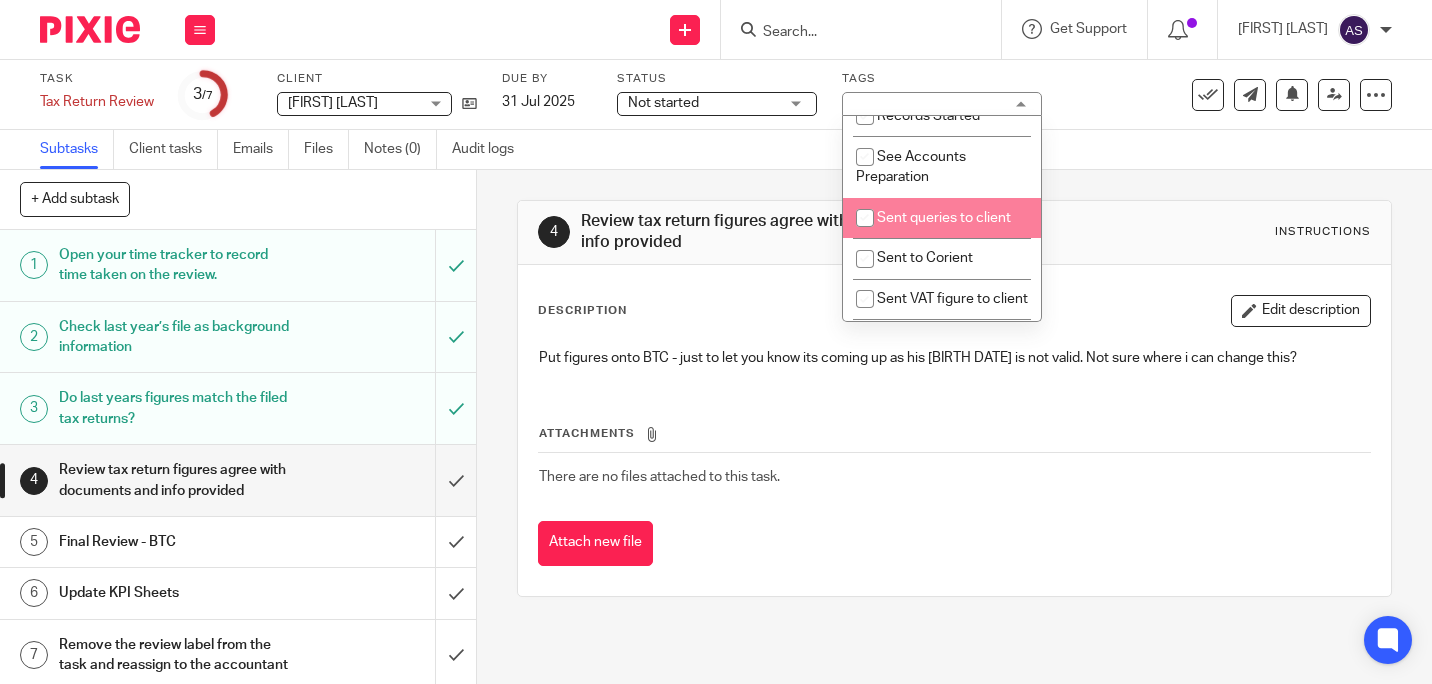 click on "Sent queries to client" at bounding box center [944, 218] 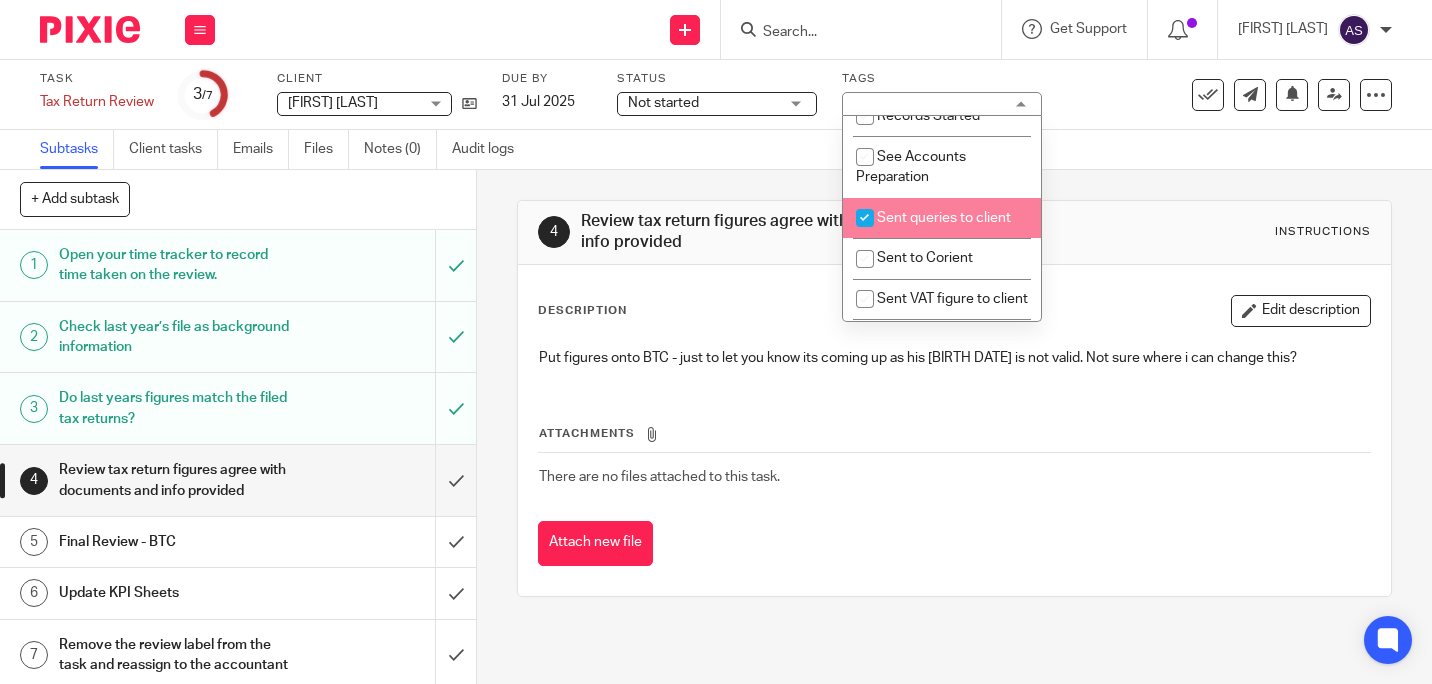 checkbox on "true" 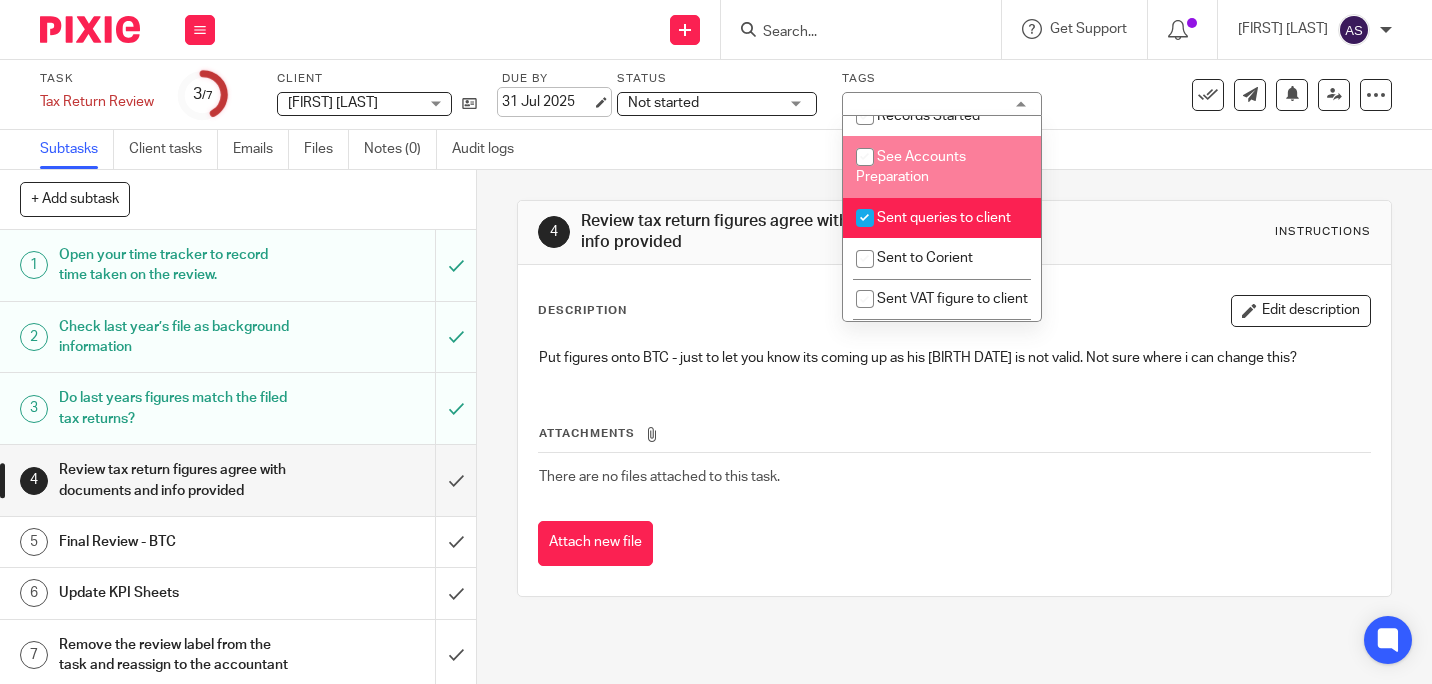 click on "31 Jul 2025" at bounding box center (547, 102) 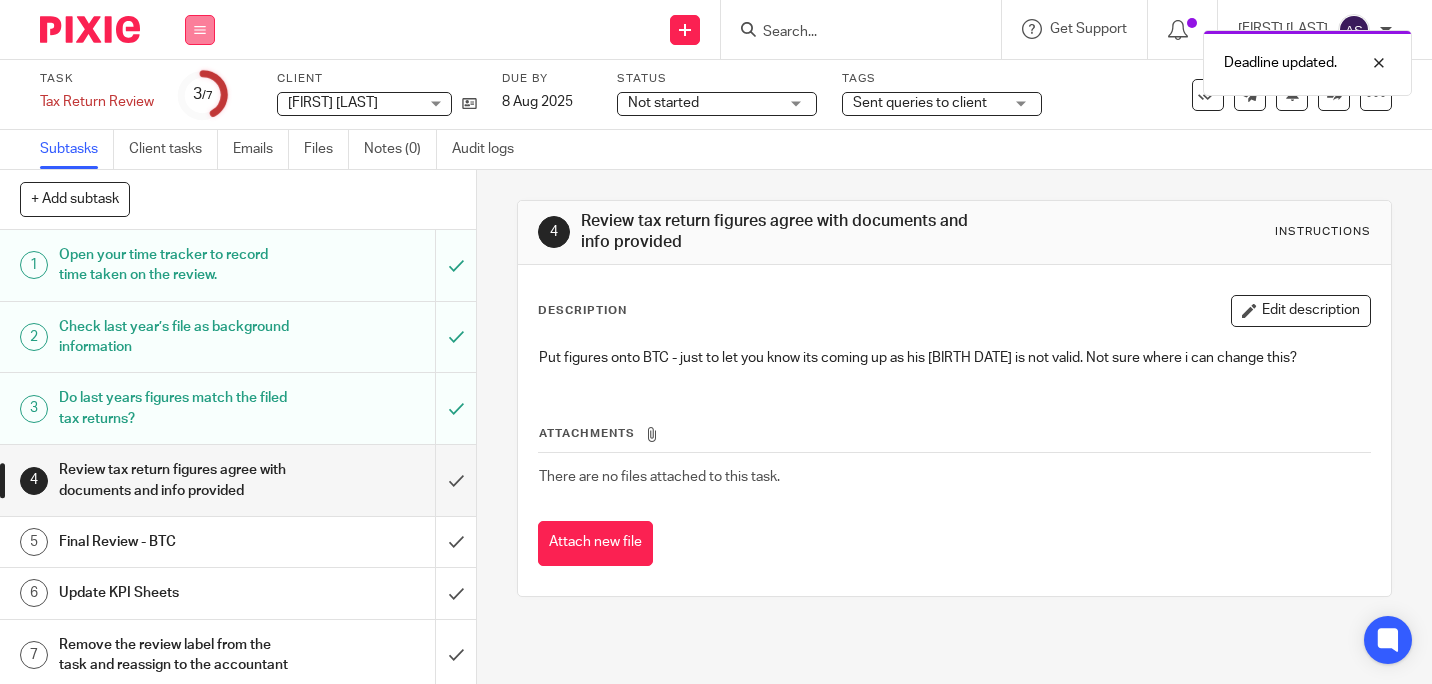 click at bounding box center (200, 30) 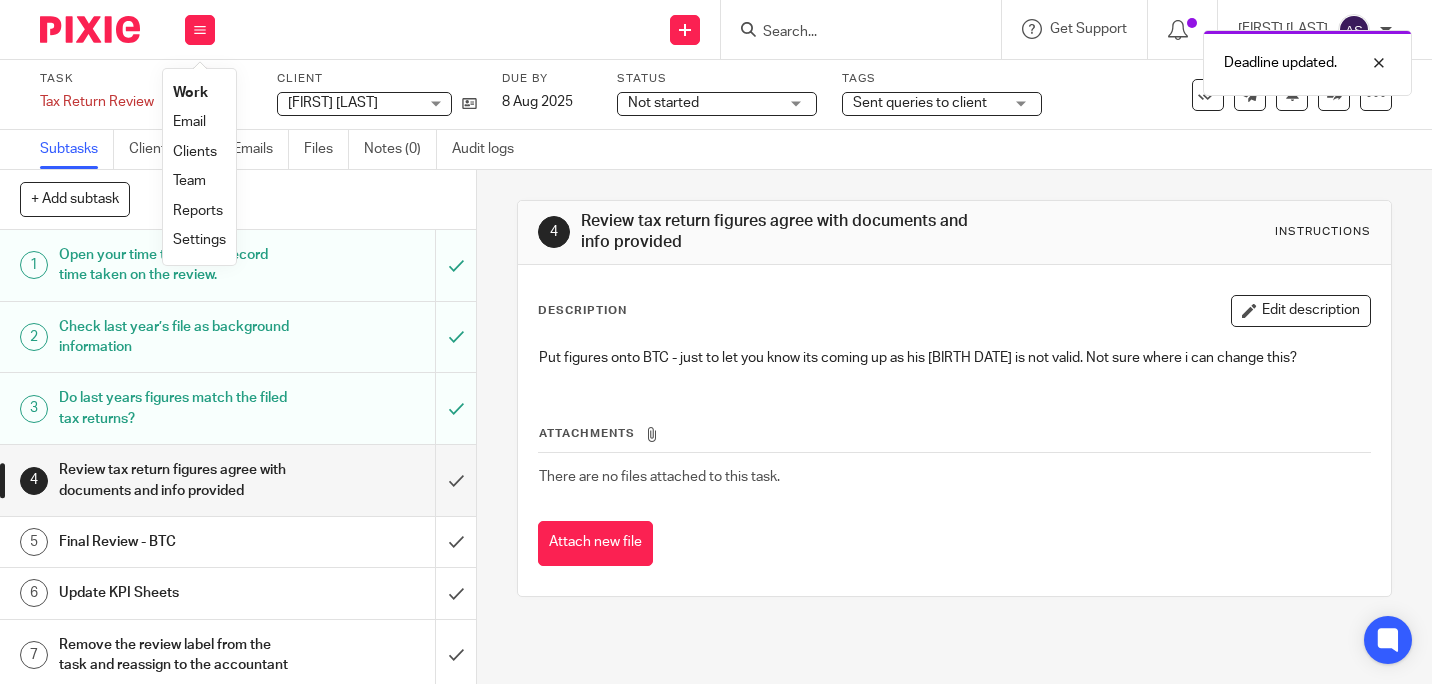 click on "Work" at bounding box center (190, 93) 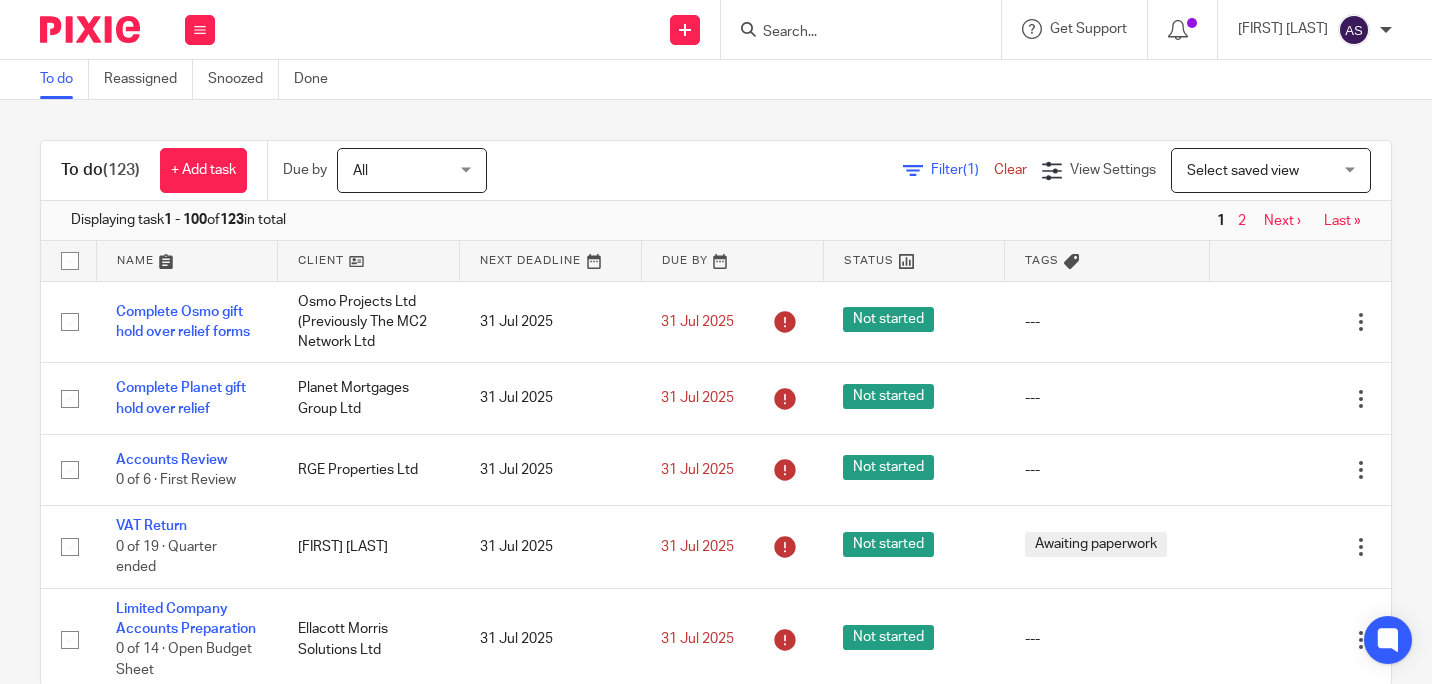 scroll, scrollTop: 0, scrollLeft: 0, axis: both 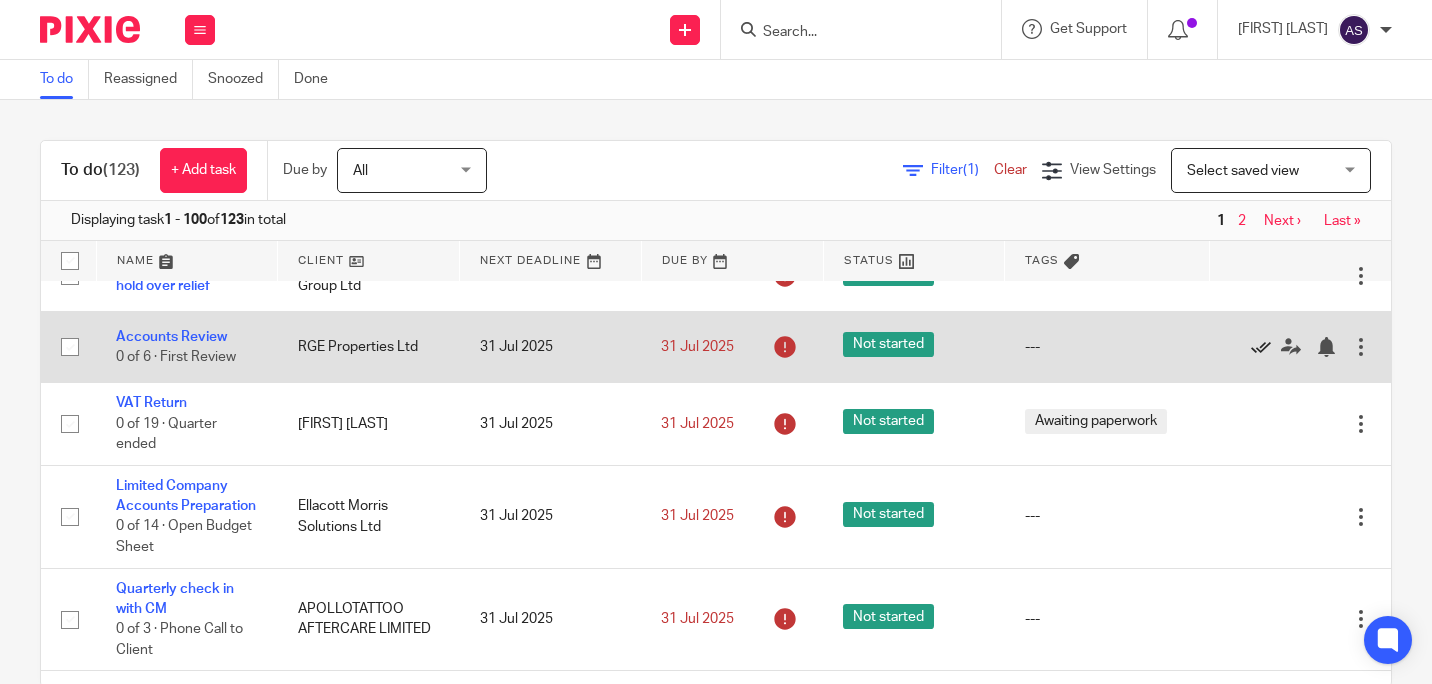 click at bounding box center [1261, 347] 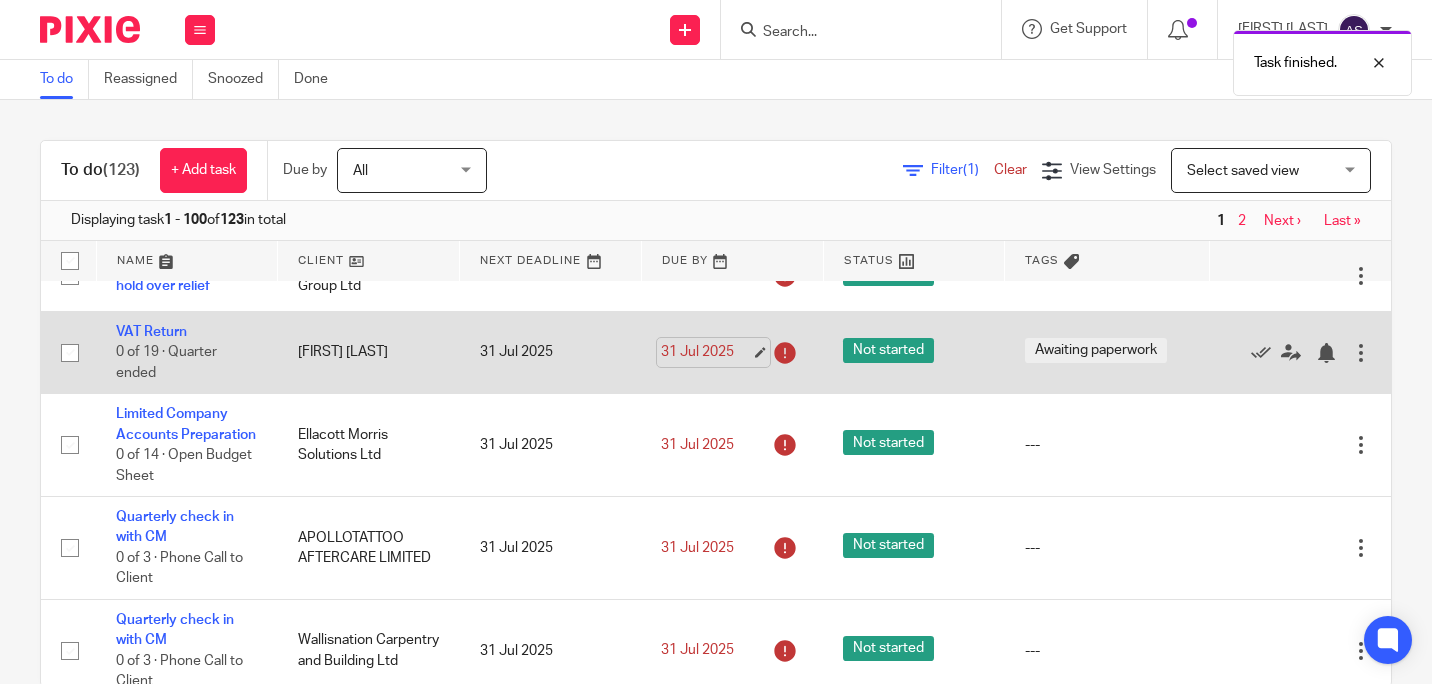 click on "31 Jul 2025" at bounding box center [706, 352] 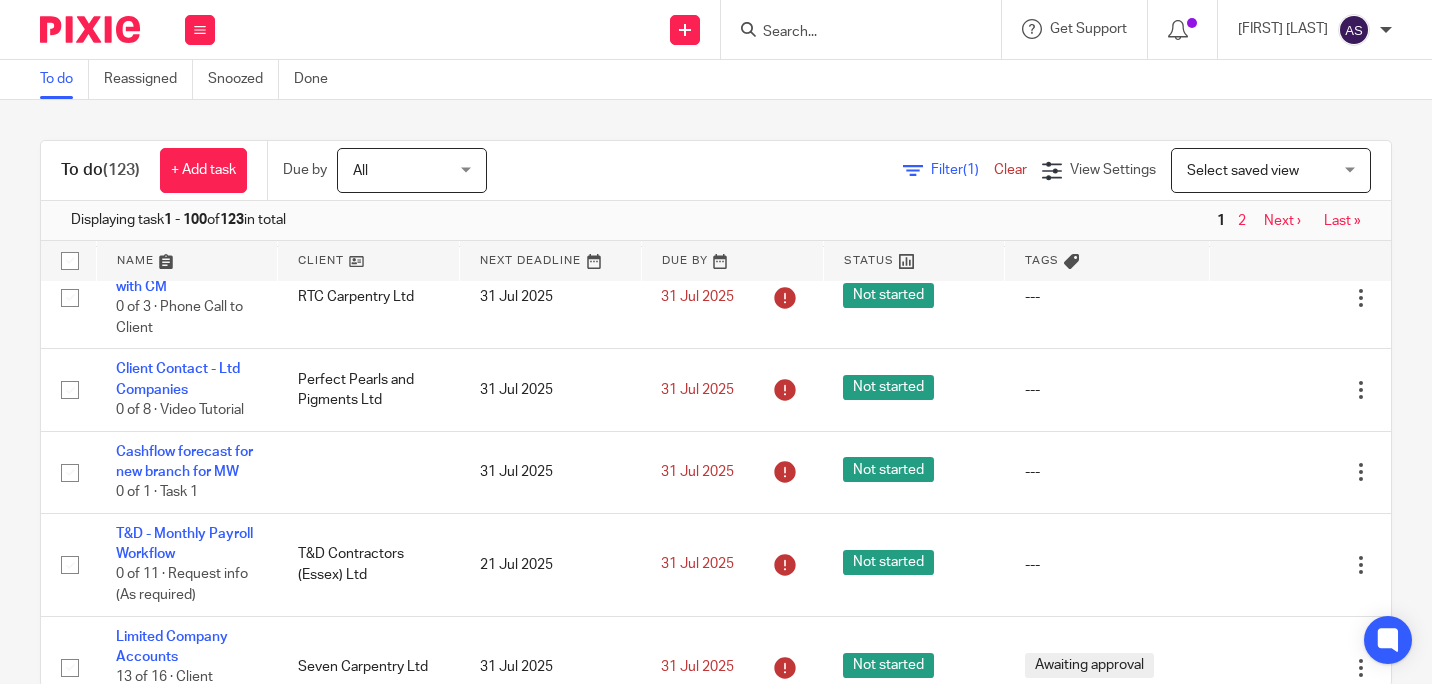 scroll, scrollTop: 580, scrollLeft: 0, axis: vertical 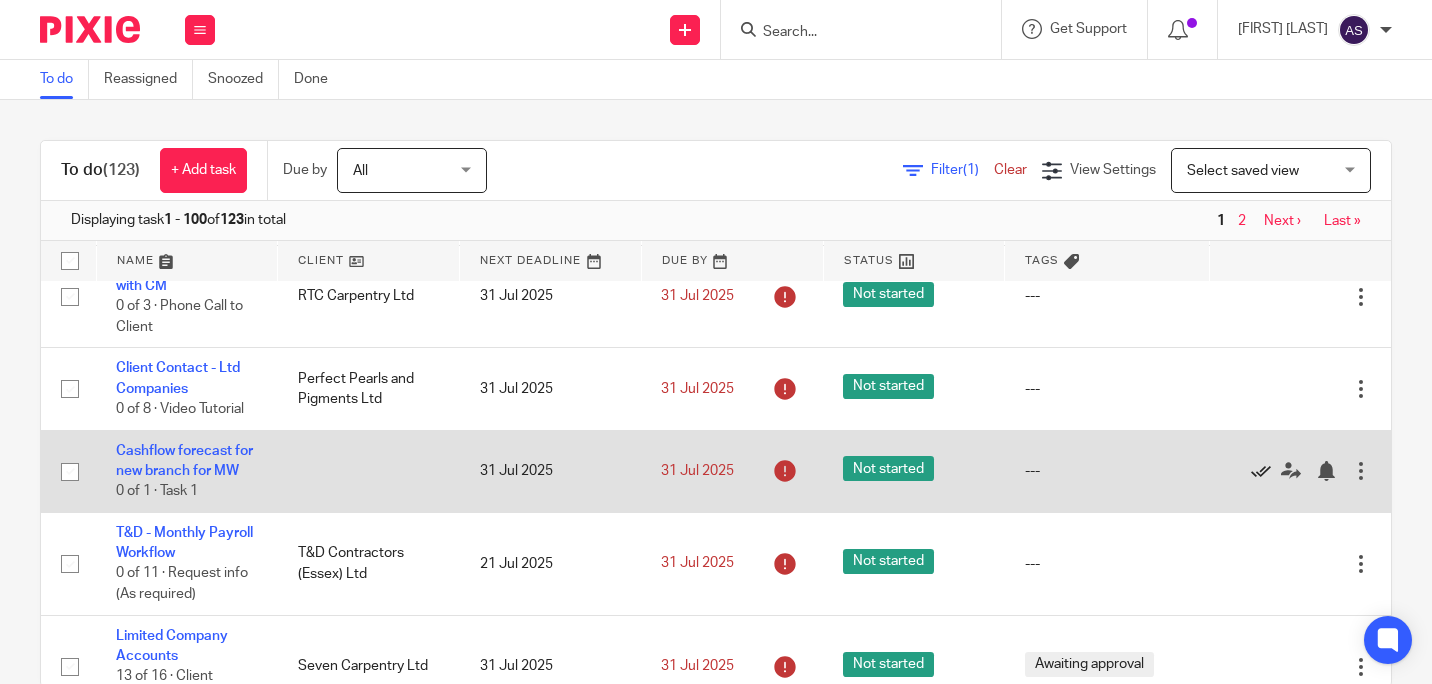click at bounding box center [1261, 471] 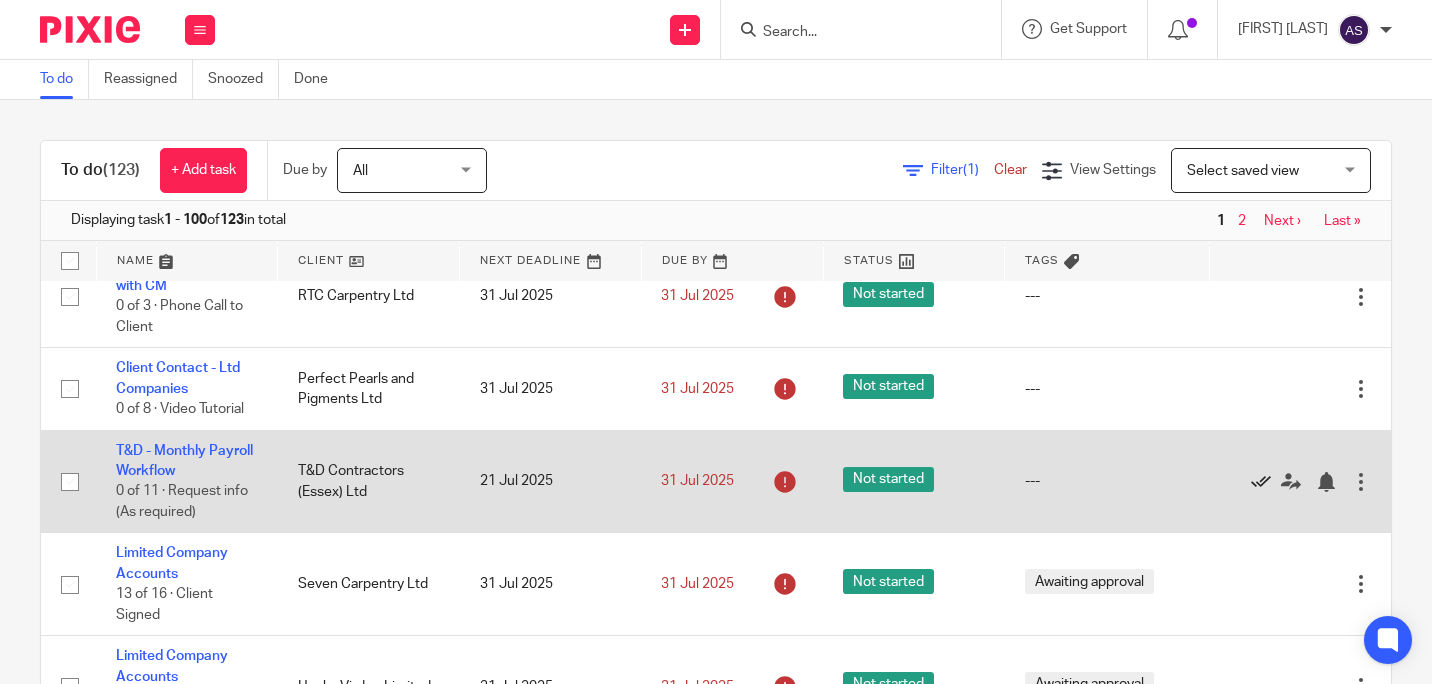 click at bounding box center [1261, 482] 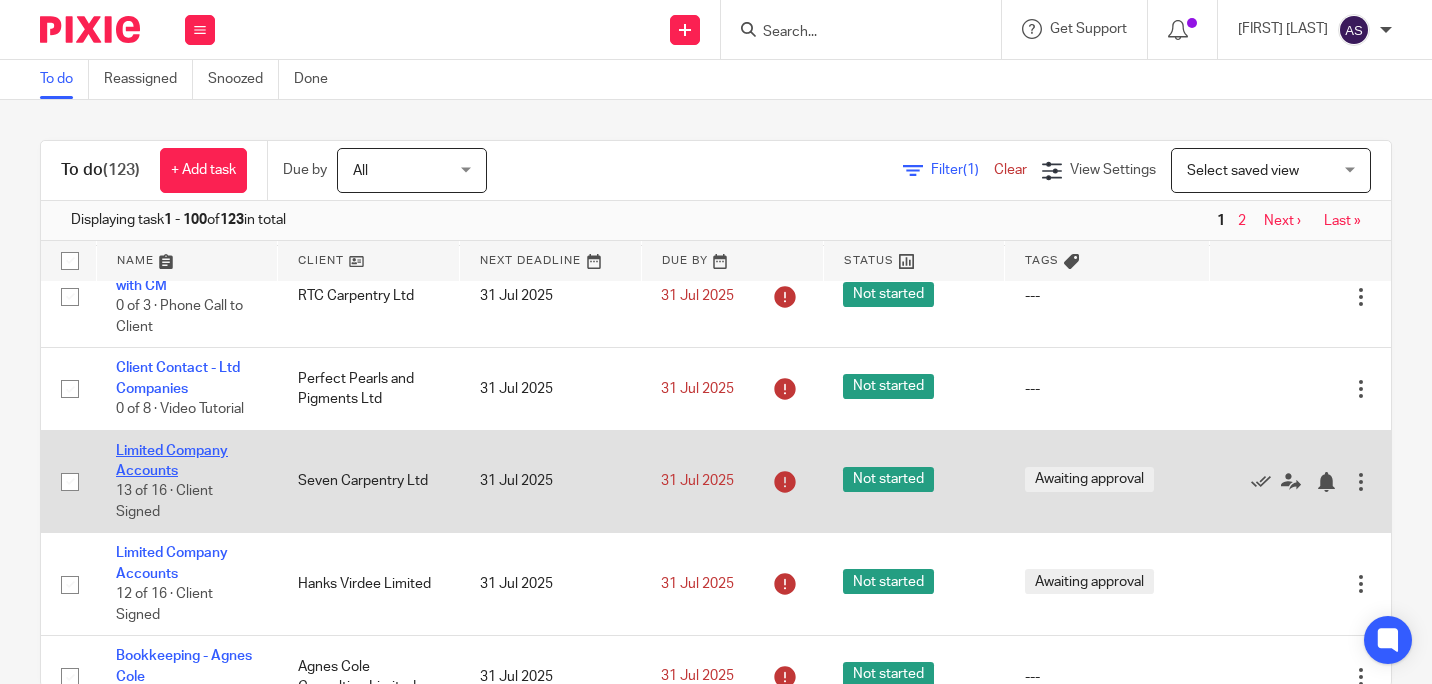 click on "Limited Company Accounts" at bounding box center [172, 461] 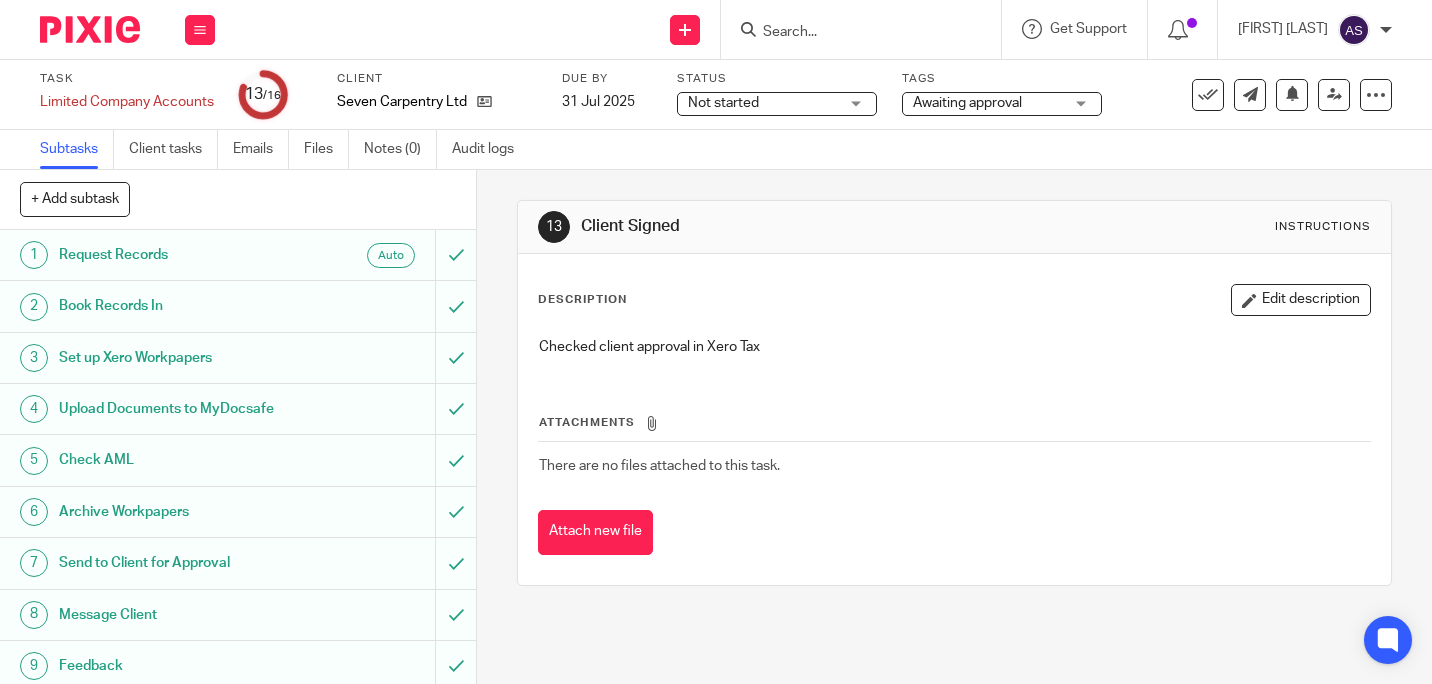 scroll, scrollTop: 0, scrollLeft: 0, axis: both 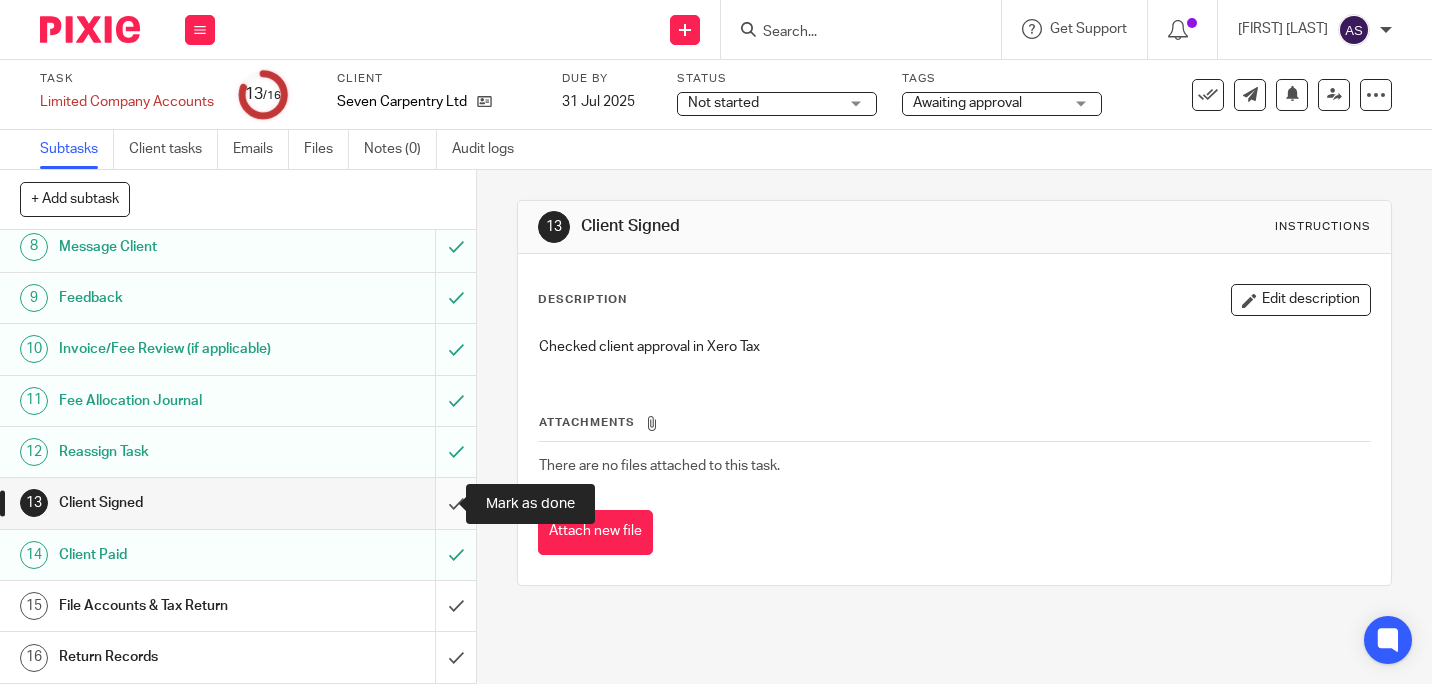 click at bounding box center [238, 503] 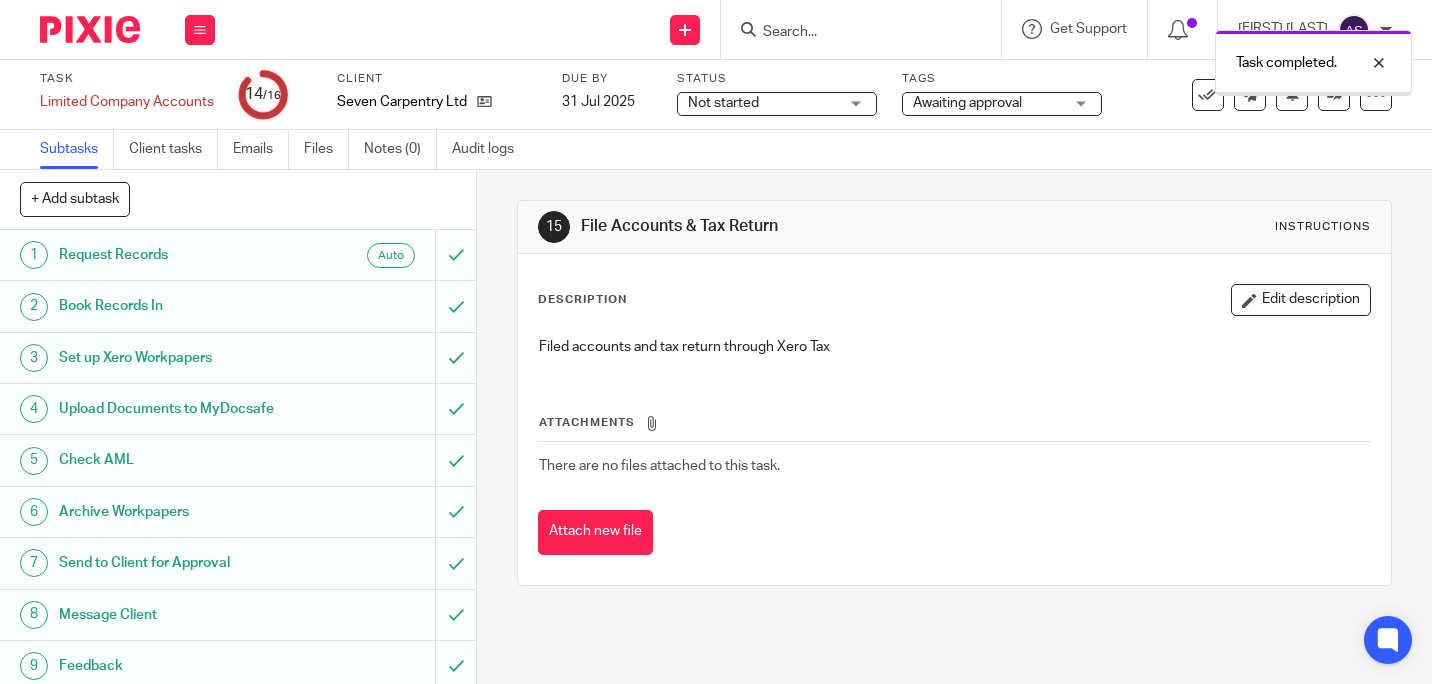 scroll, scrollTop: 0, scrollLeft: 0, axis: both 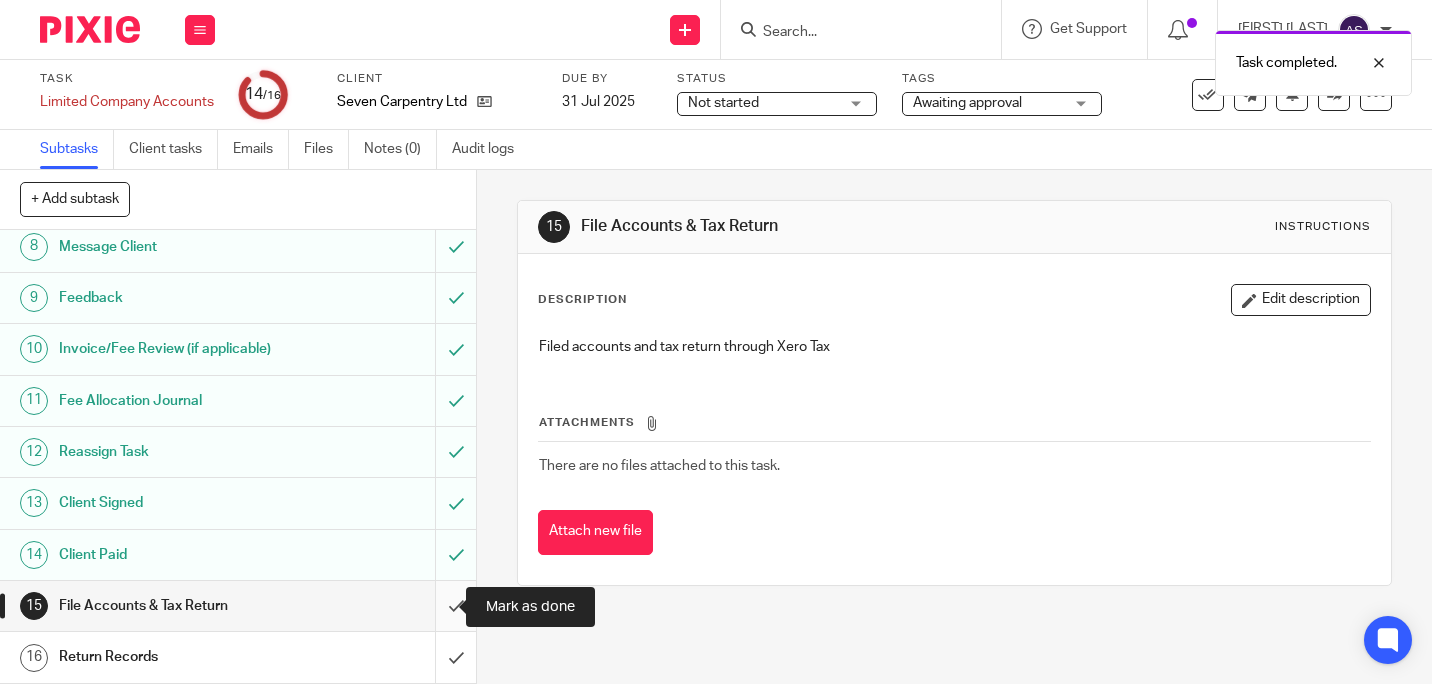click at bounding box center [238, 606] 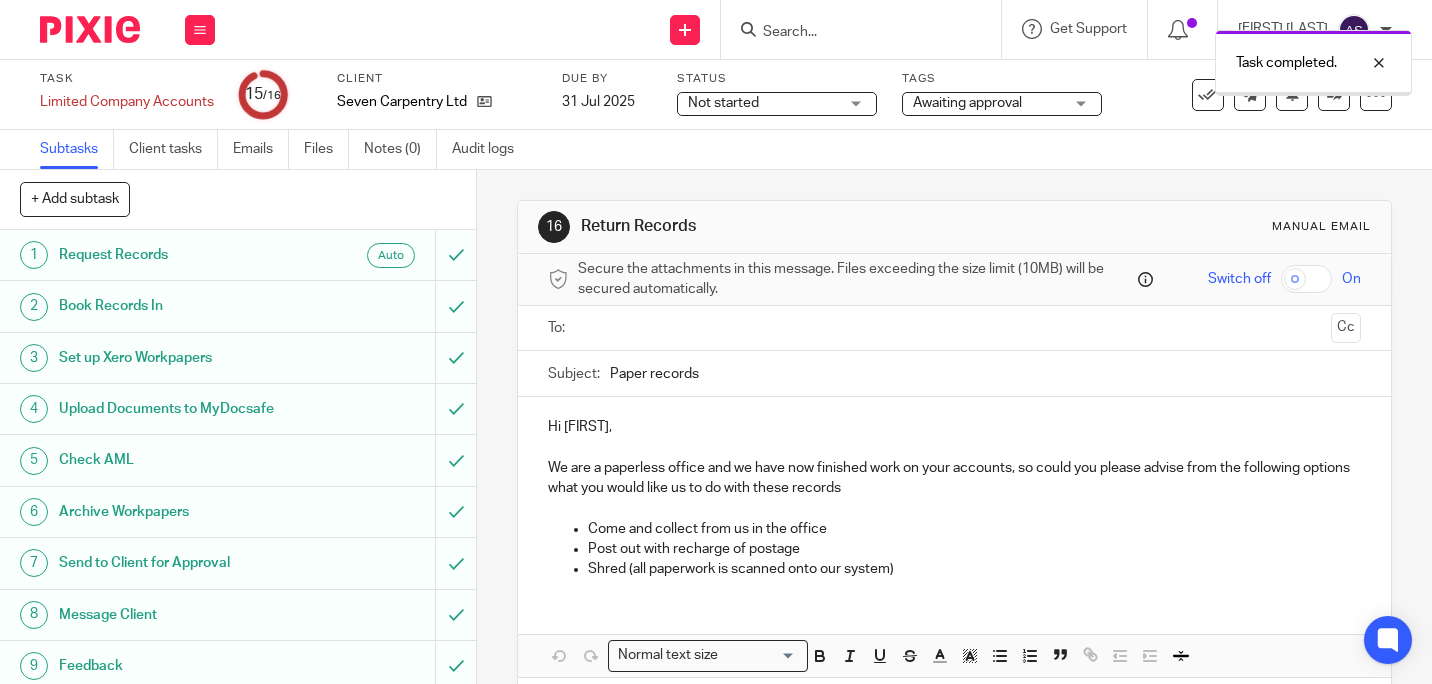scroll, scrollTop: 0, scrollLeft: 0, axis: both 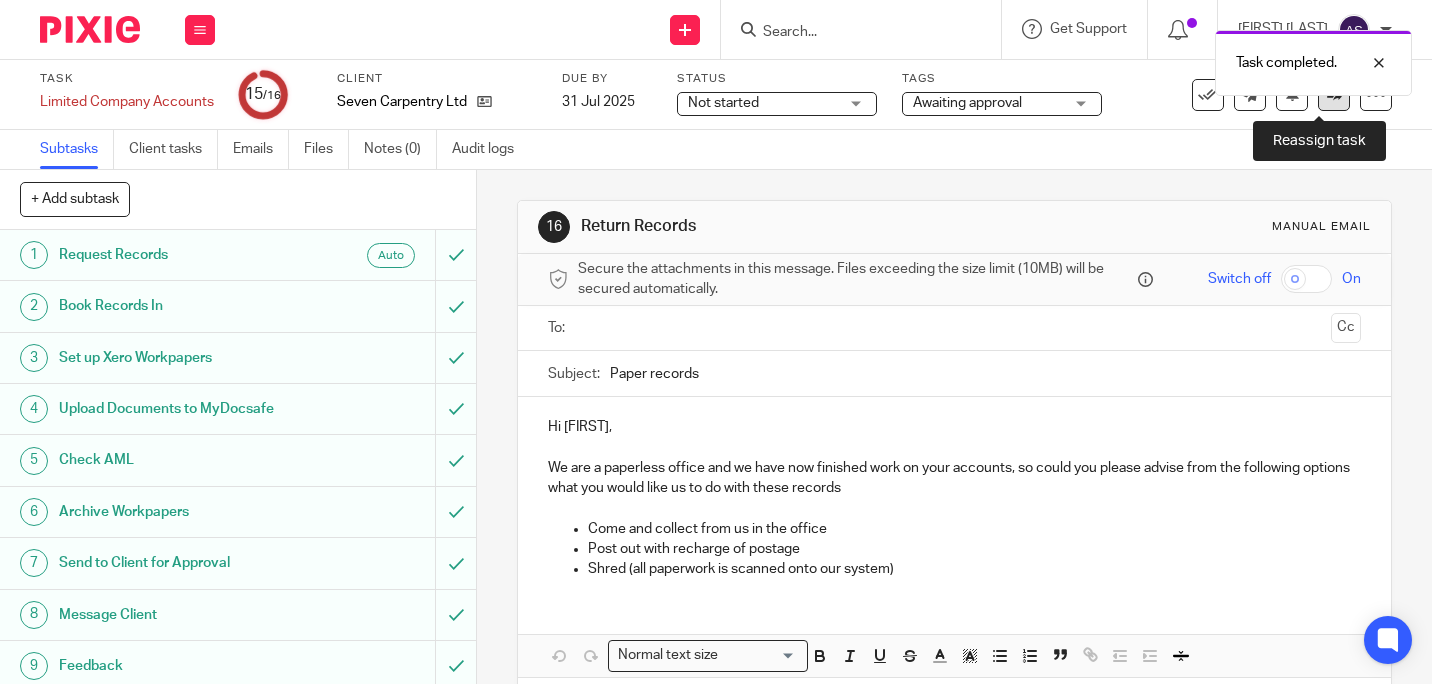 click at bounding box center (1334, 94) 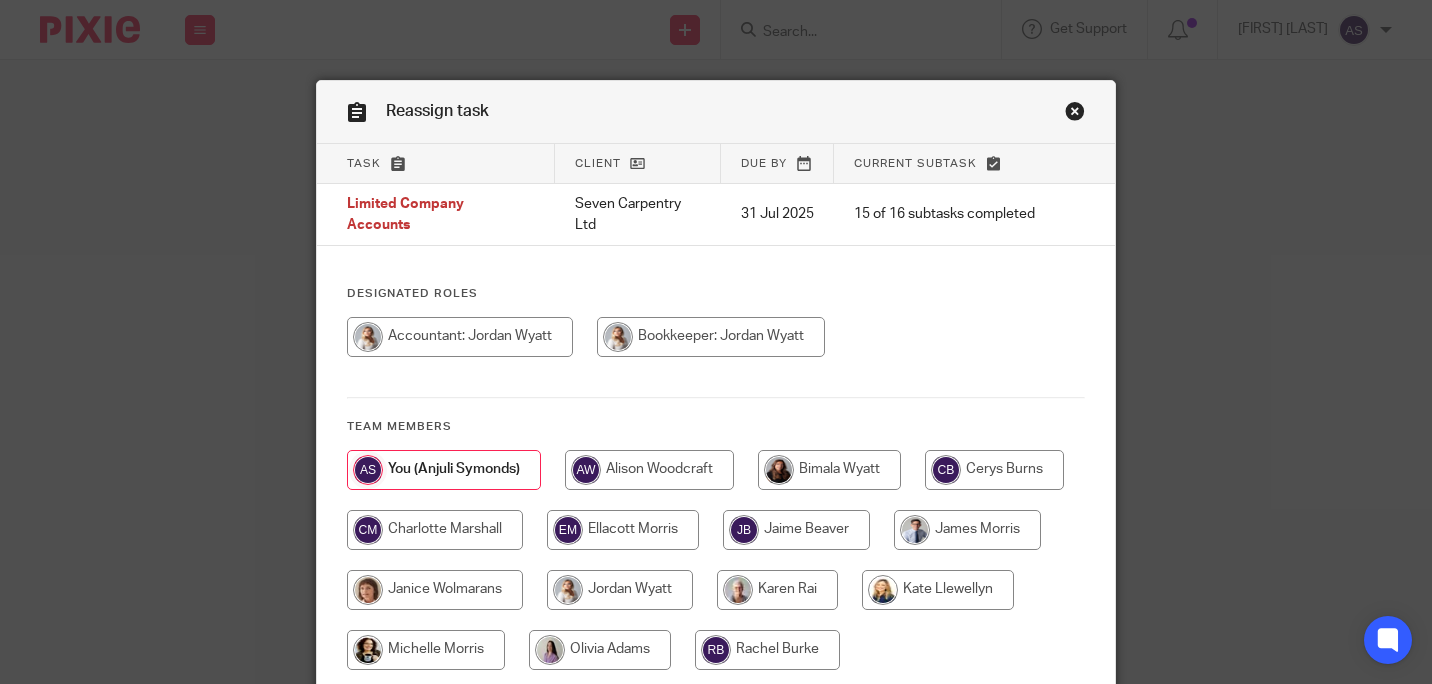 scroll, scrollTop: 0, scrollLeft: 0, axis: both 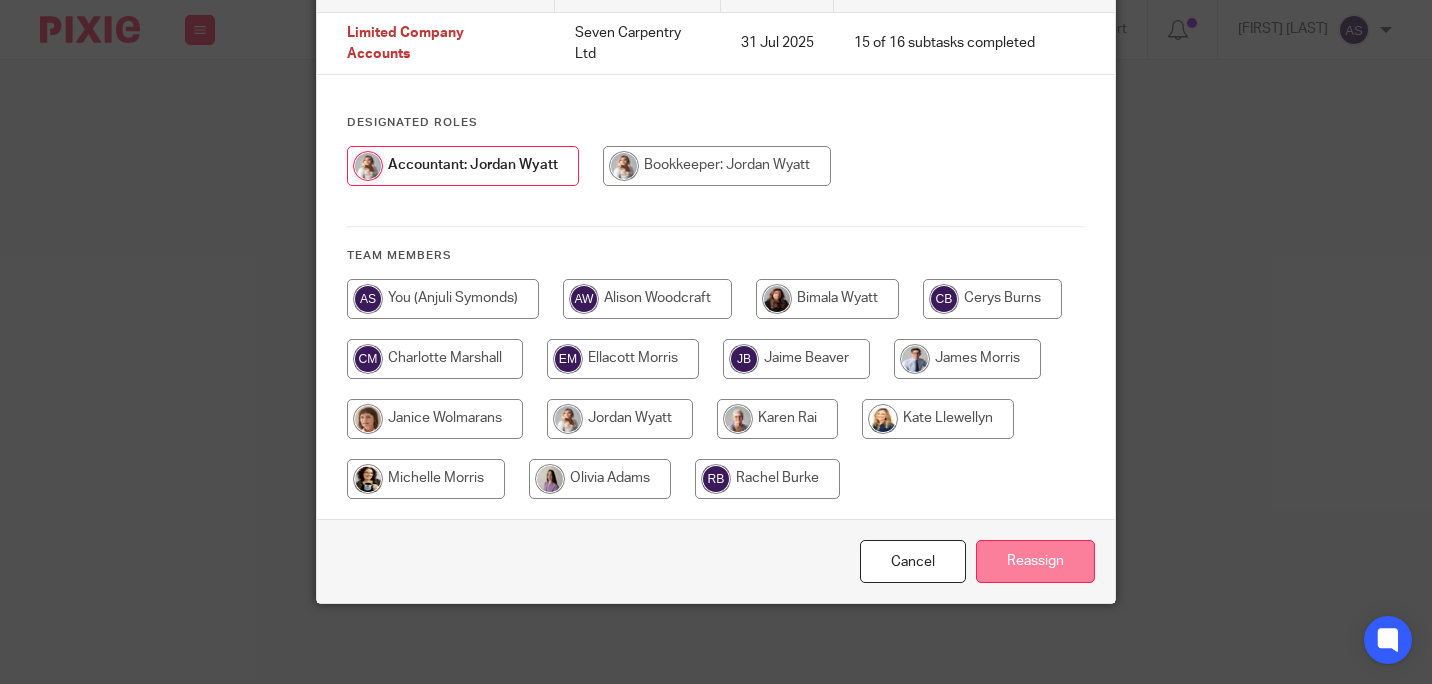 click on "Reassign" at bounding box center (1035, 561) 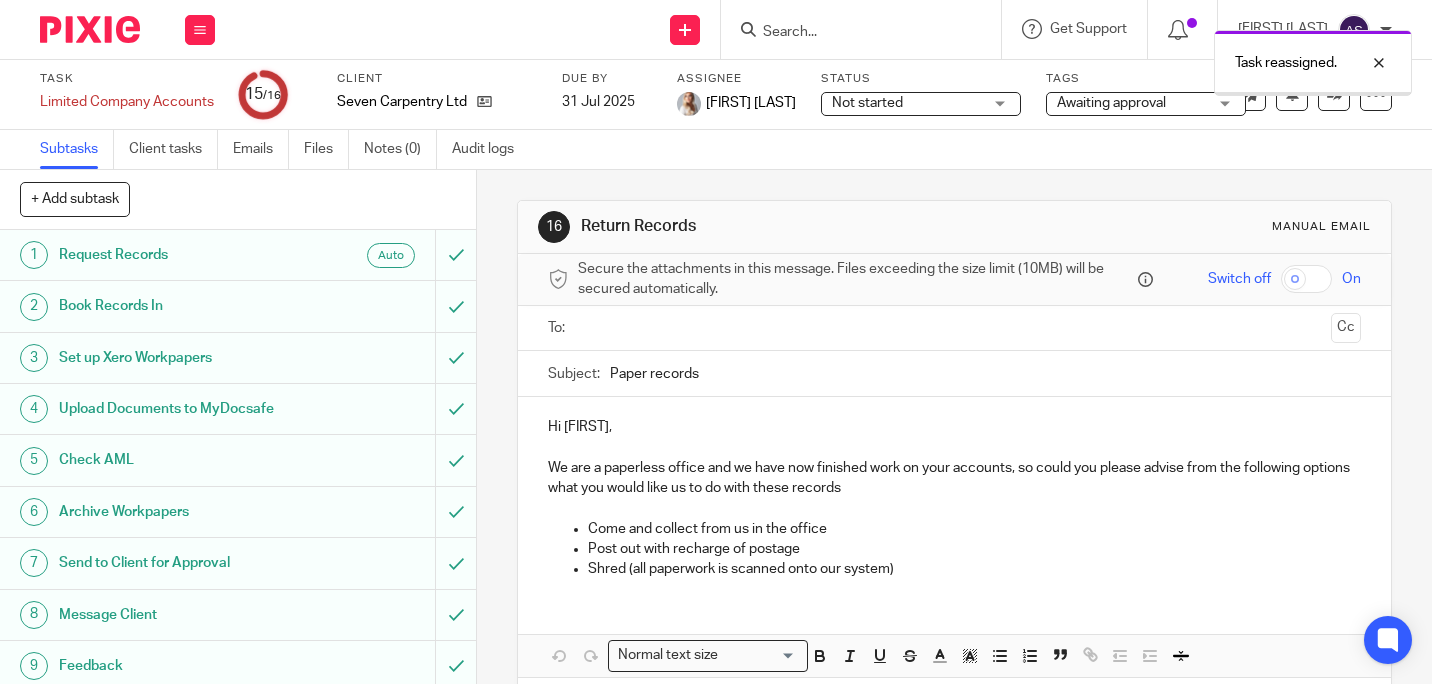 scroll, scrollTop: 0, scrollLeft: 0, axis: both 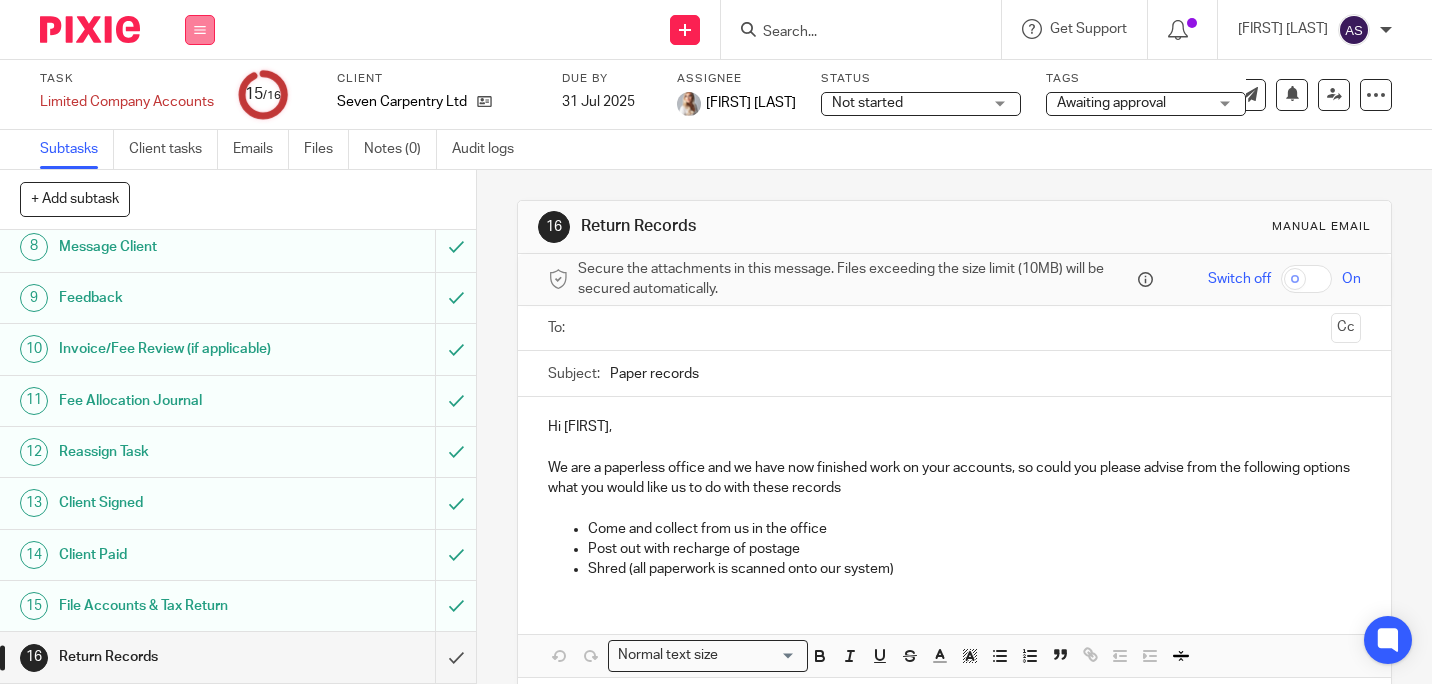 click at bounding box center [200, 30] 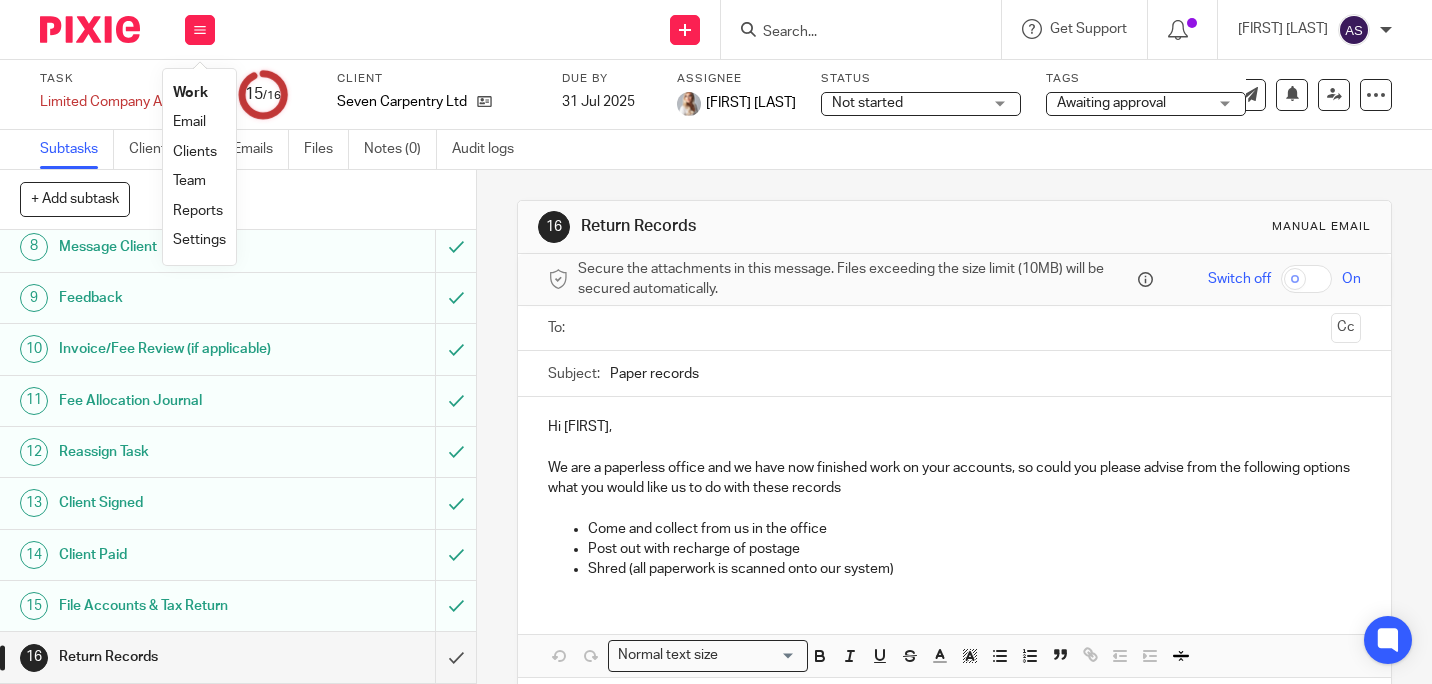 click on "Work" at bounding box center (190, 93) 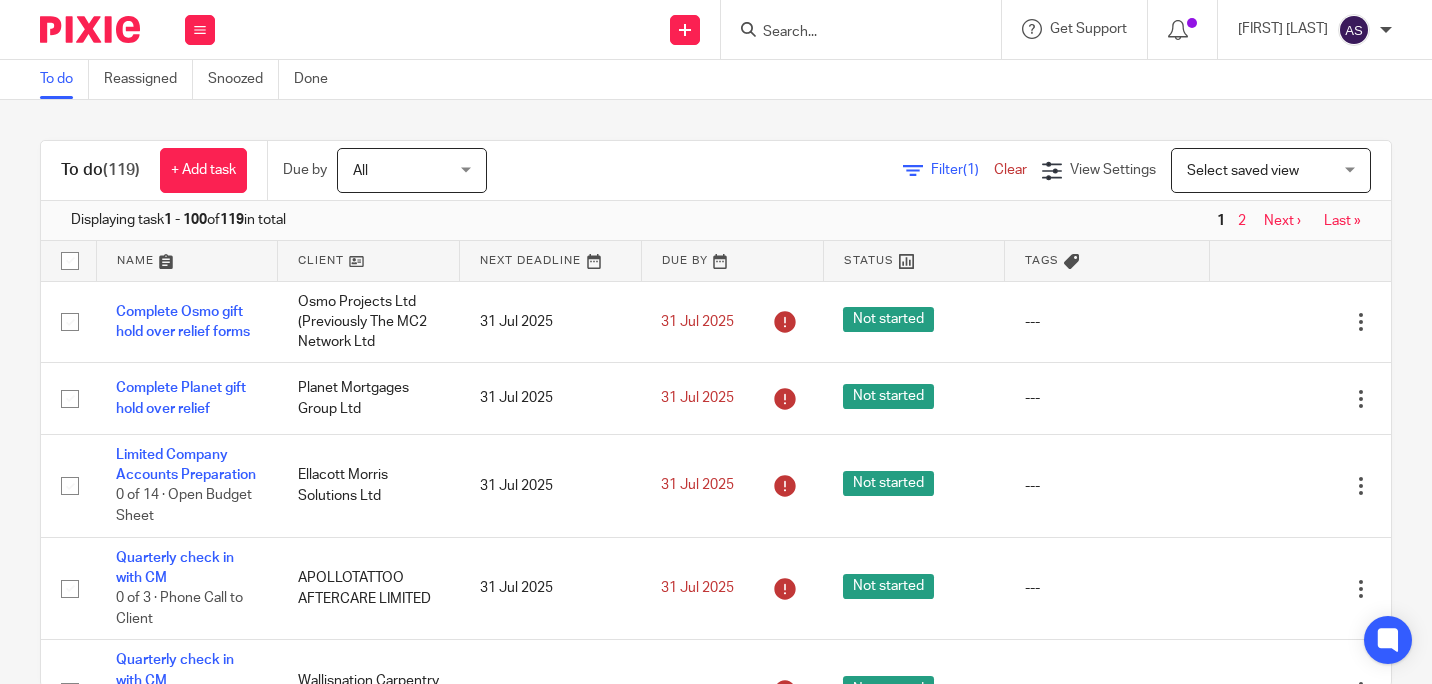scroll, scrollTop: 0, scrollLeft: 0, axis: both 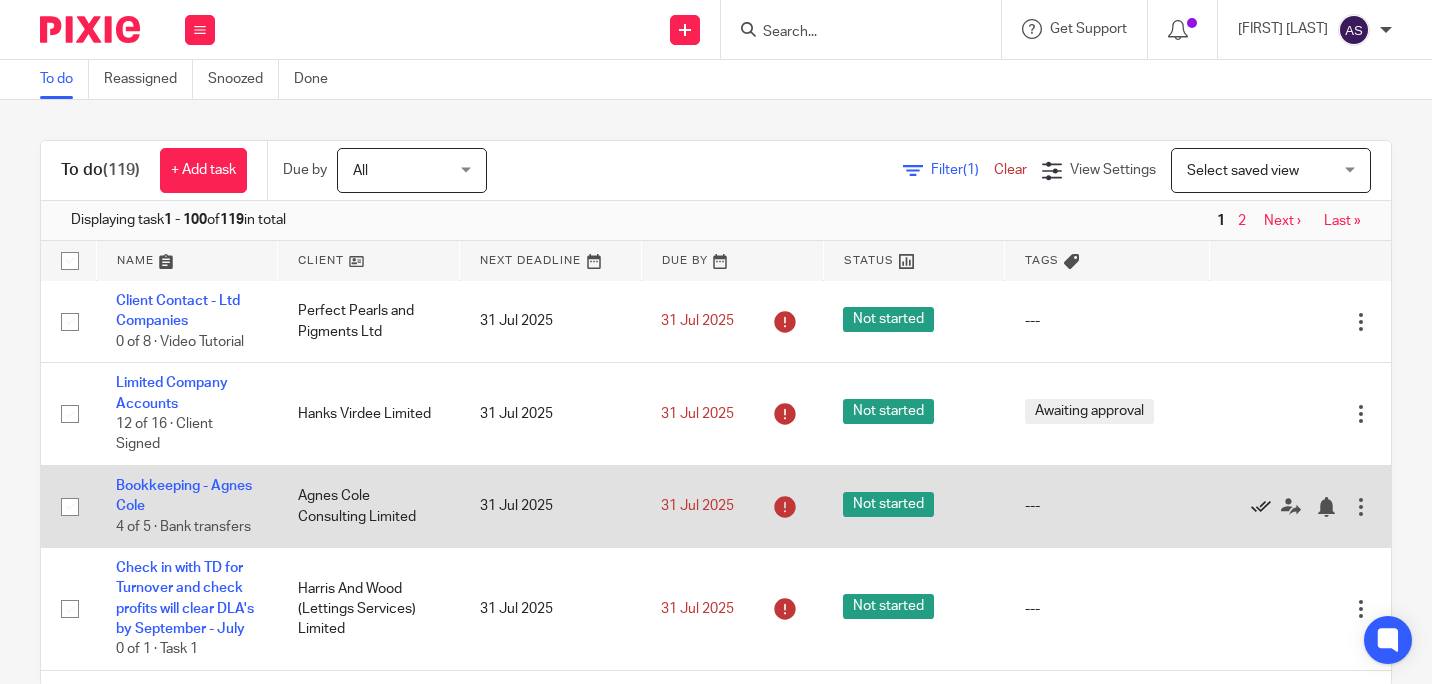 click at bounding box center (1261, 507) 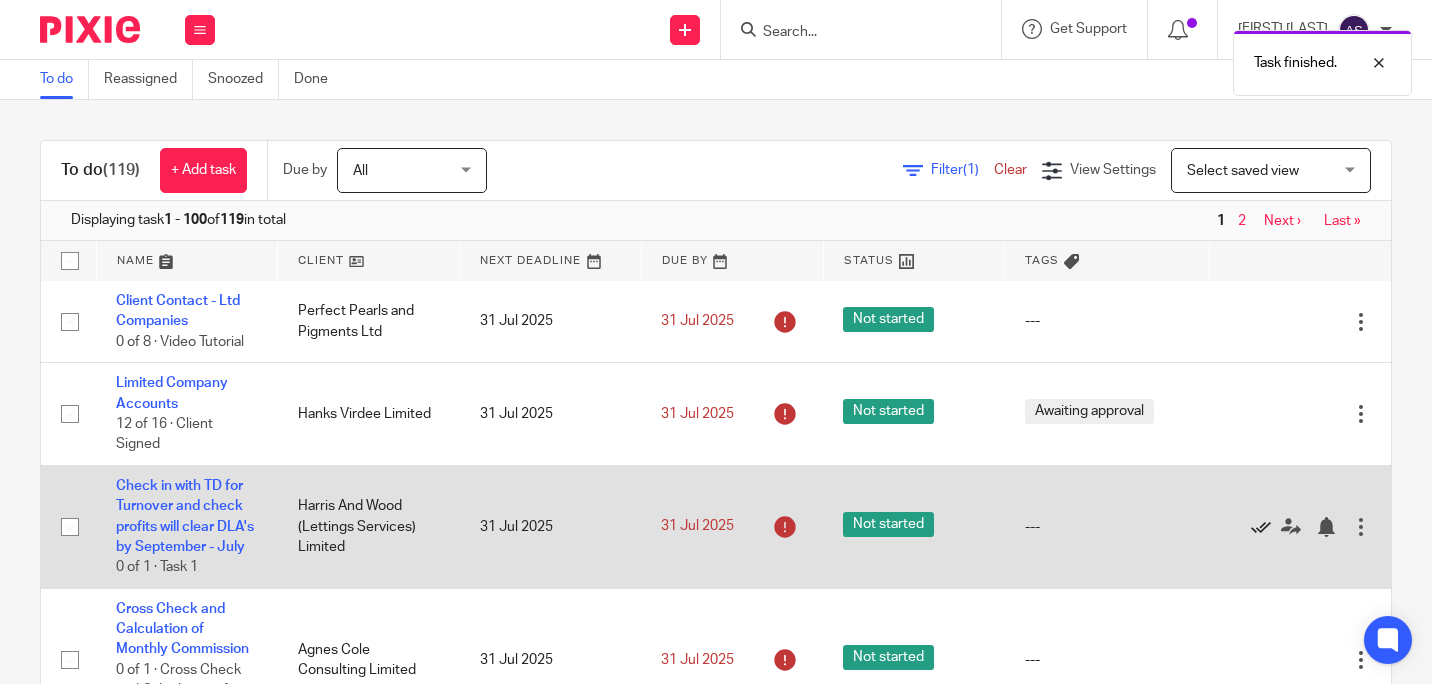 click at bounding box center [1261, 527] 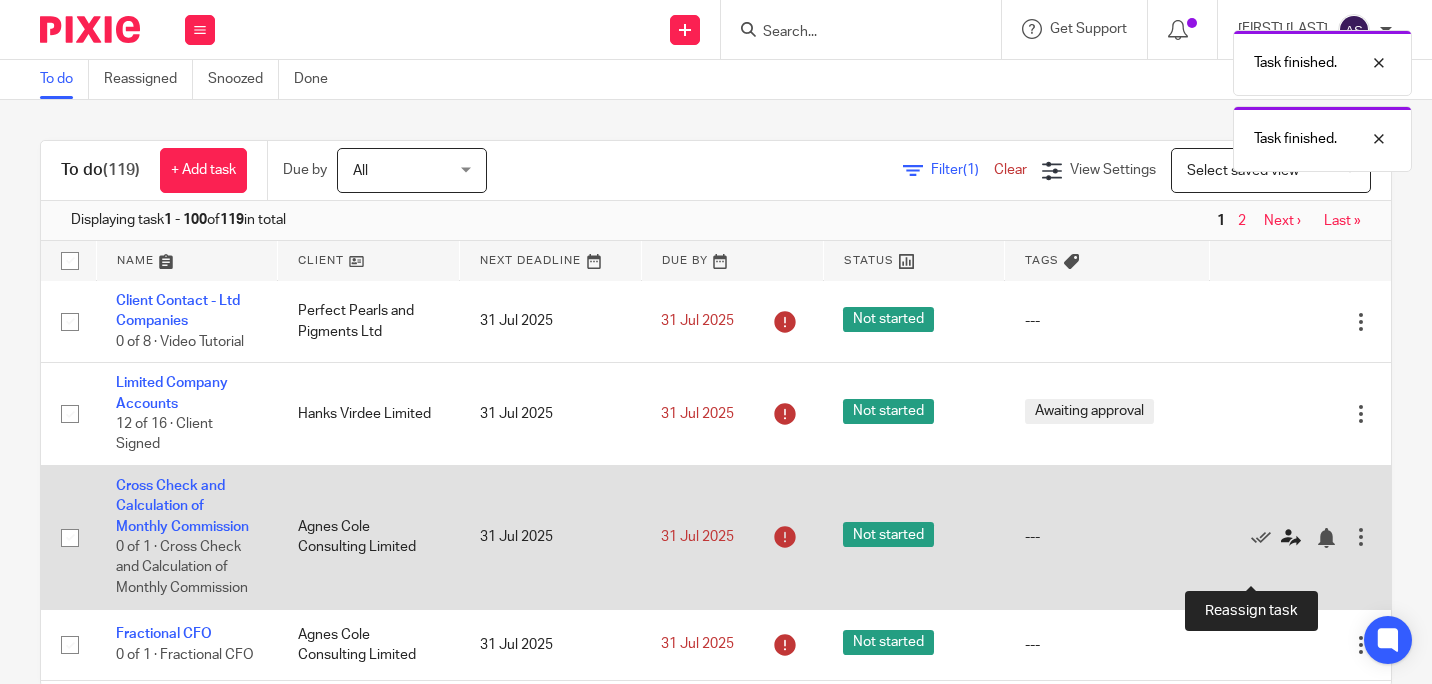 click at bounding box center (1291, 538) 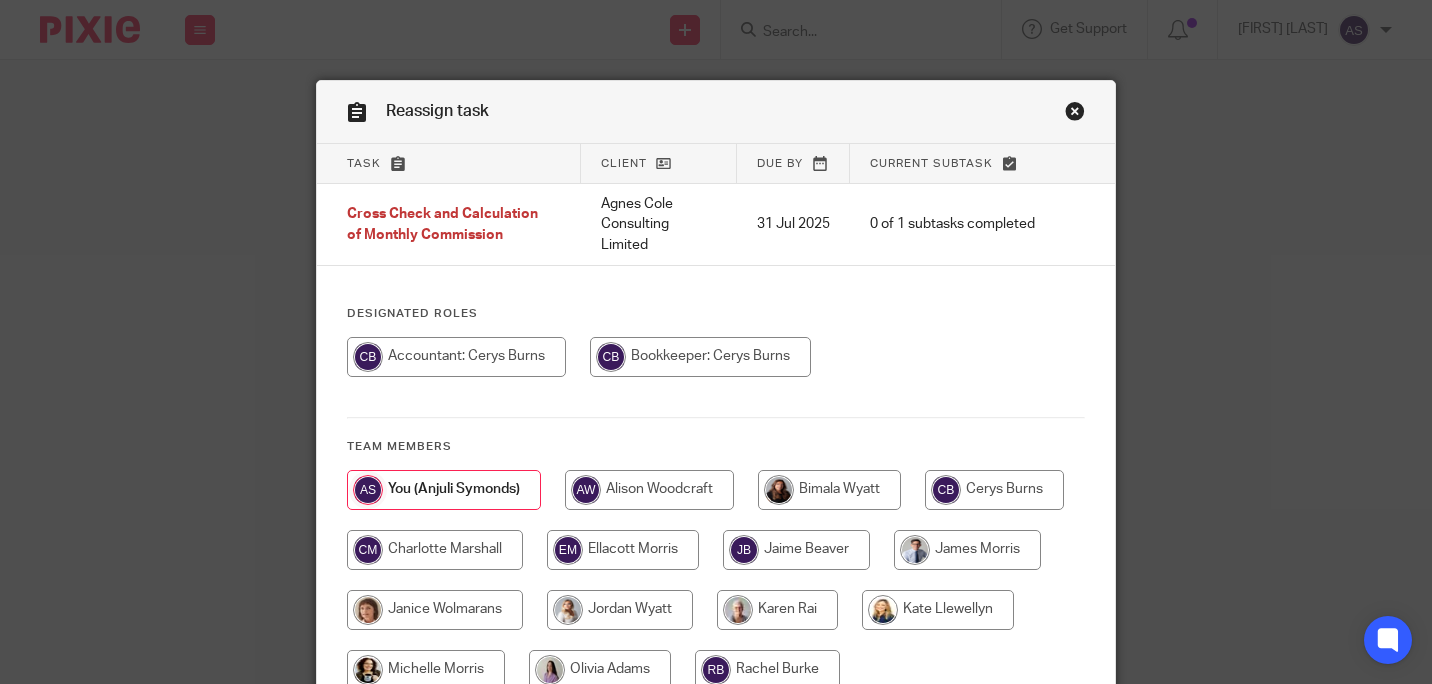 scroll, scrollTop: 0, scrollLeft: 0, axis: both 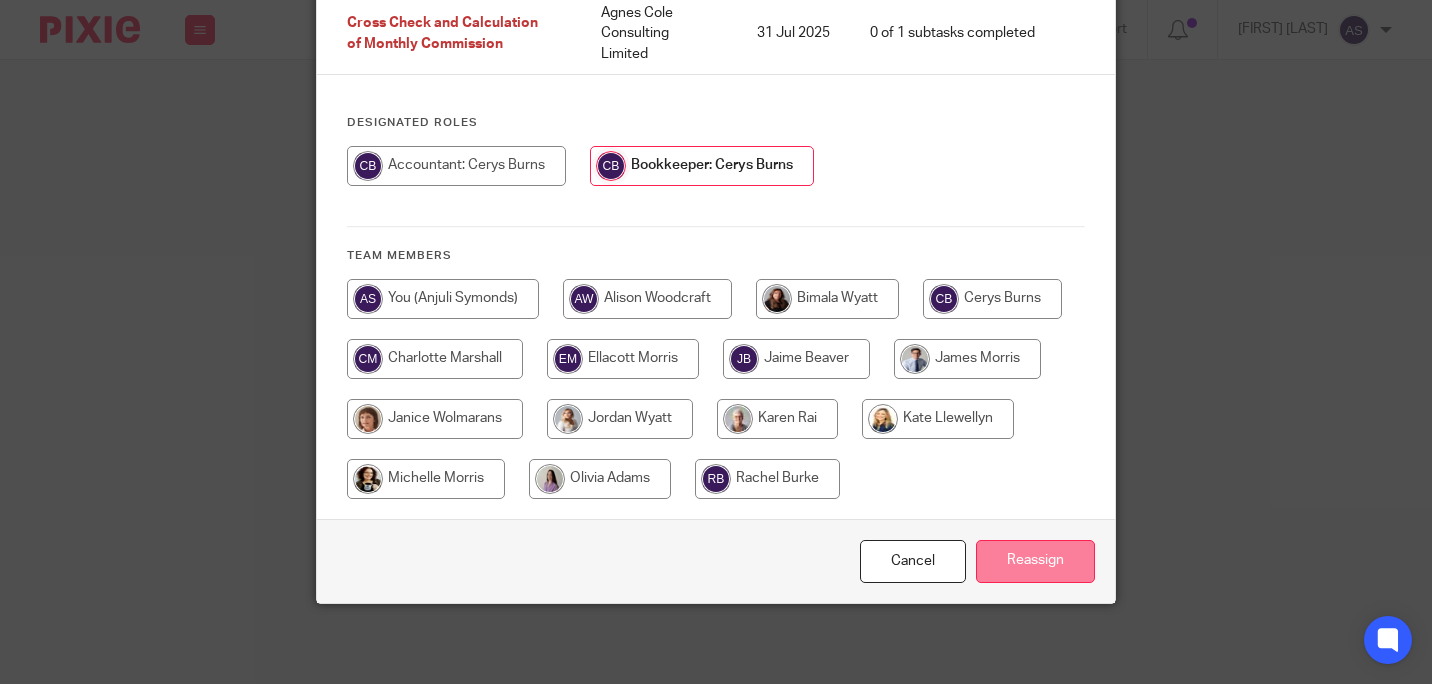 click on "Reassign" at bounding box center [1035, 561] 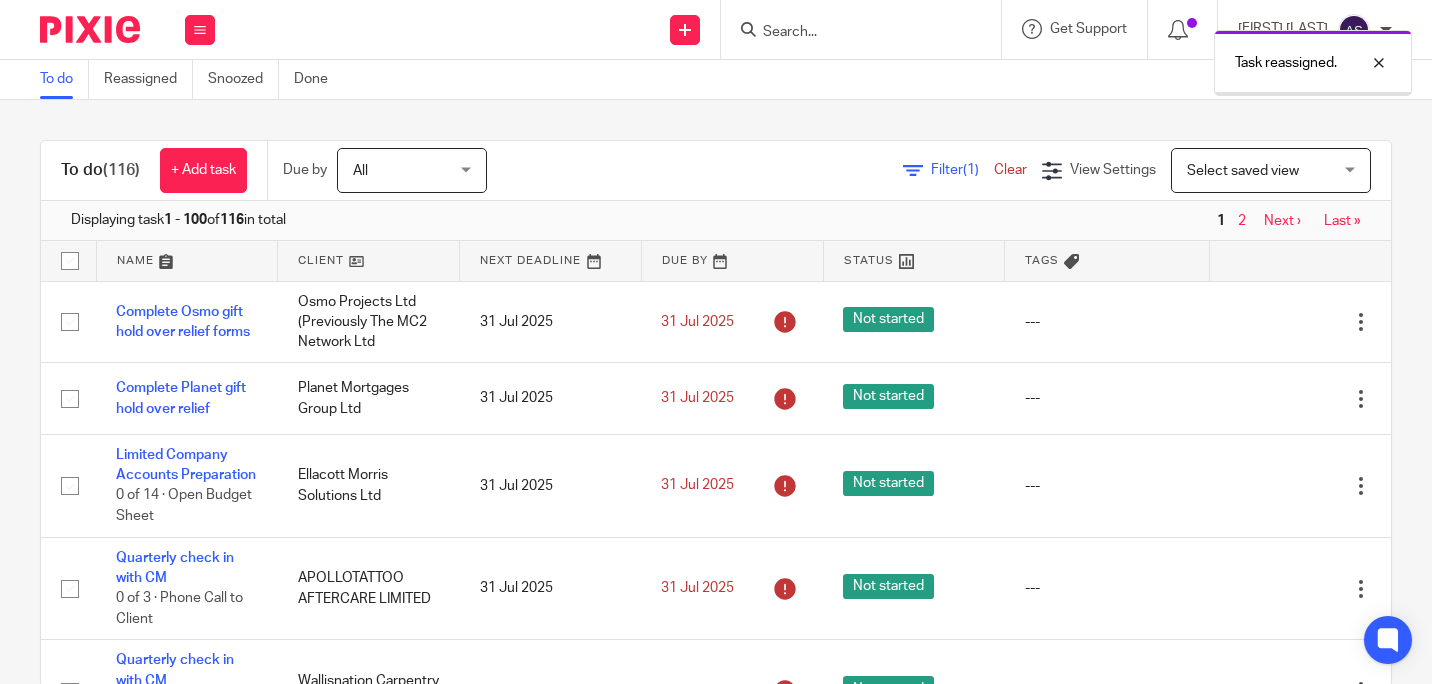 scroll, scrollTop: 0, scrollLeft: 0, axis: both 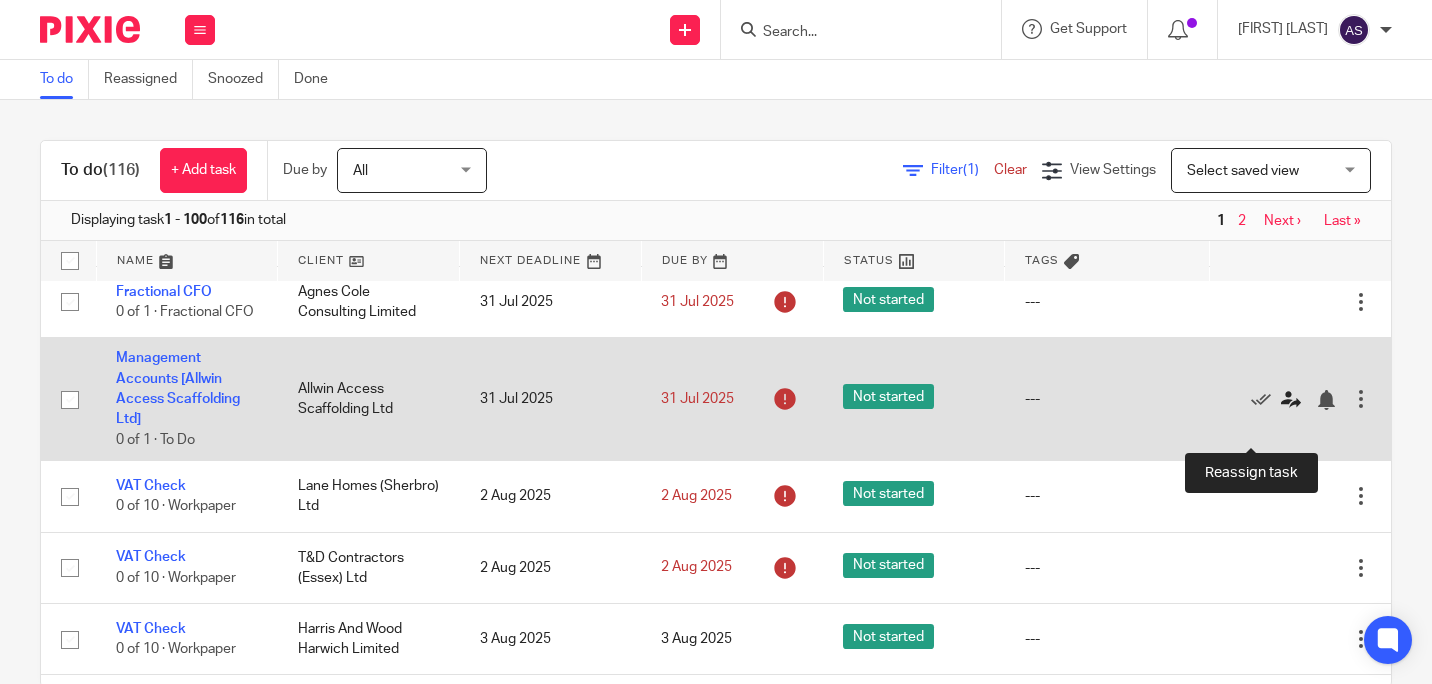 click at bounding box center (1291, 400) 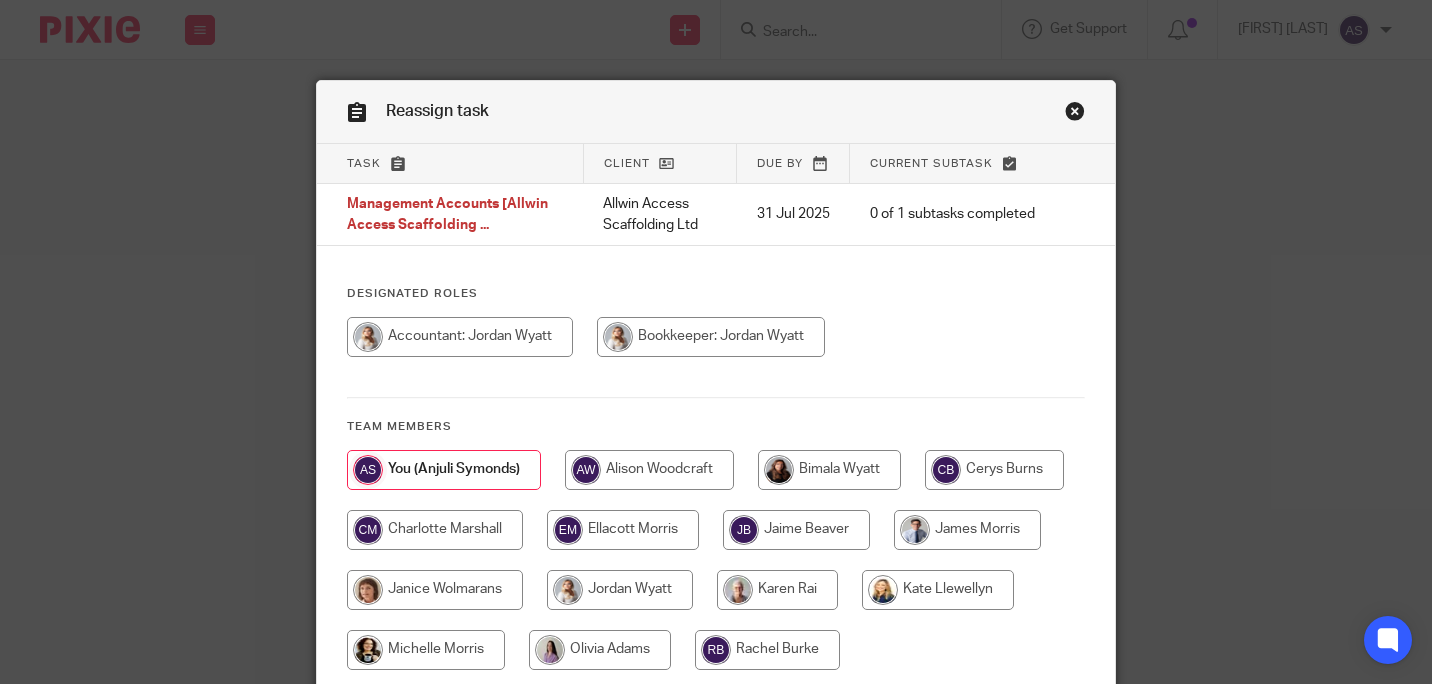 scroll, scrollTop: 0, scrollLeft: 0, axis: both 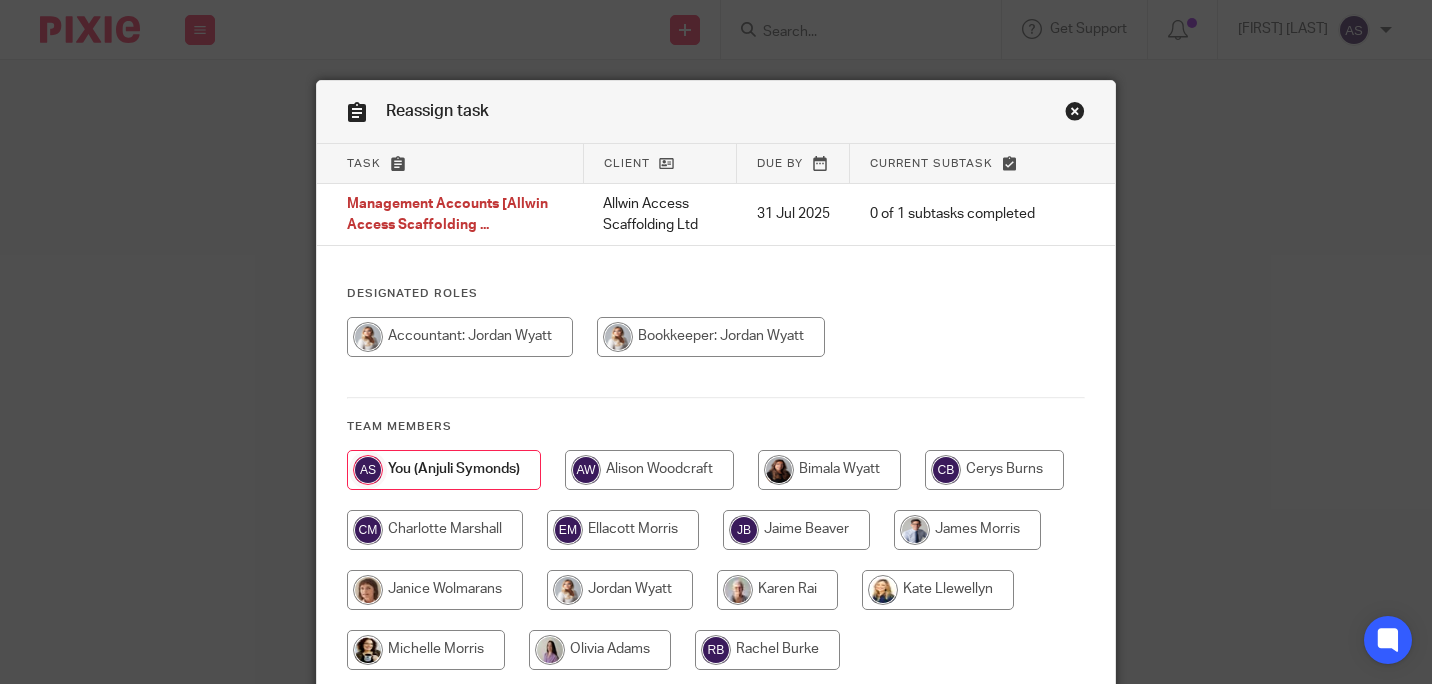 click at bounding box center [994, 470] 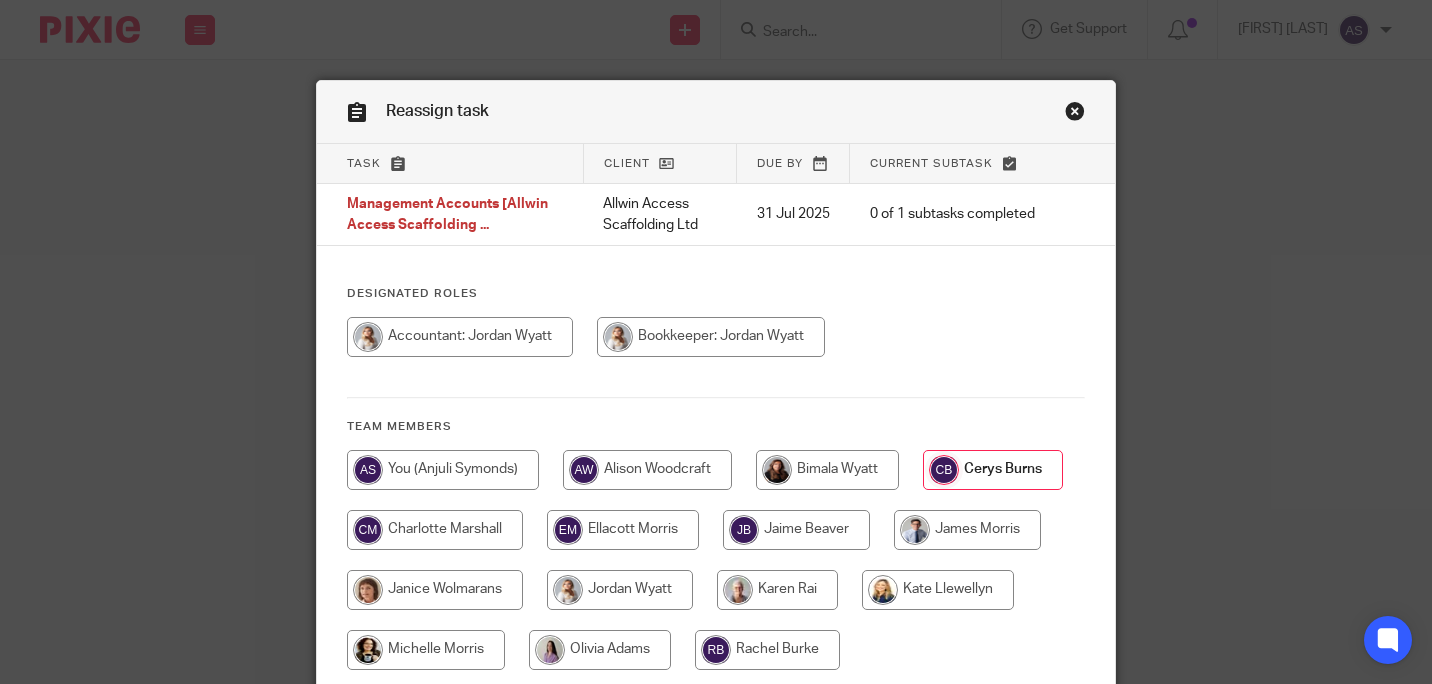 scroll, scrollTop: 171, scrollLeft: 0, axis: vertical 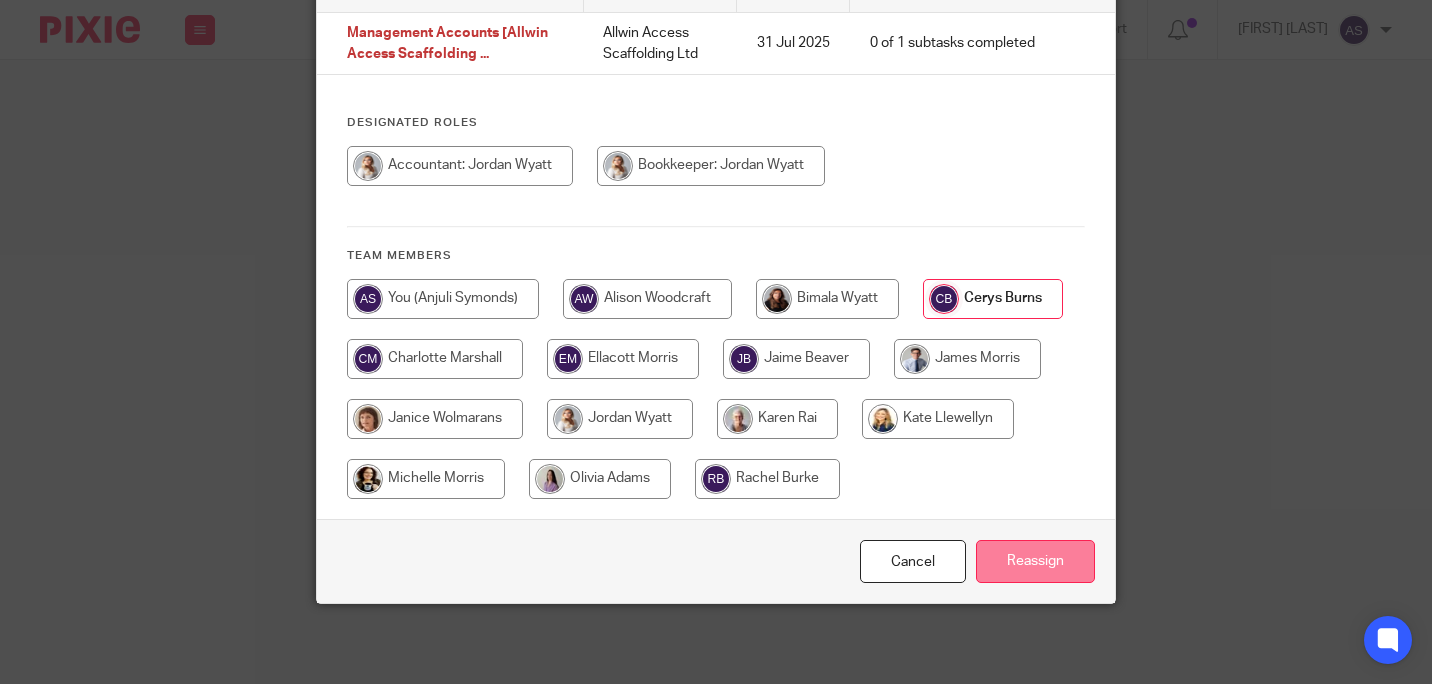 click on "Reassign" at bounding box center [1035, 561] 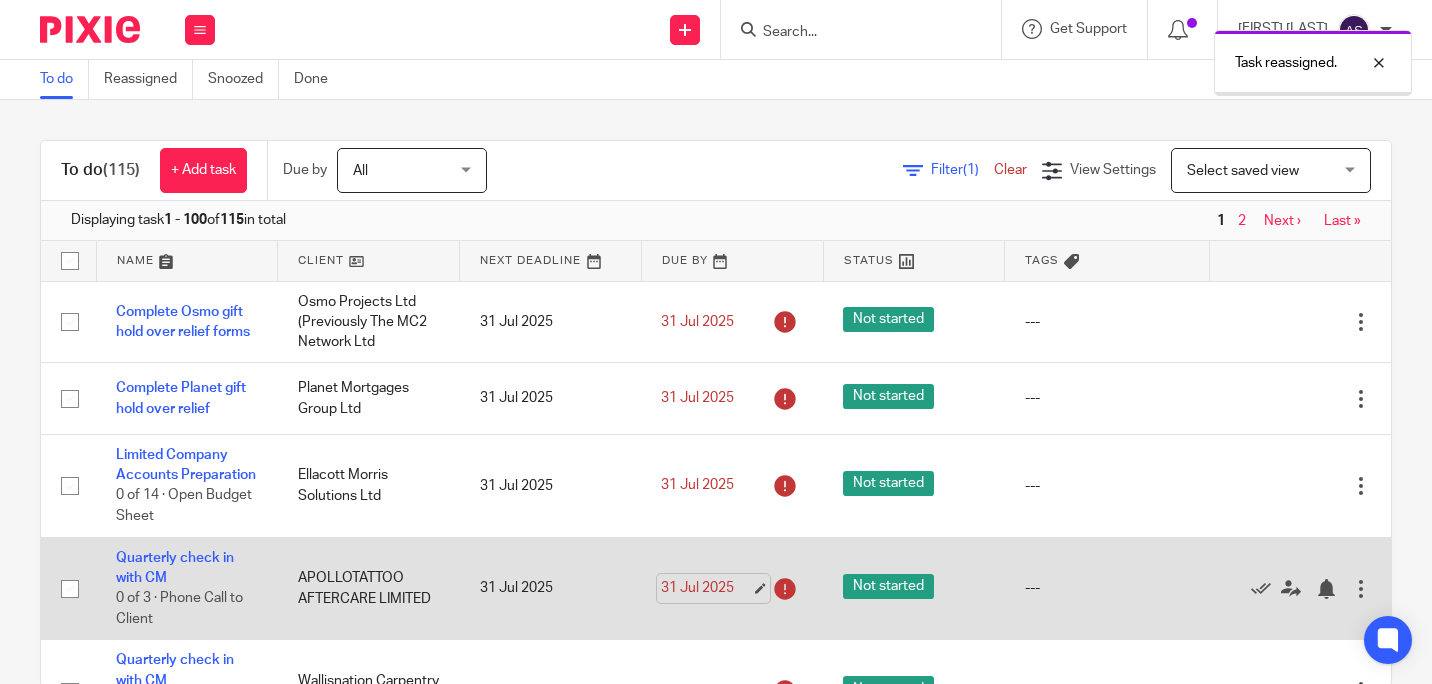 scroll, scrollTop: 0, scrollLeft: 0, axis: both 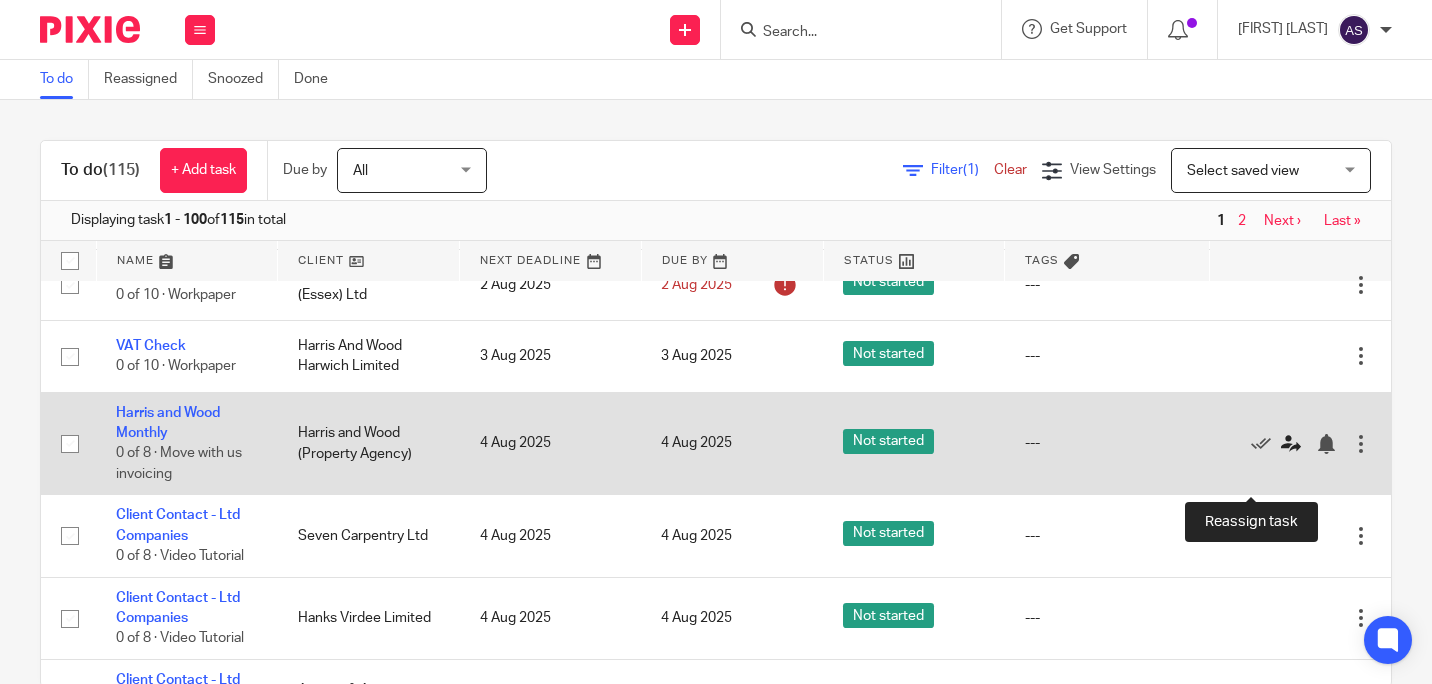 click at bounding box center (1291, 444) 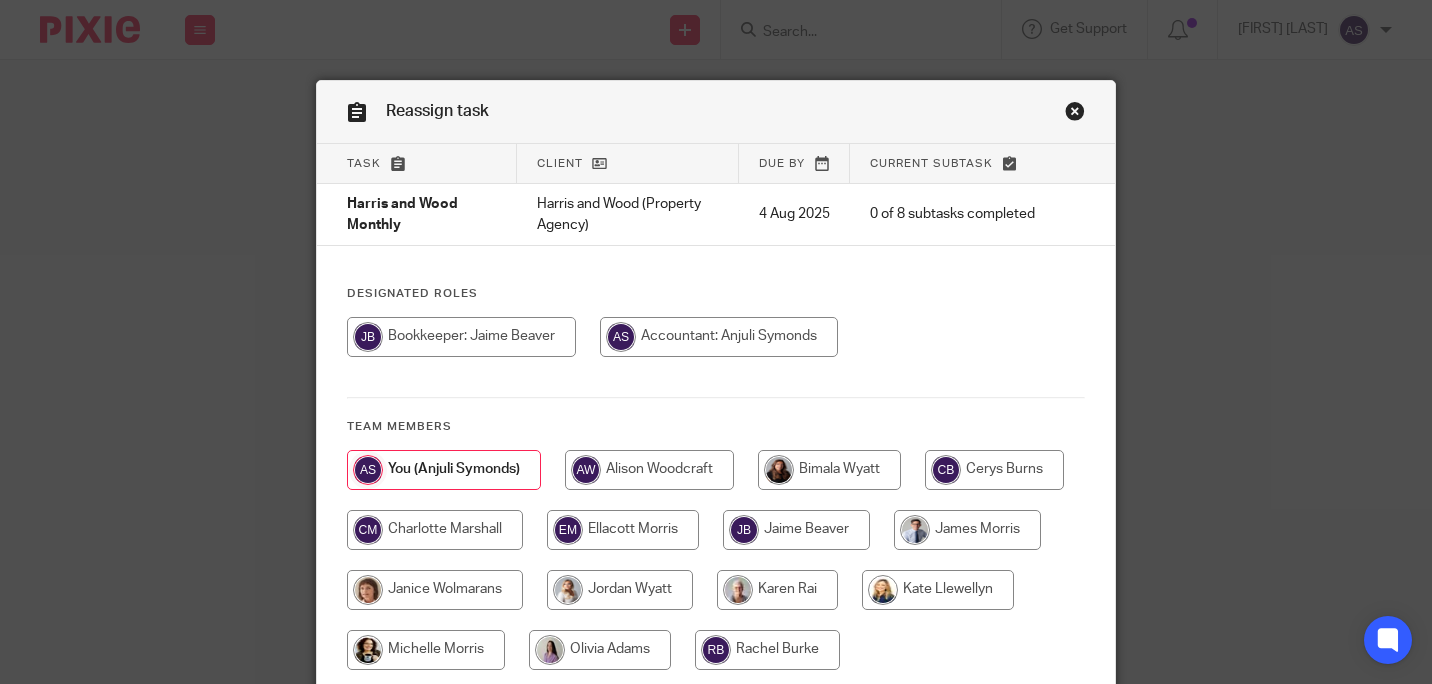 scroll, scrollTop: 0, scrollLeft: 0, axis: both 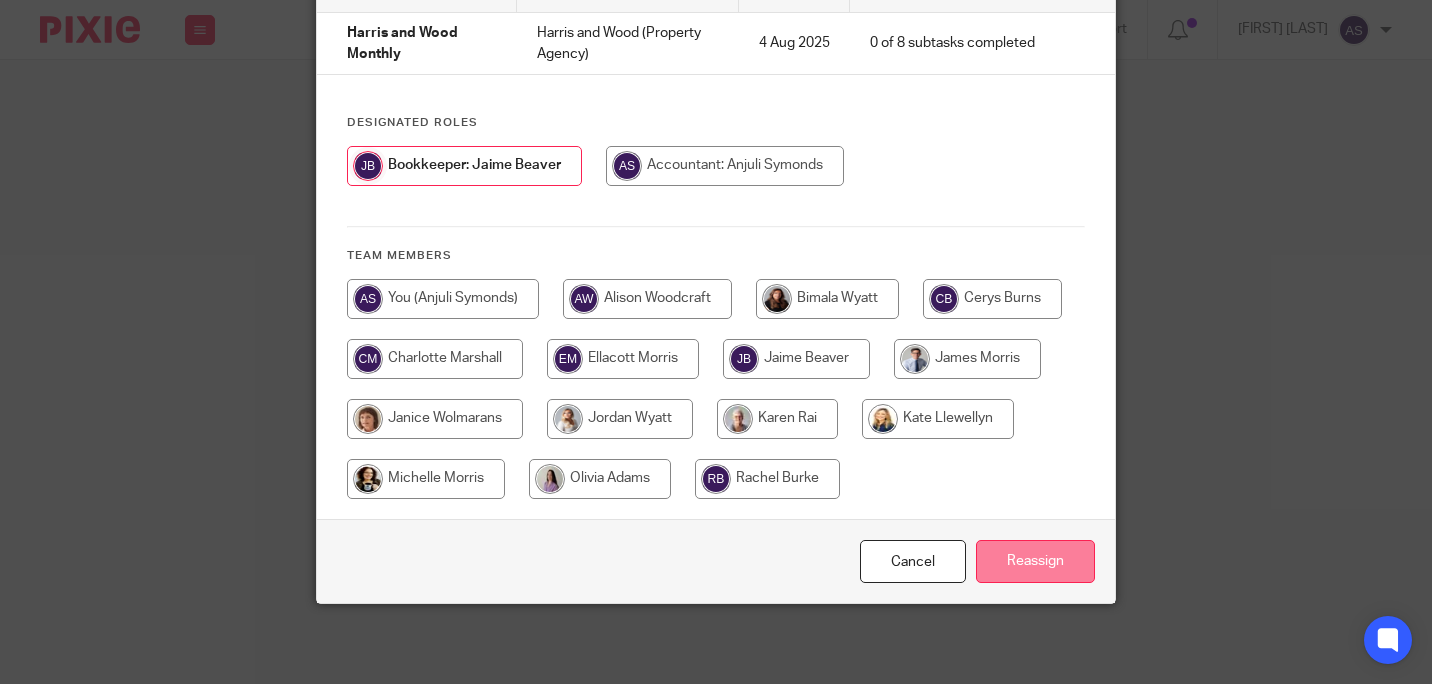 click on "Reassign" at bounding box center [1035, 561] 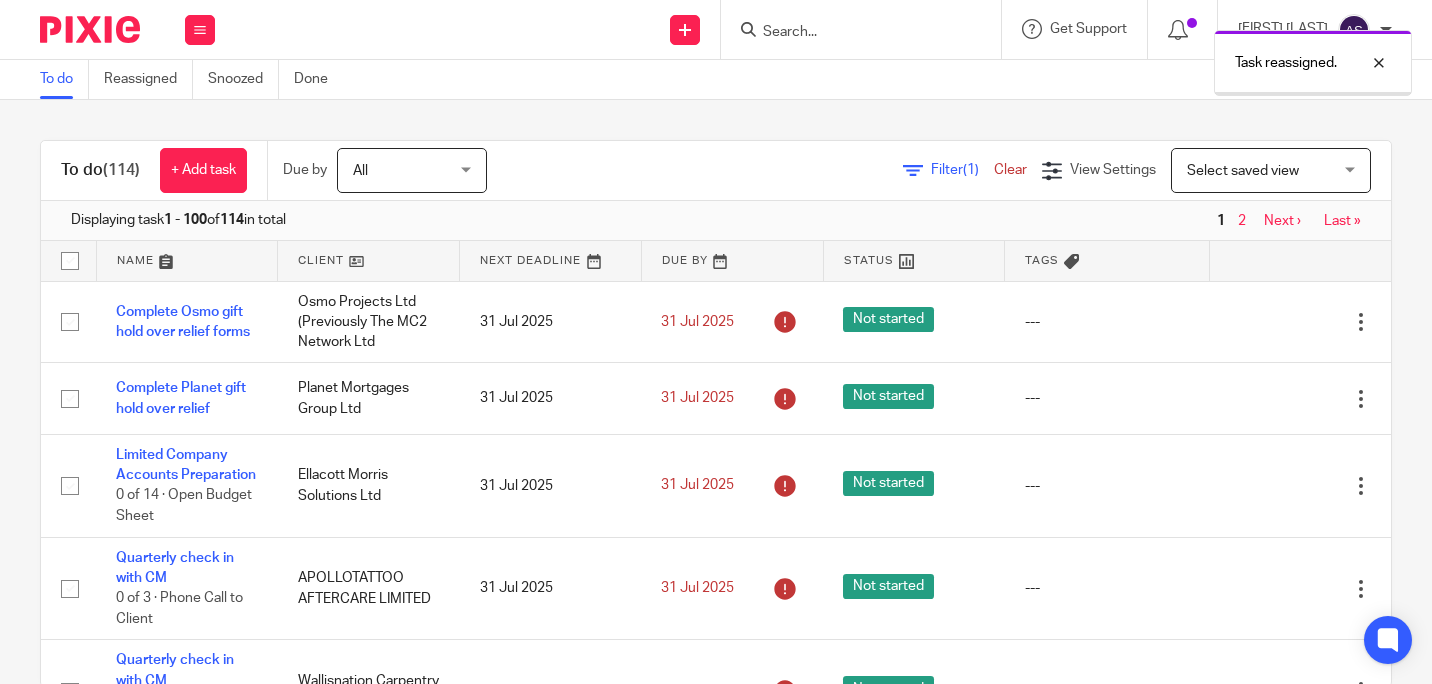 scroll, scrollTop: 0, scrollLeft: 0, axis: both 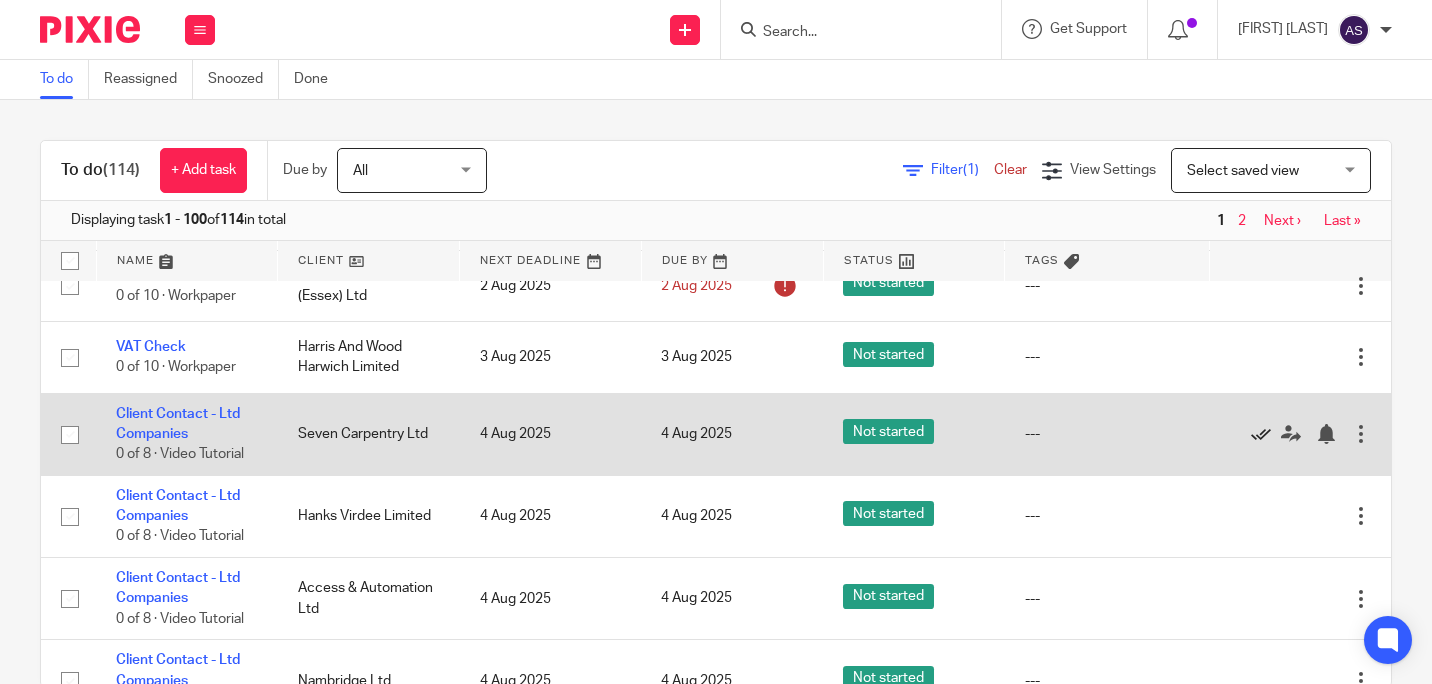 click at bounding box center [1261, 434] 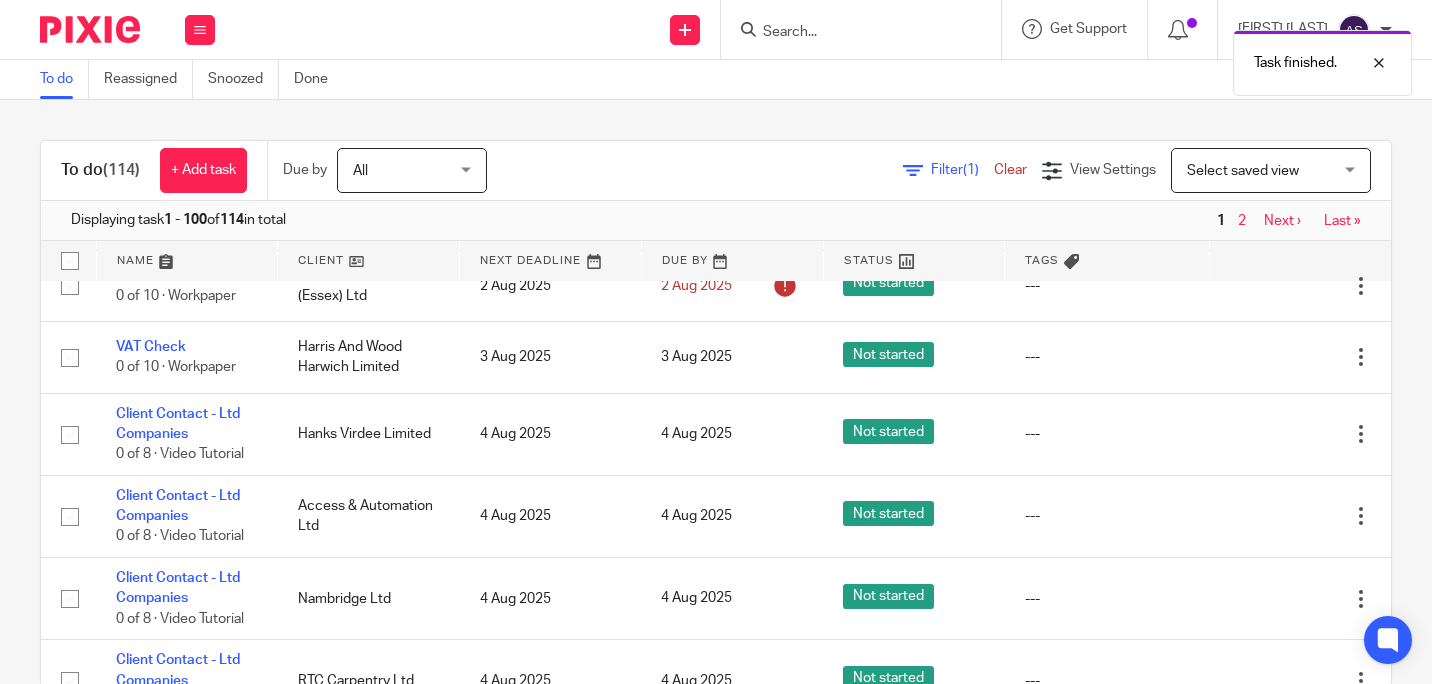 click at bounding box center (1261, 434) 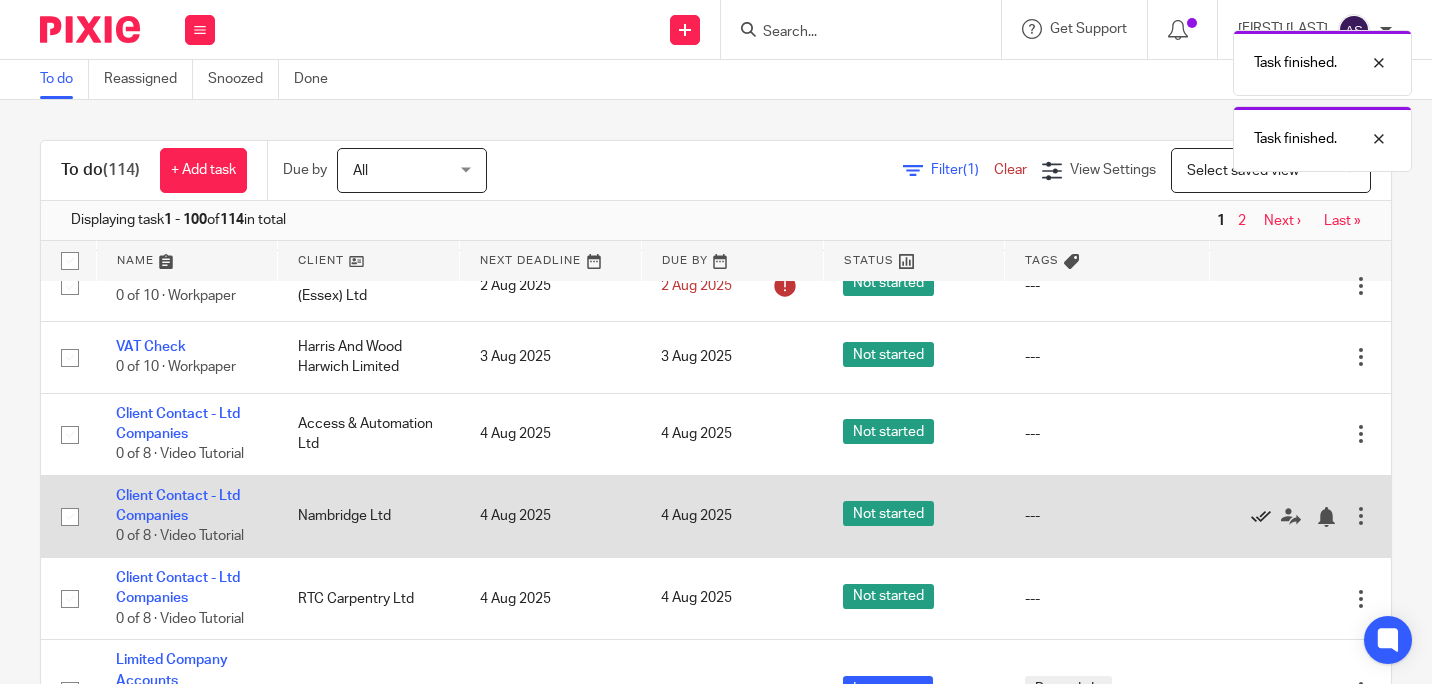 click at bounding box center [1261, 517] 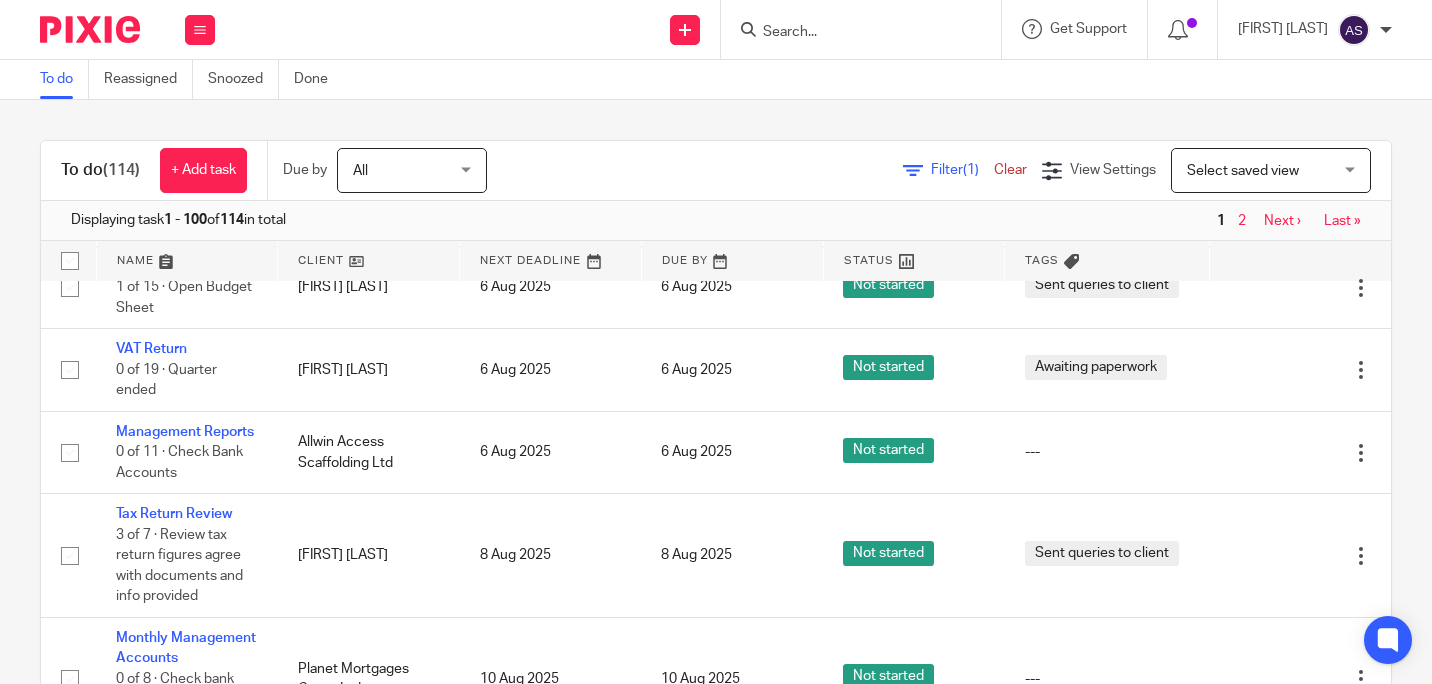 scroll, scrollTop: 1337, scrollLeft: 0, axis: vertical 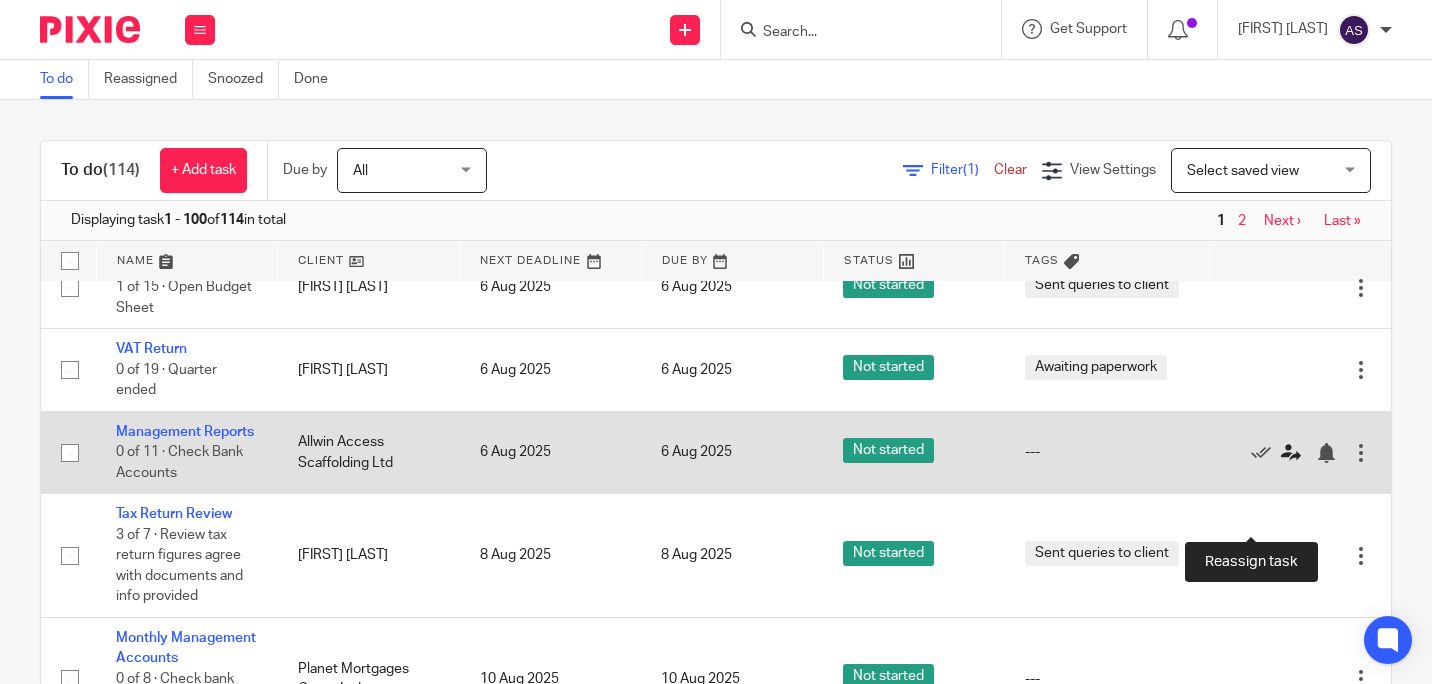 click at bounding box center [1291, 453] 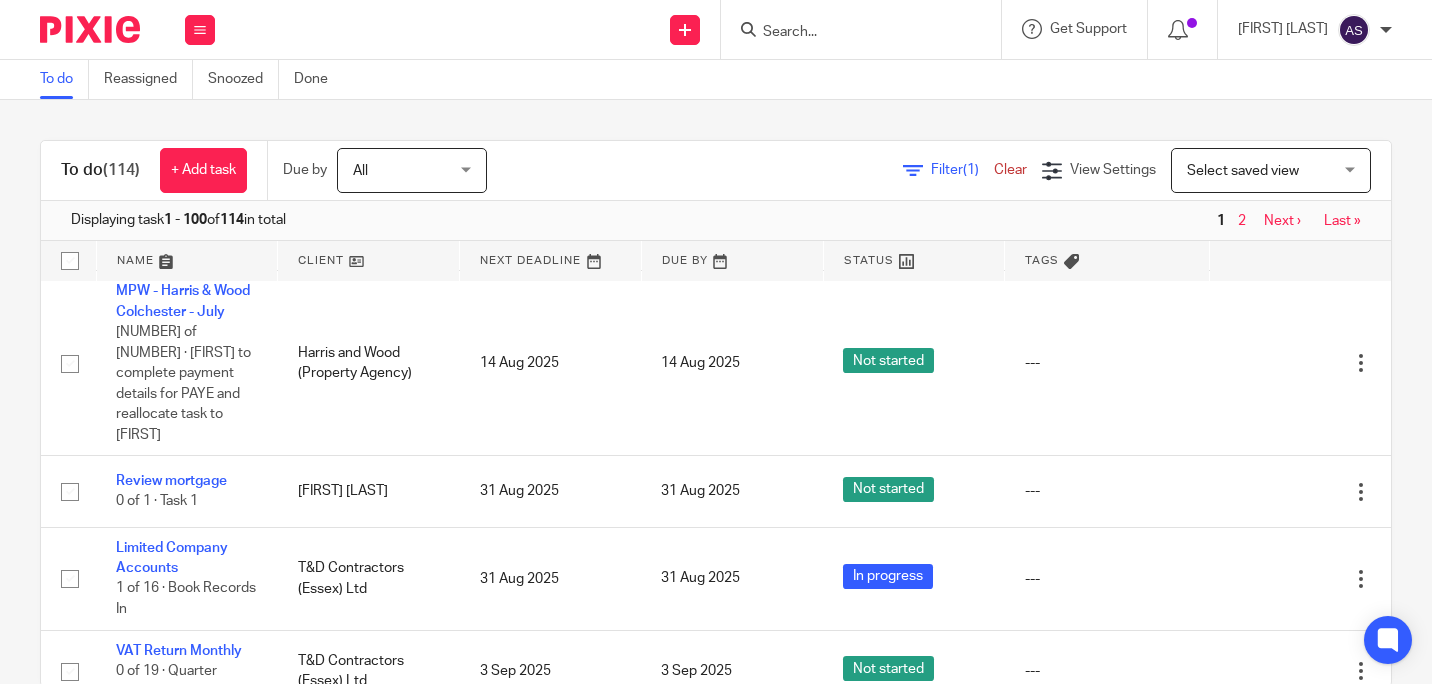 scroll, scrollTop: 2969, scrollLeft: 0, axis: vertical 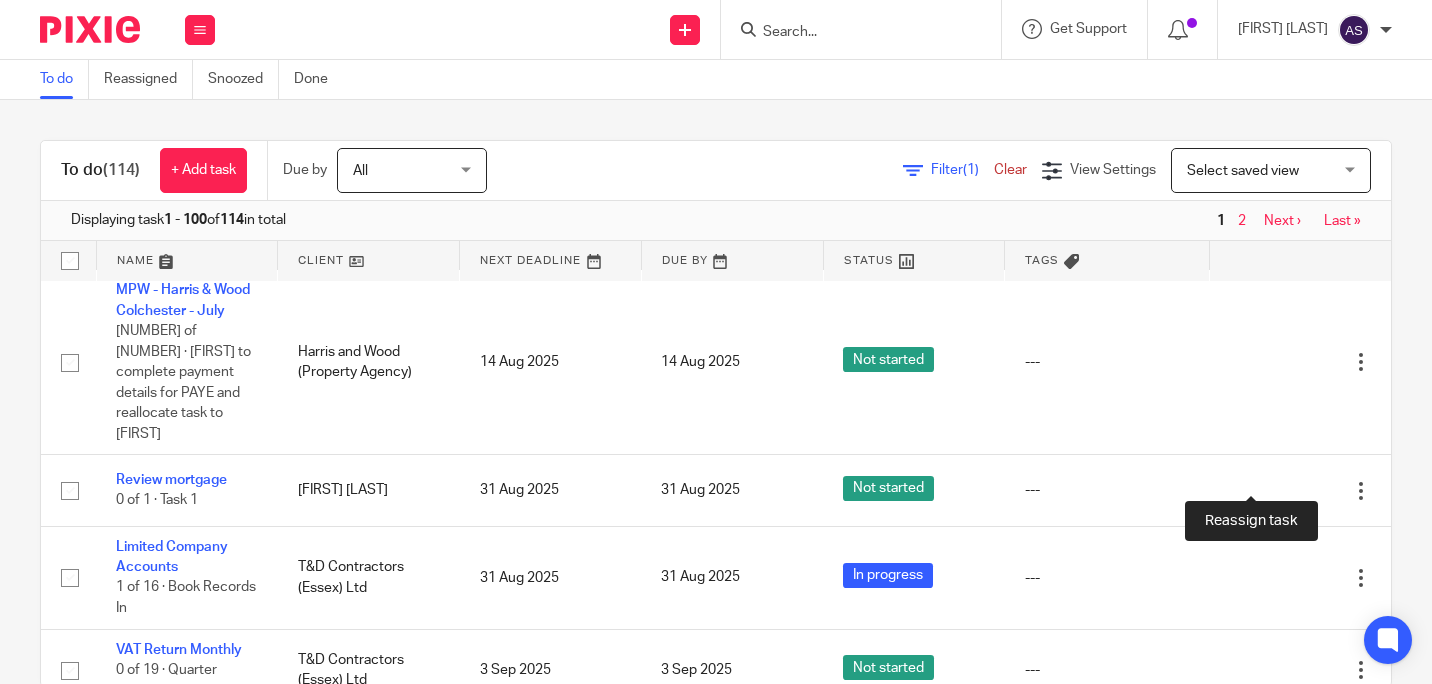 click at bounding box center [1291, 219] 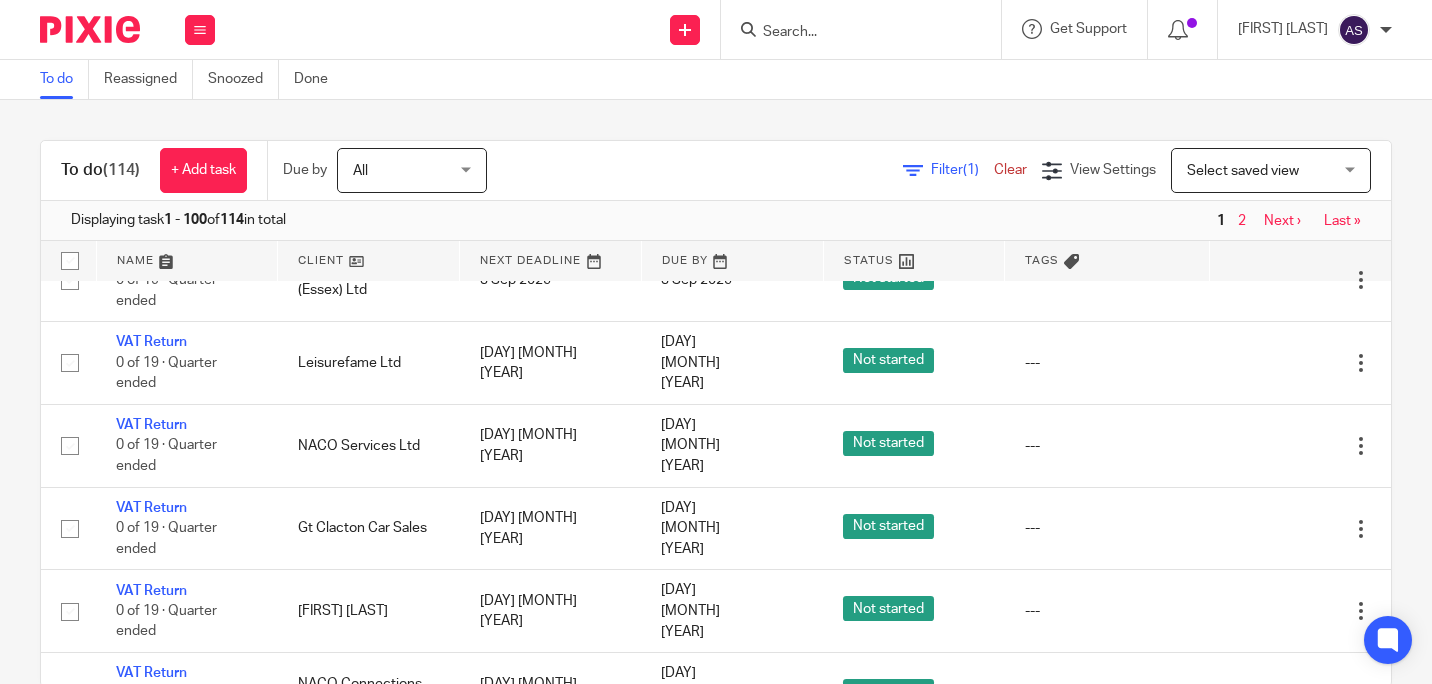 scroll, scrollTop: 3363, scrollLeft: 0, axis: vertical 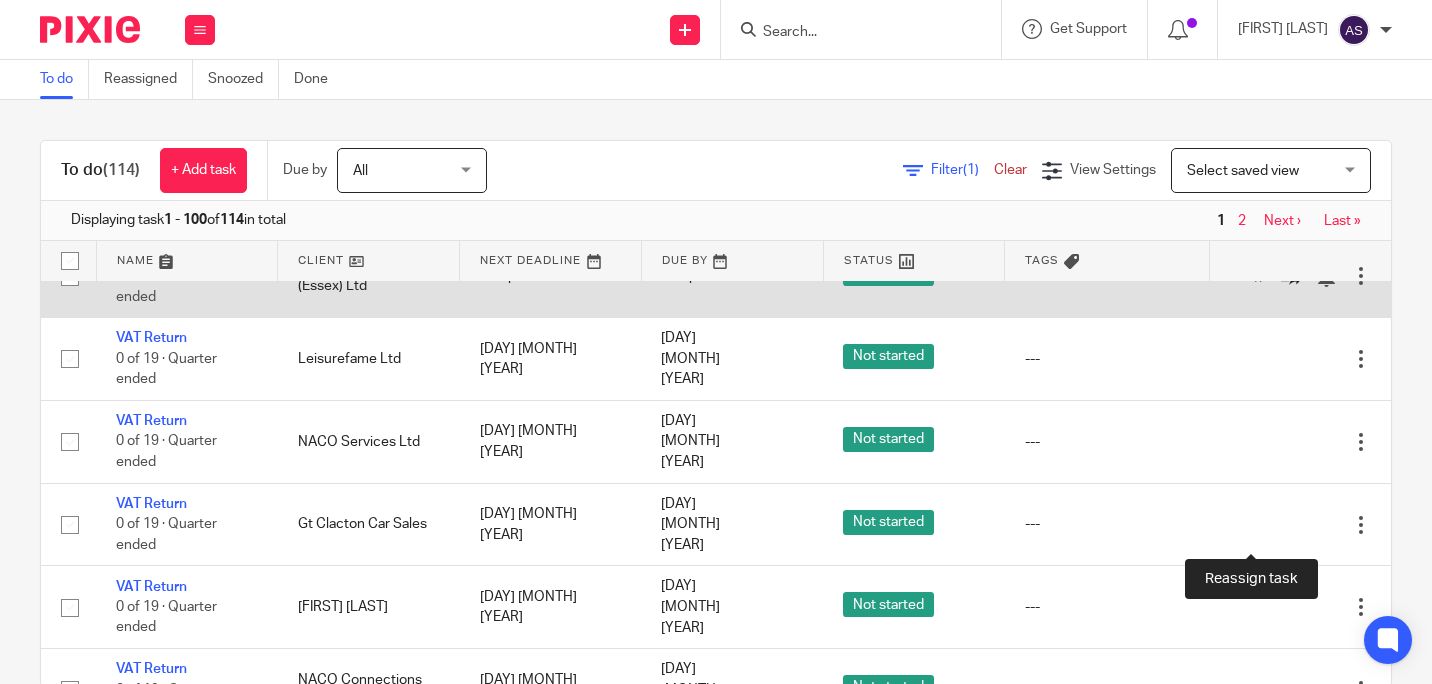 click at bounding box center [1291, 277] 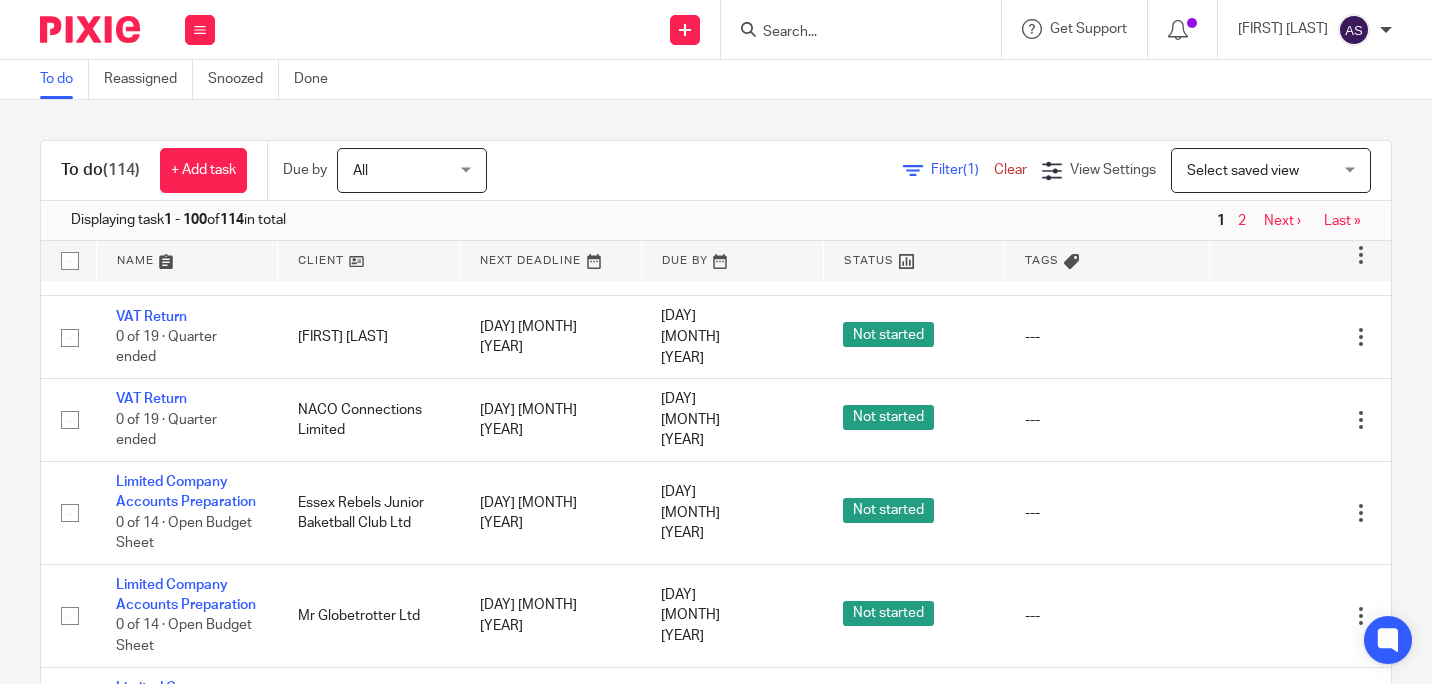 scroll, scrollTop: 3637, scrollLeft: 0, axis: vertical 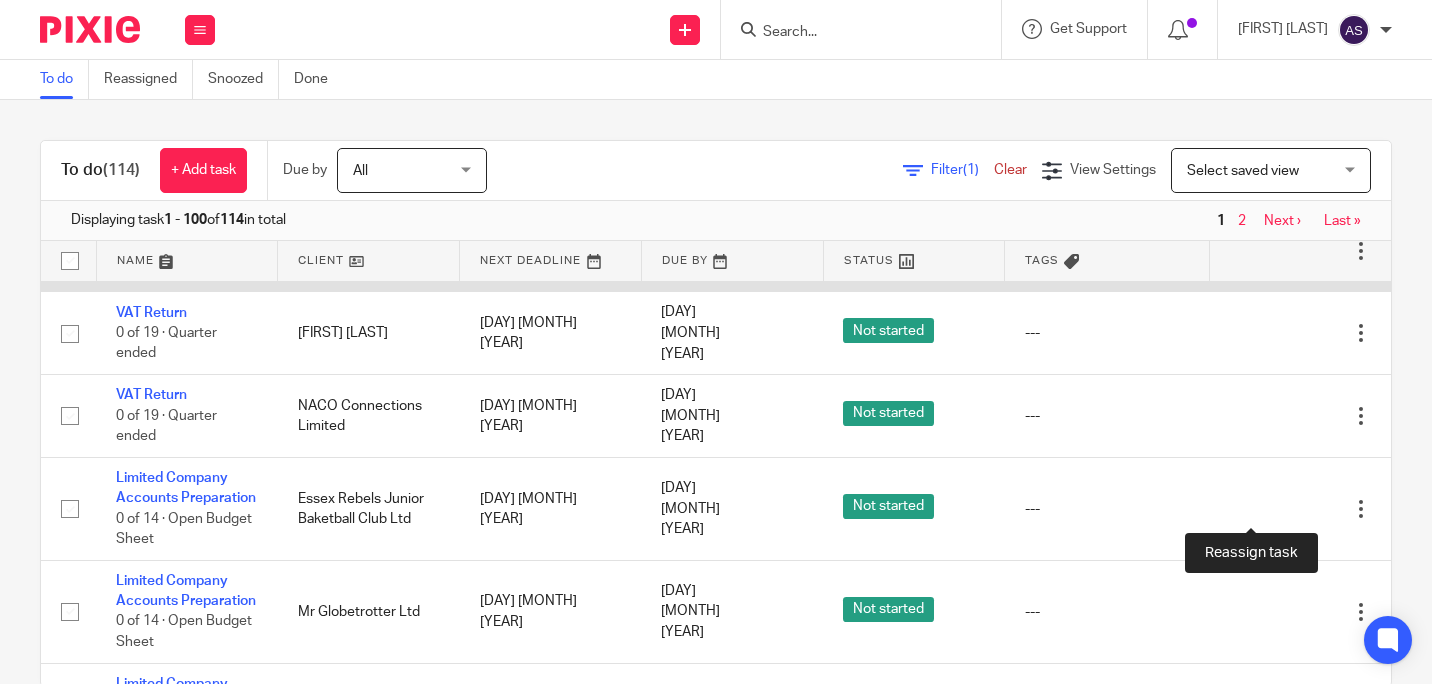 click at bounding box center [1291, 251] 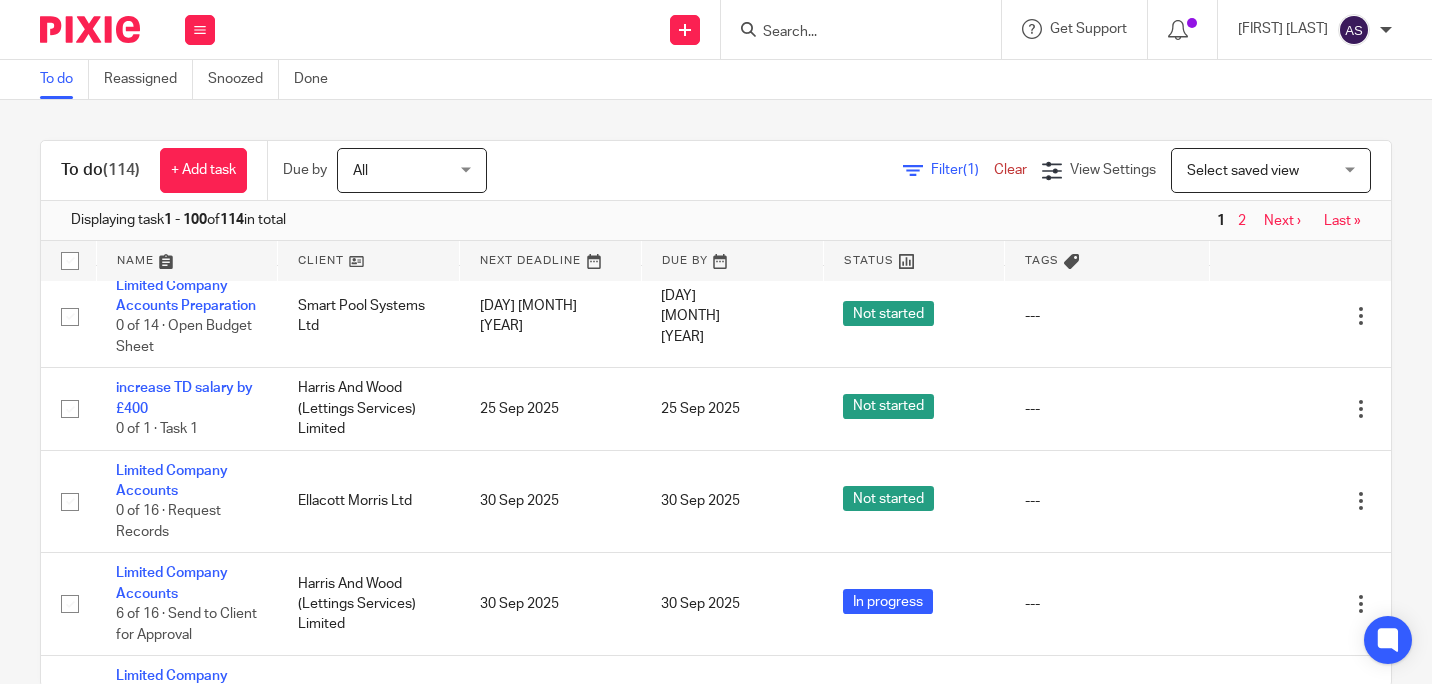 scroll, scrollTop: 4036, scrollLeft: 0, axis: vertical 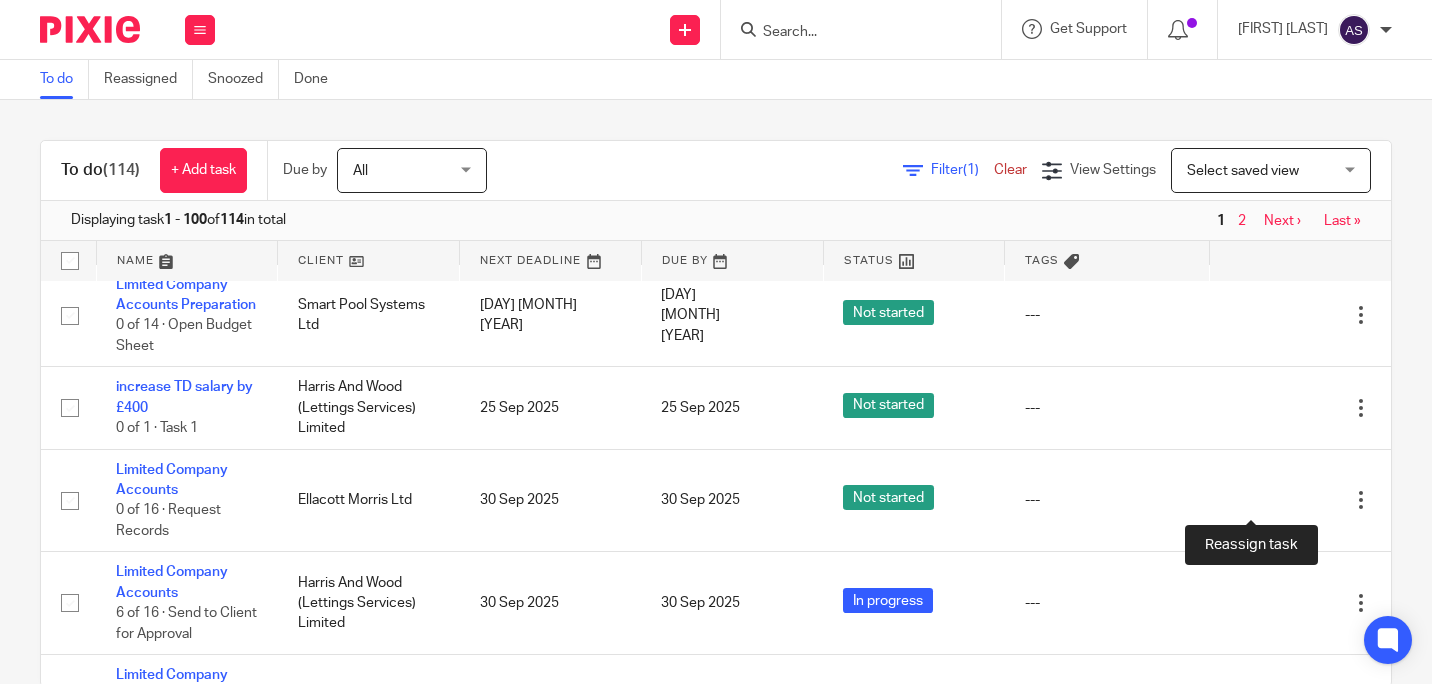 click at bounding box center [1291, 213] 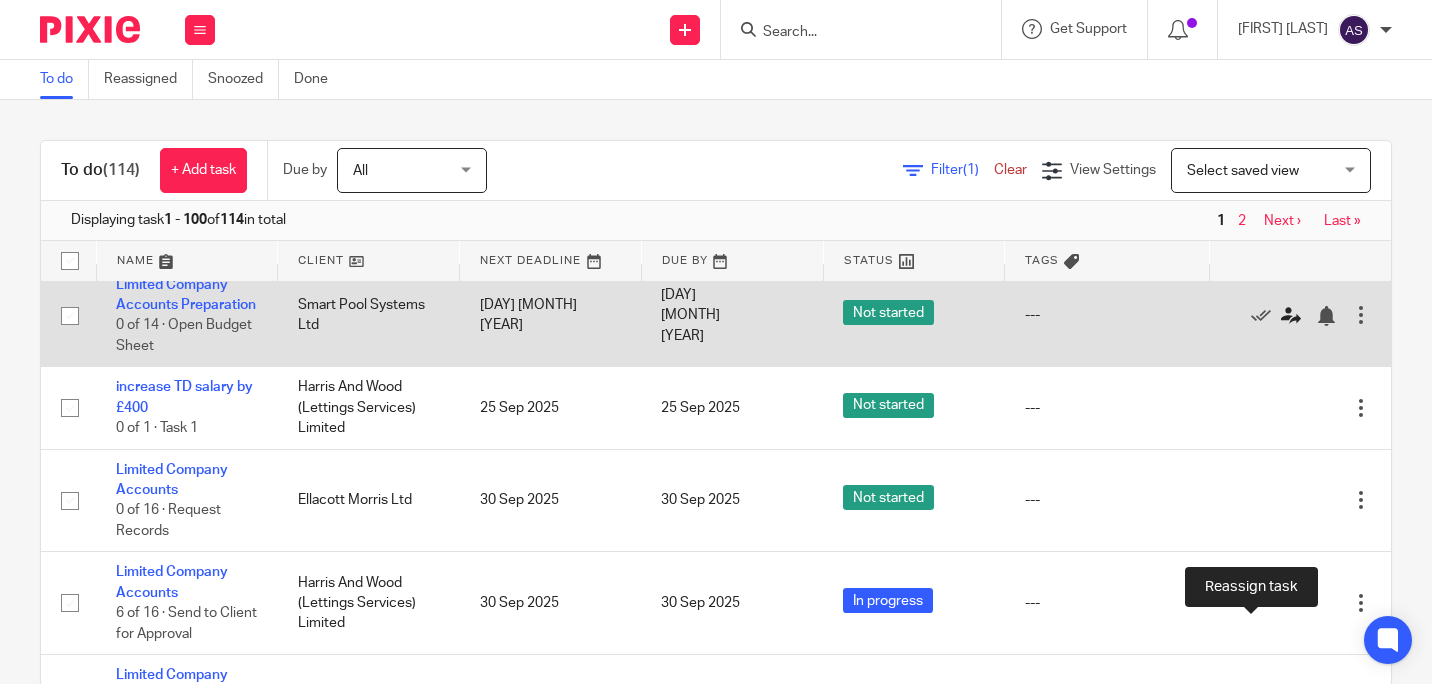 click at bounding box center [1291, 316] 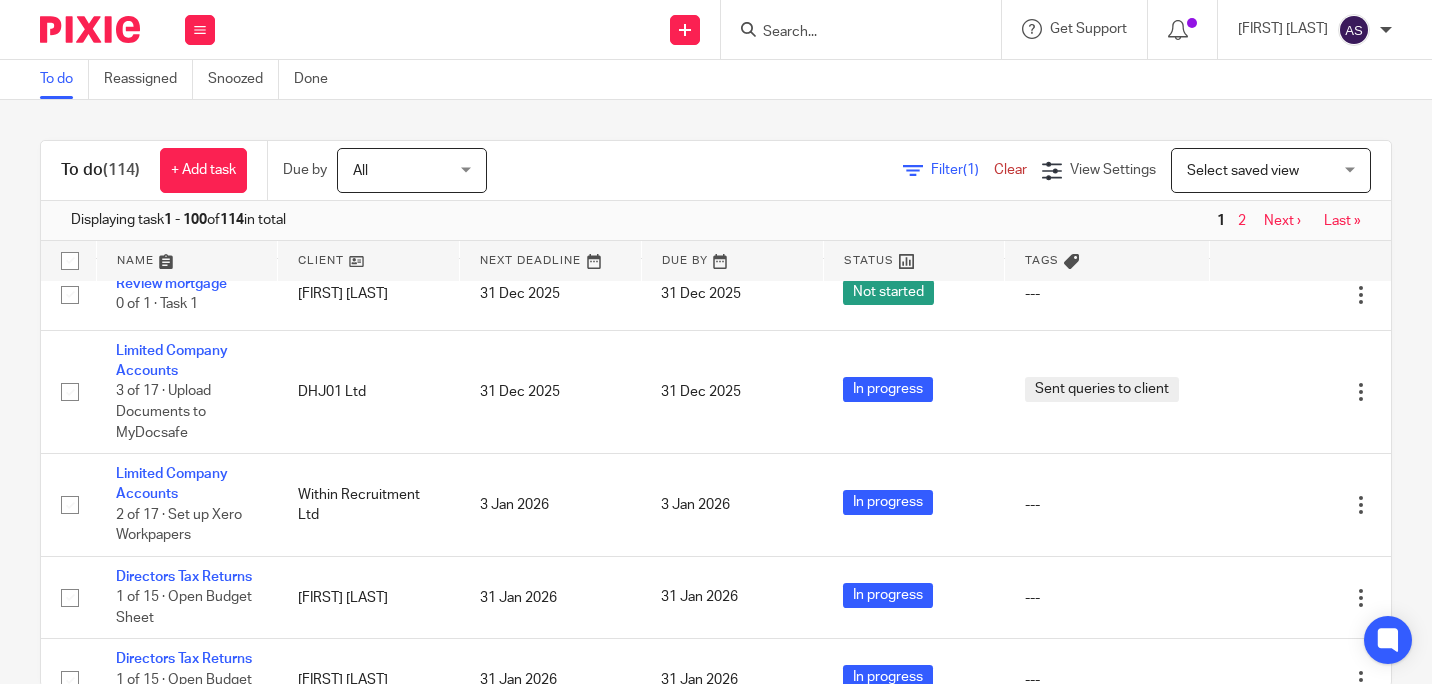 scroll, scrollTop: 5072, scrollLeft: 0, axis: vertical 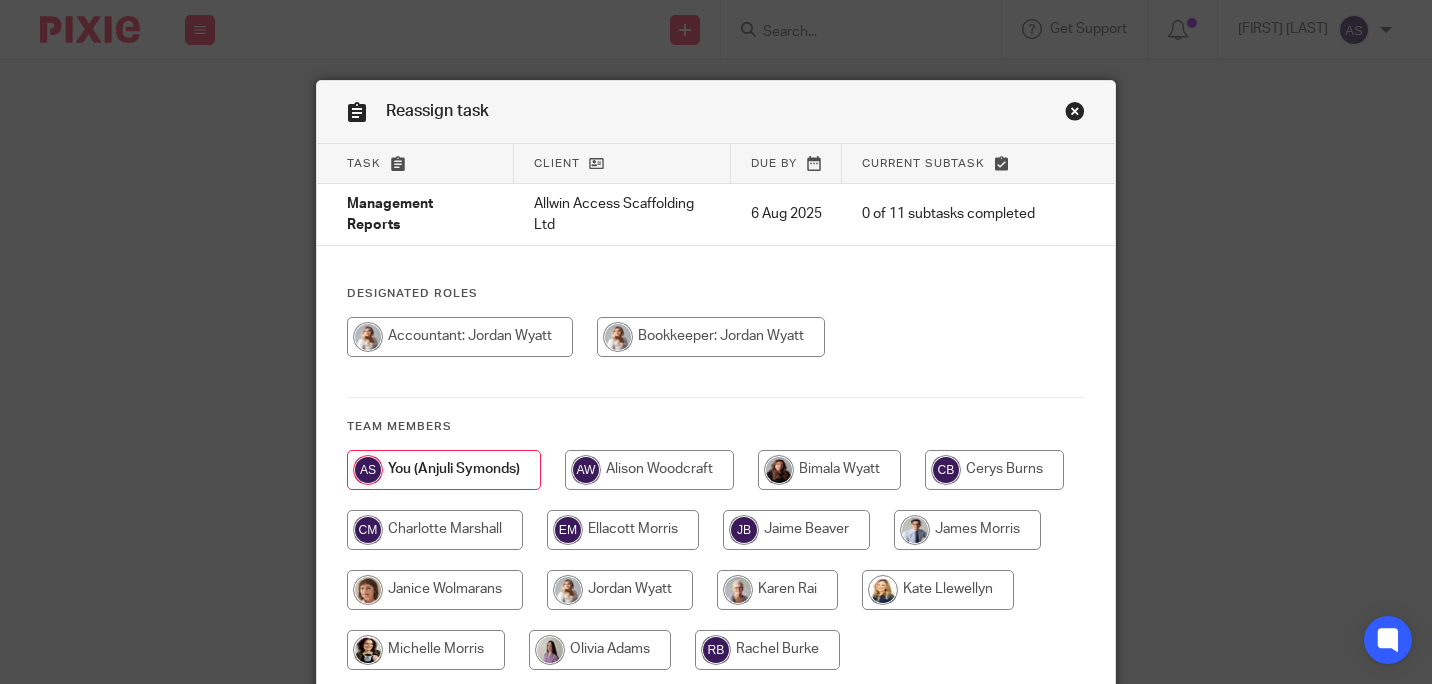 click at bounding box center [994, 470] 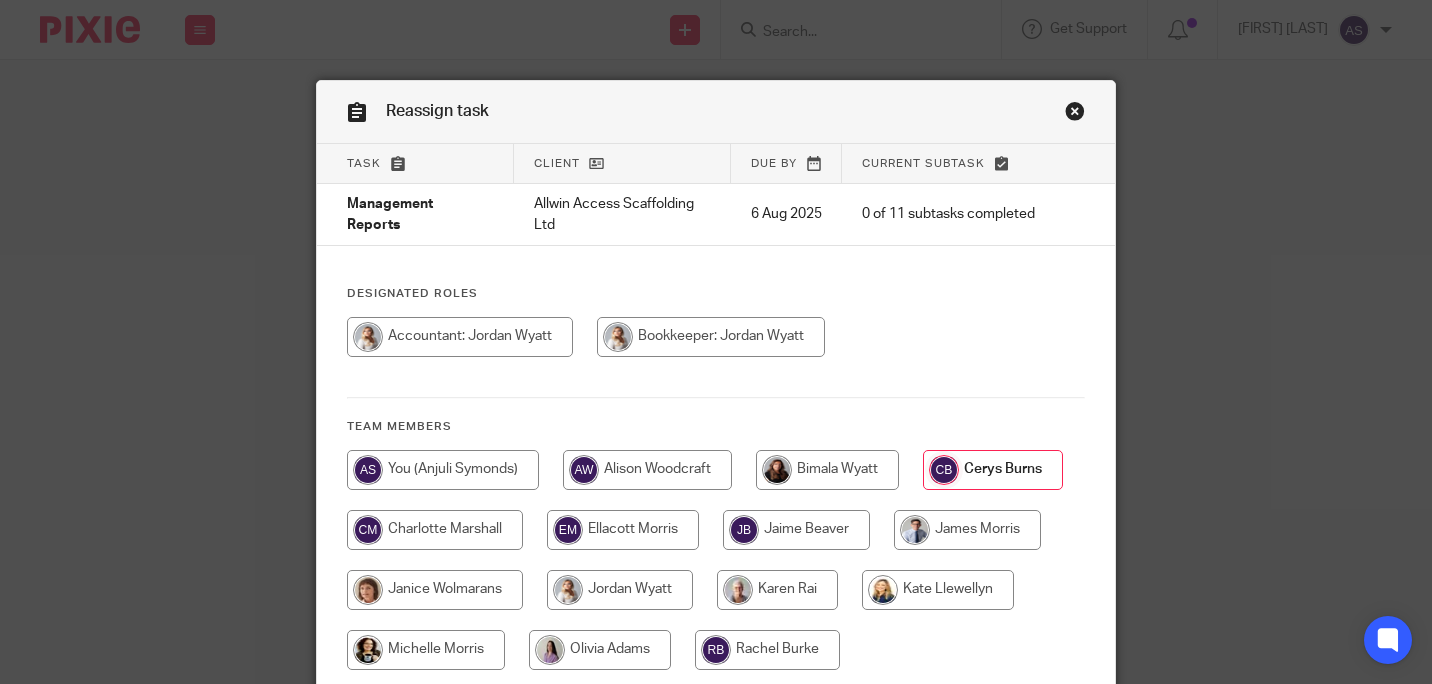 scroll, scrollTop: 171, scrollLeft: 0, axis: vertical 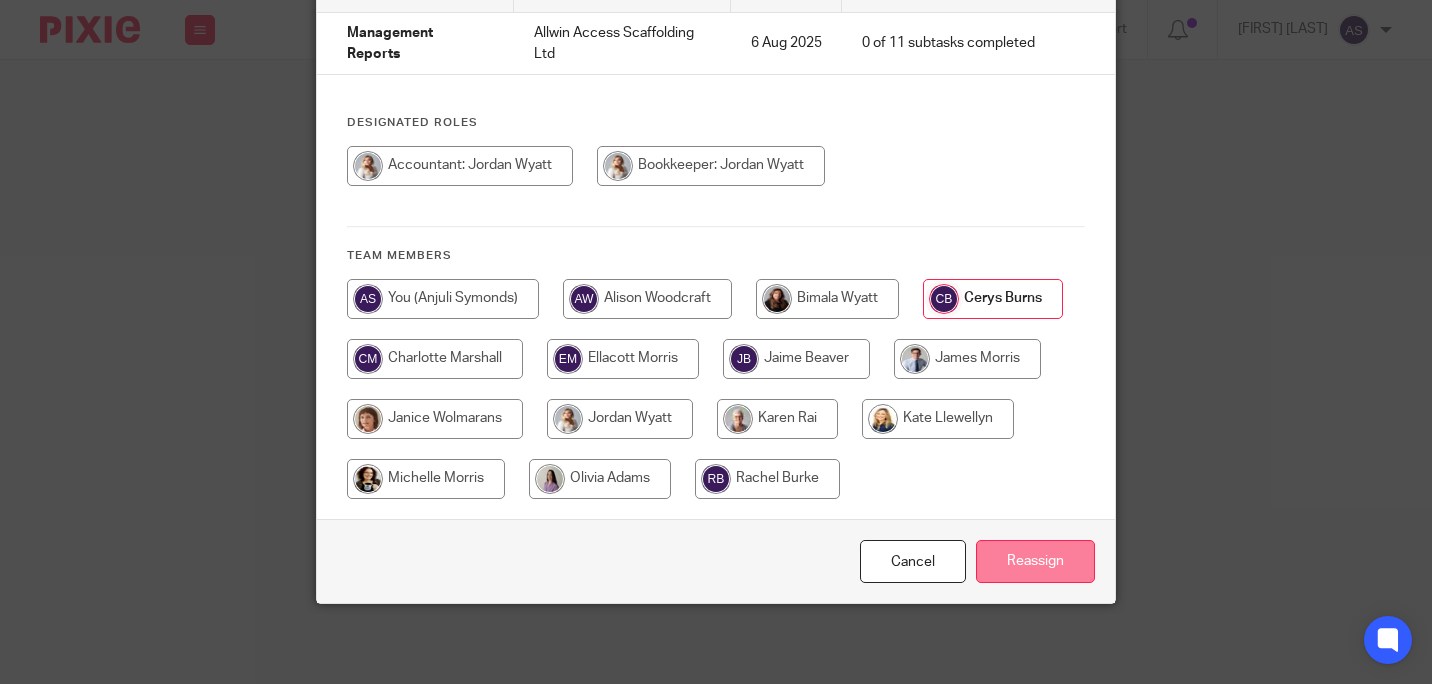 click on "Reassign" at bounding box center [1035, 561] 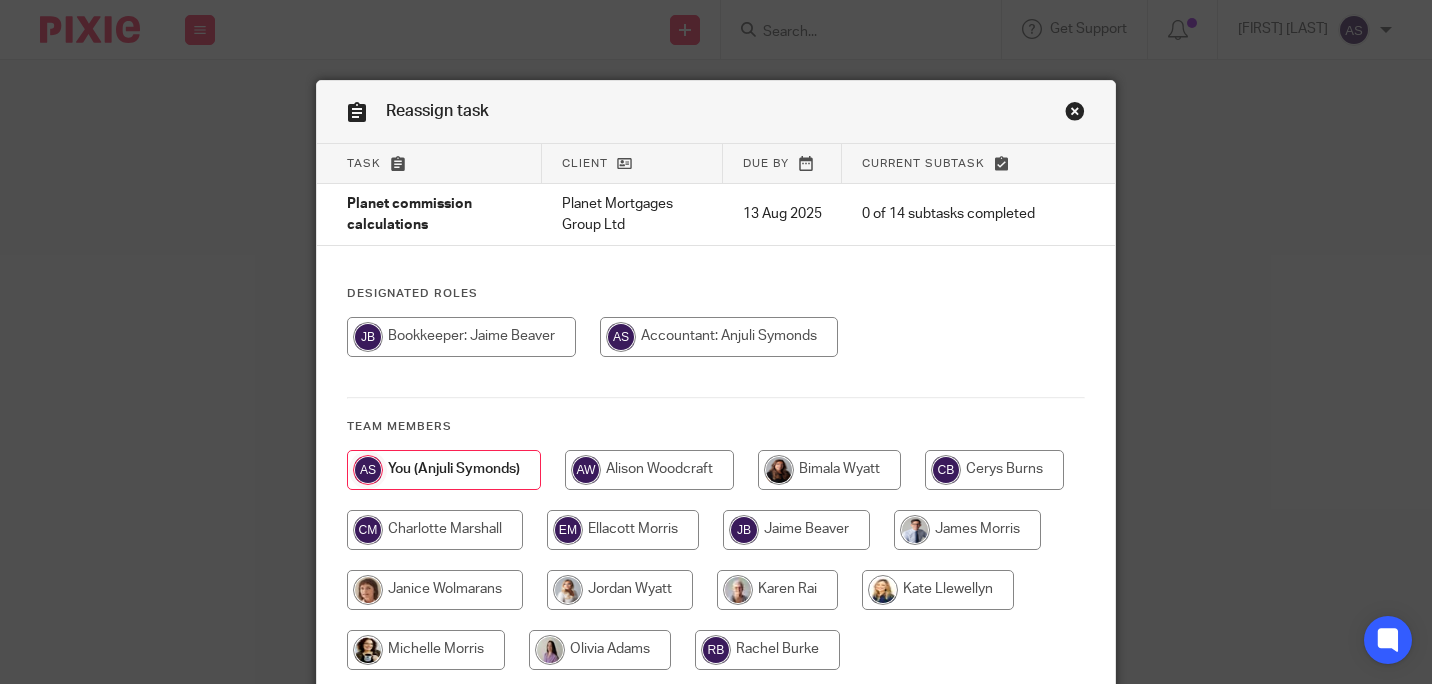 scroll, scrollTop: 0, scrollLeft: 0, axis: both 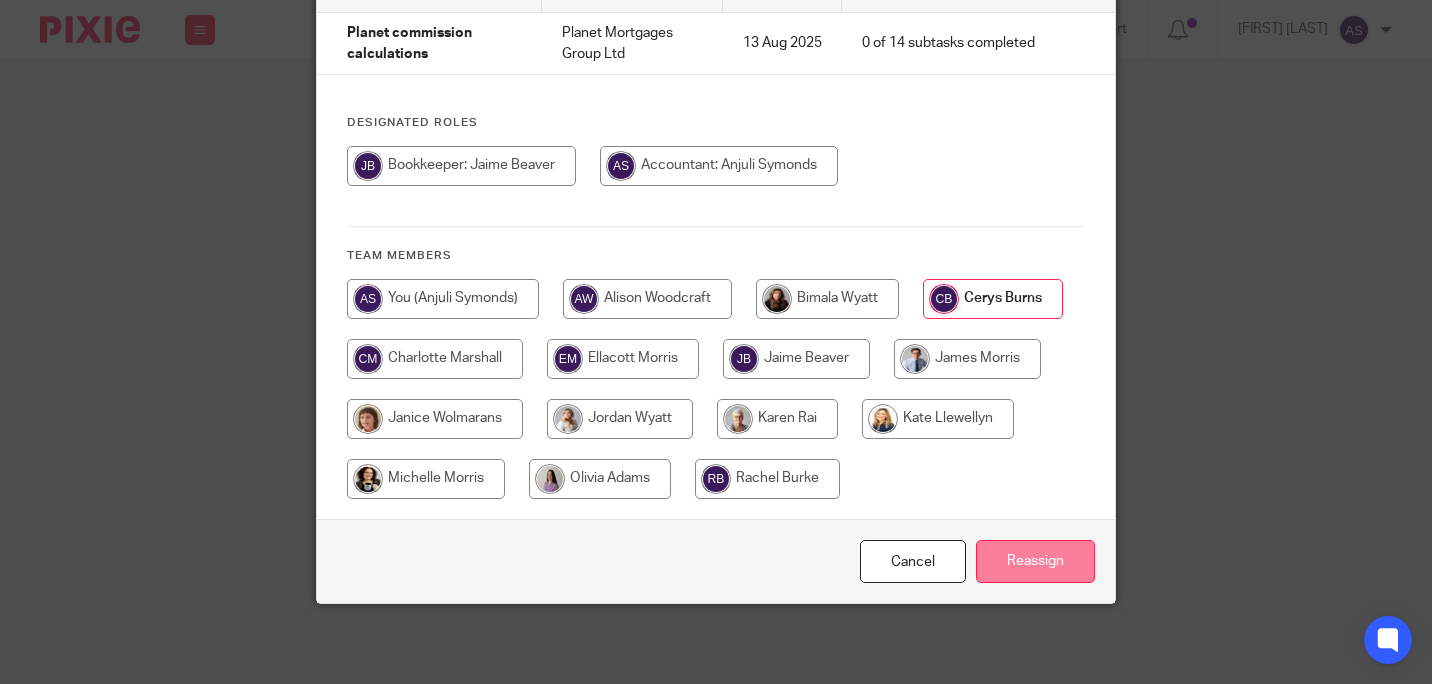click on "Reassign" at bounding box center (1035, 561) 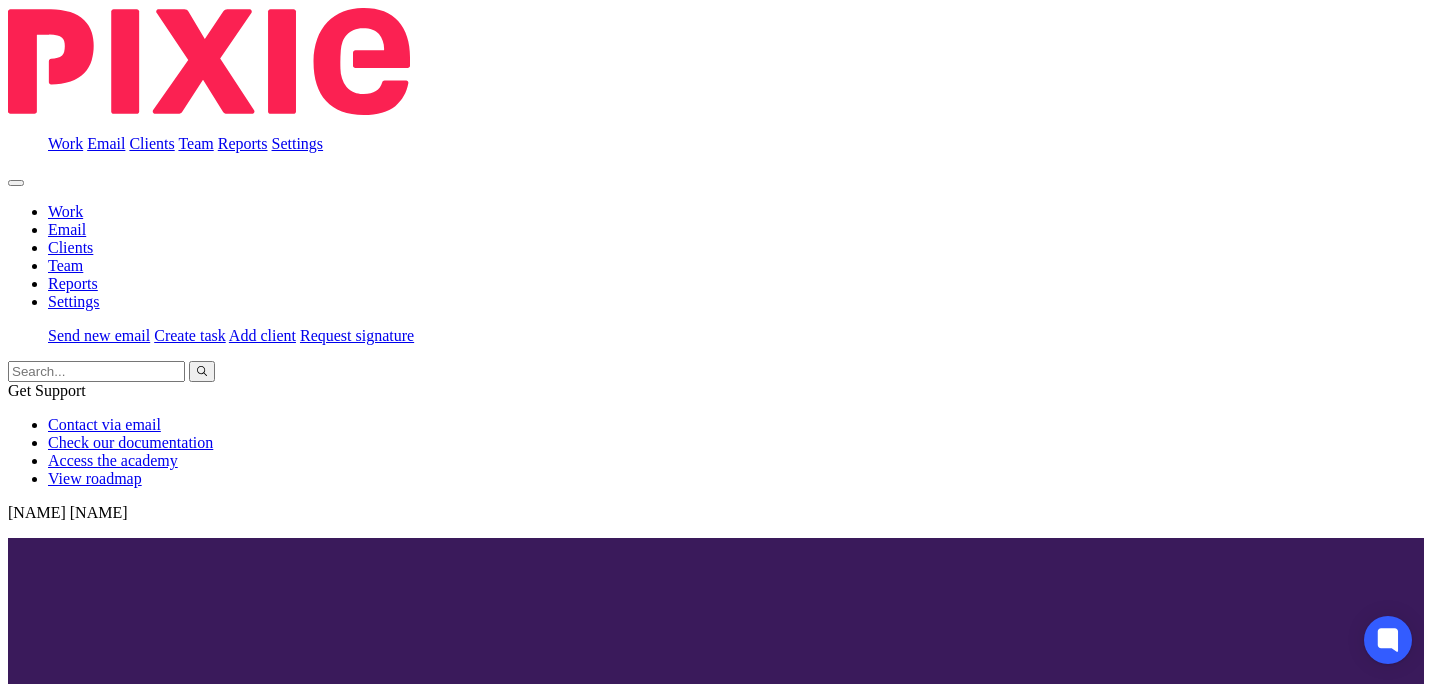 scroll, scrollTop: 0, scrollLeft: 0, axis: both 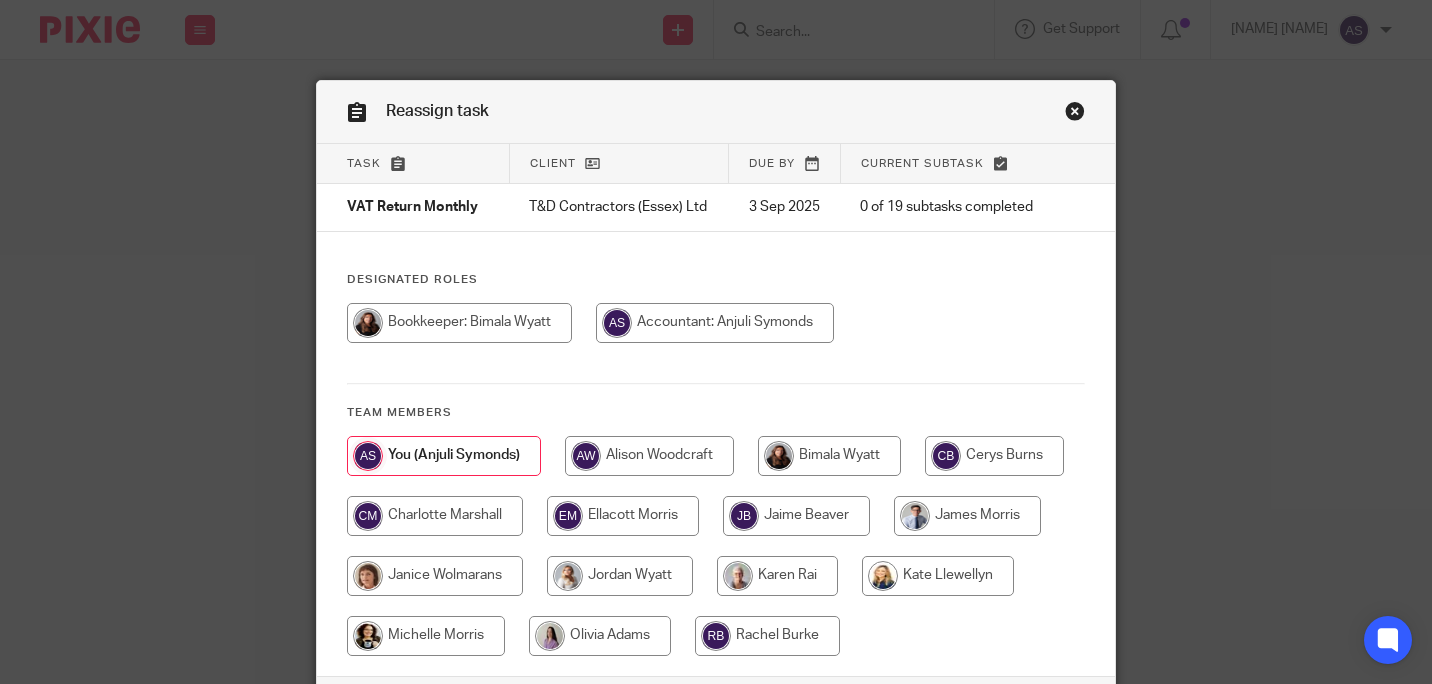 click at bounding box center (459, 323) 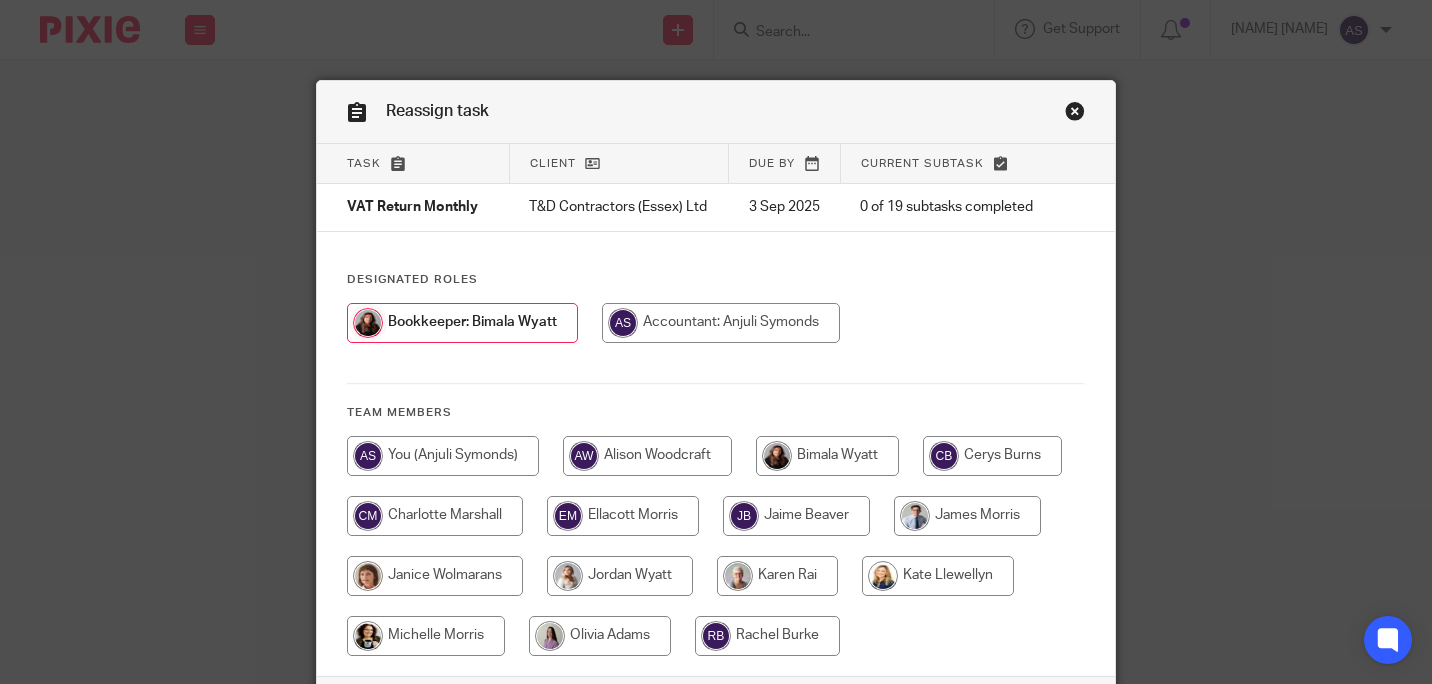 scroll, scrollTop: 157, scrollLeft: 0, axis: vertical 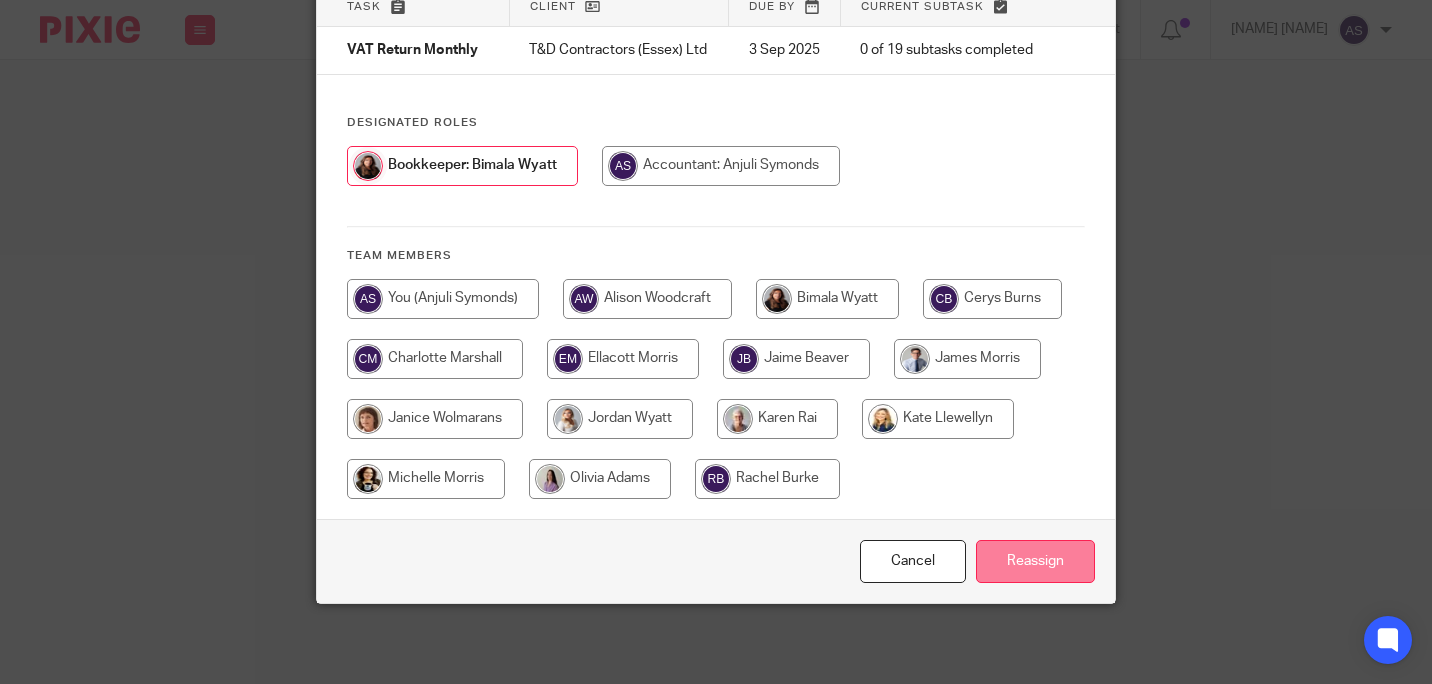 click on "Reassign" at bounding box center [1035, 561] 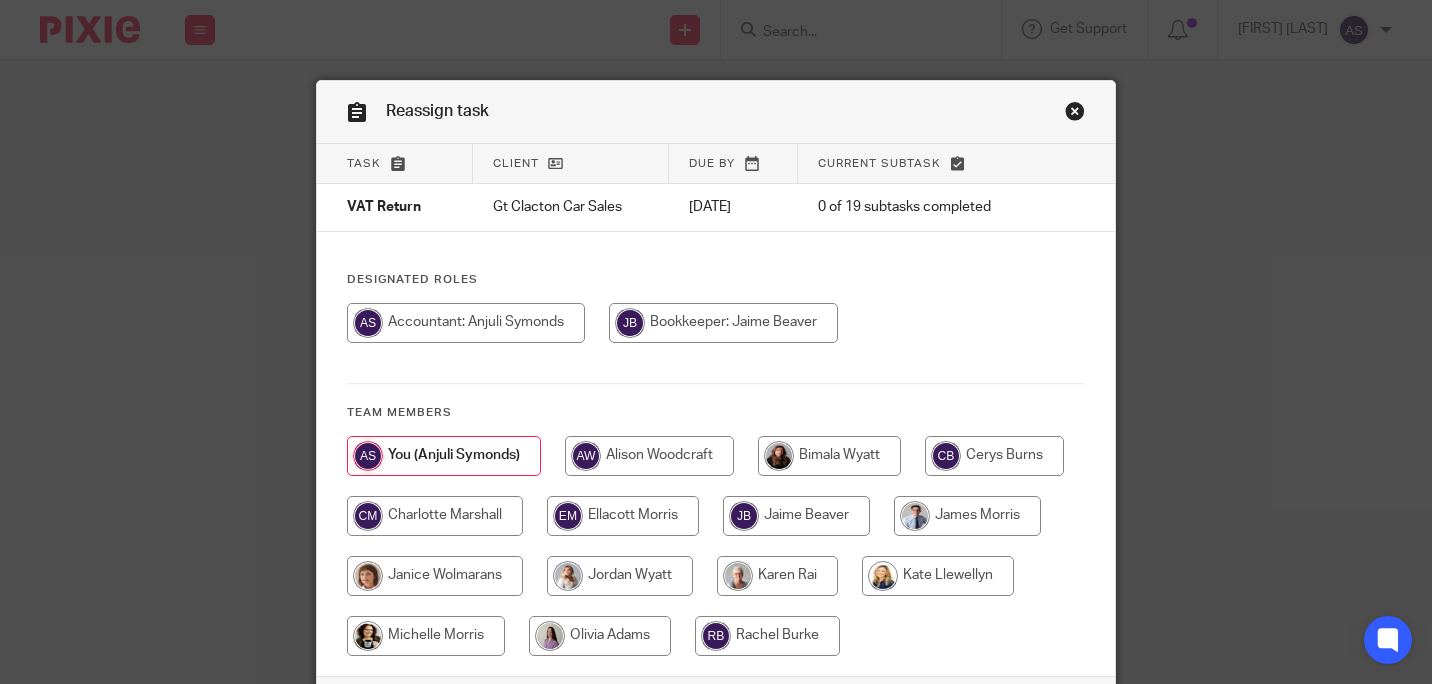 scroll, scrollTop: 0, scrollLeft: 0, axis: both 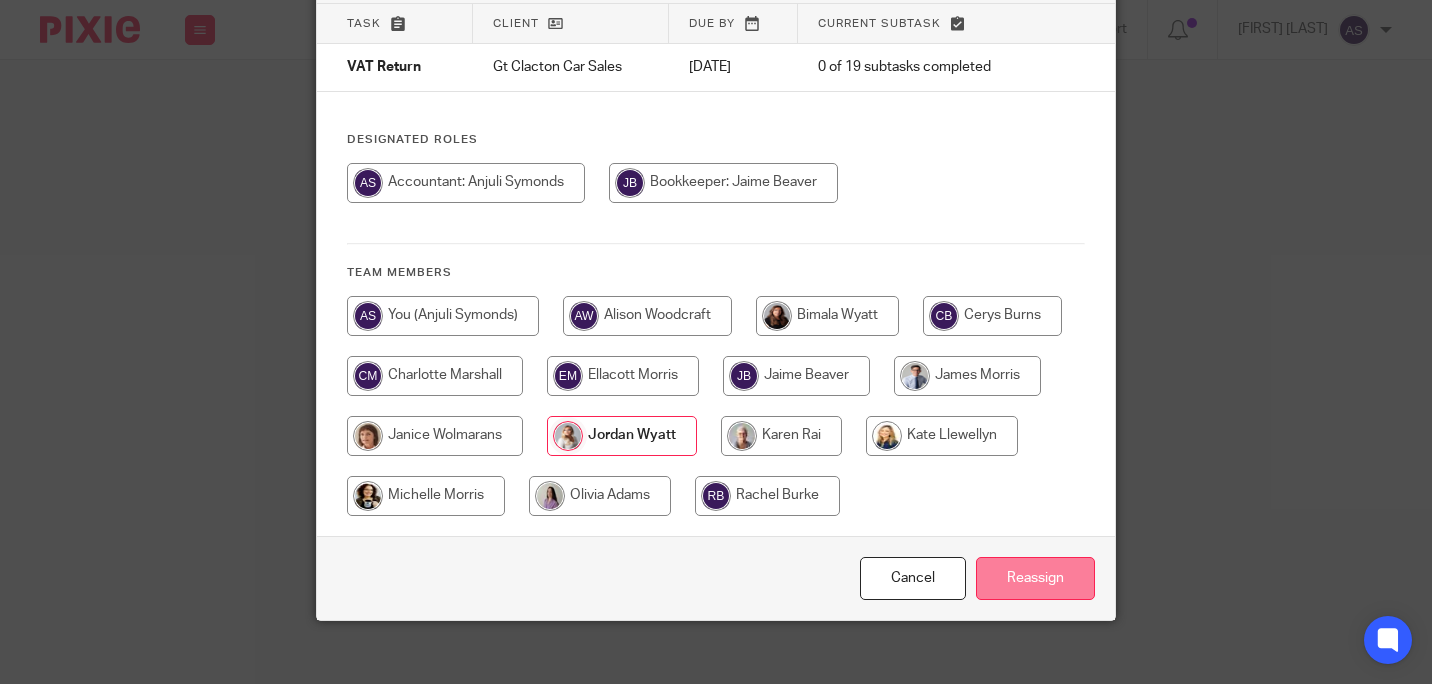 click on "Reassign" at bounding box center (1035, 578) 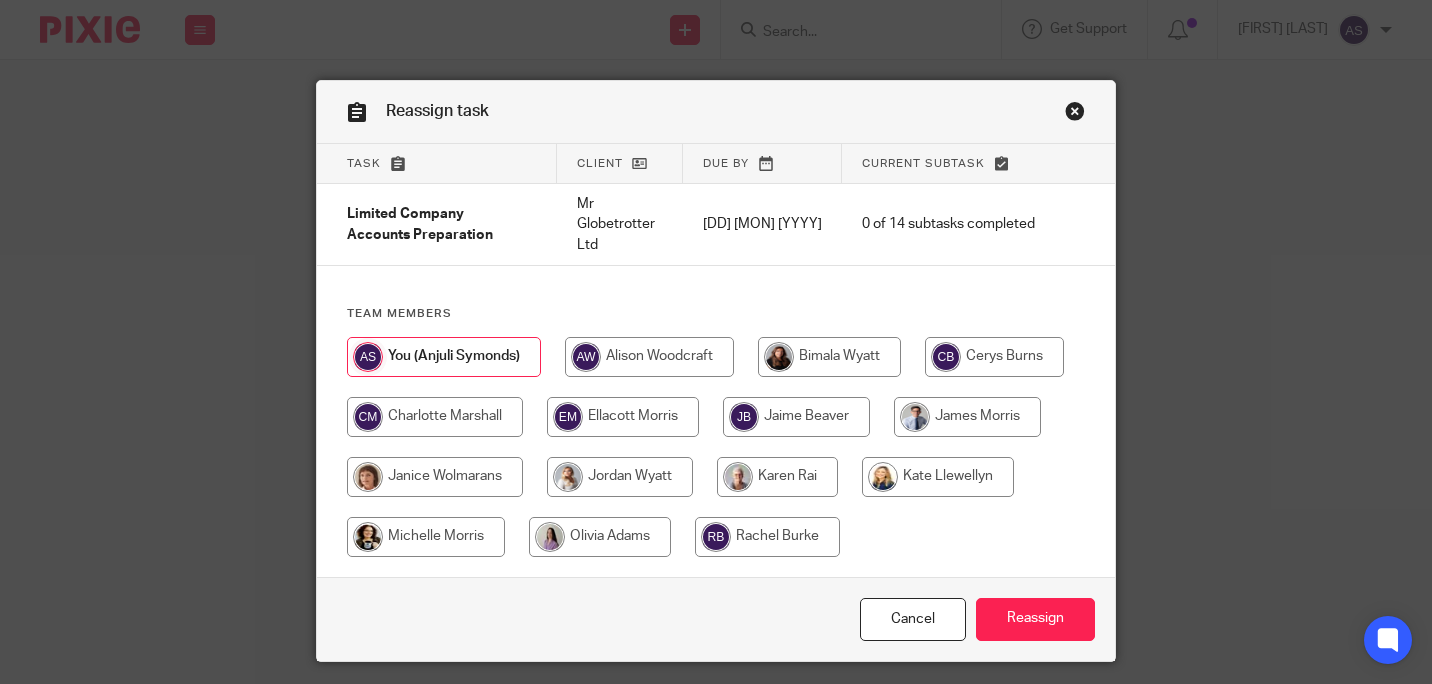 scroll, scrollTop: 0, scrollLeft: 0, axis: both 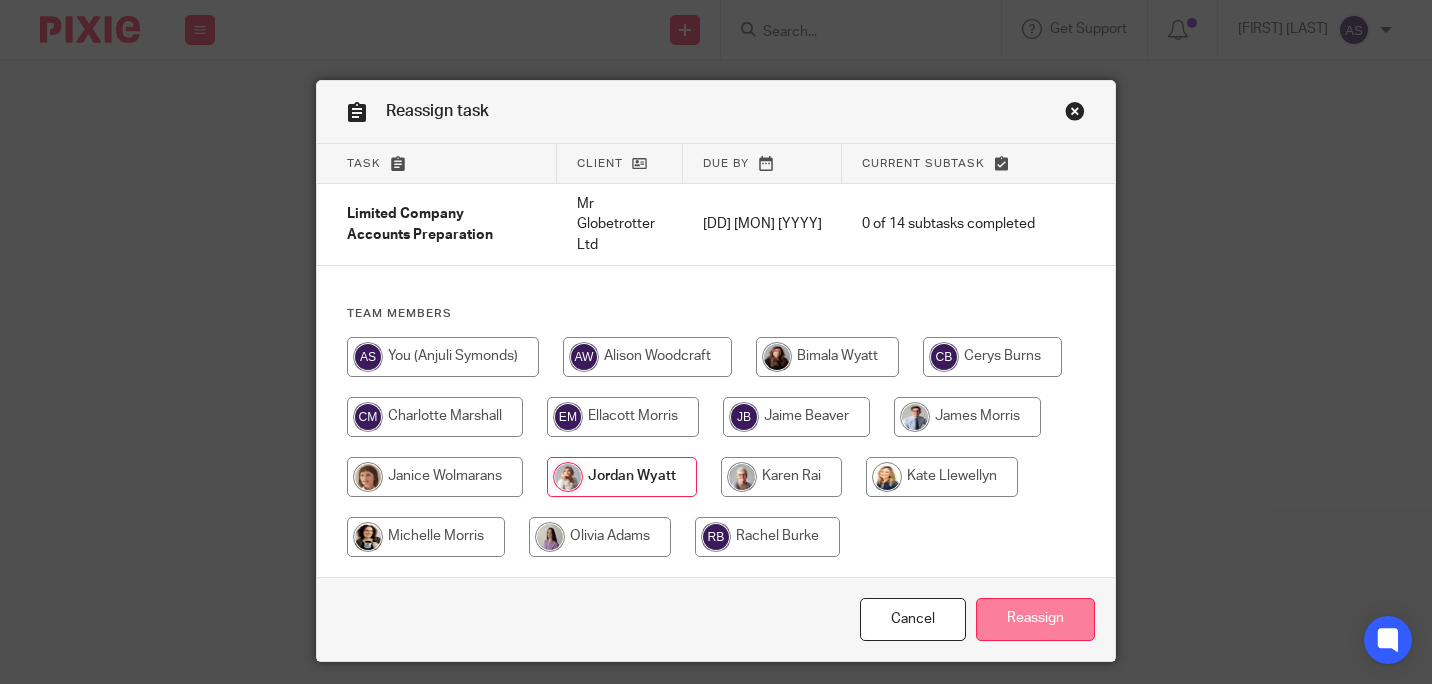 click on "Reassign" at bounding box center [1035, 619] 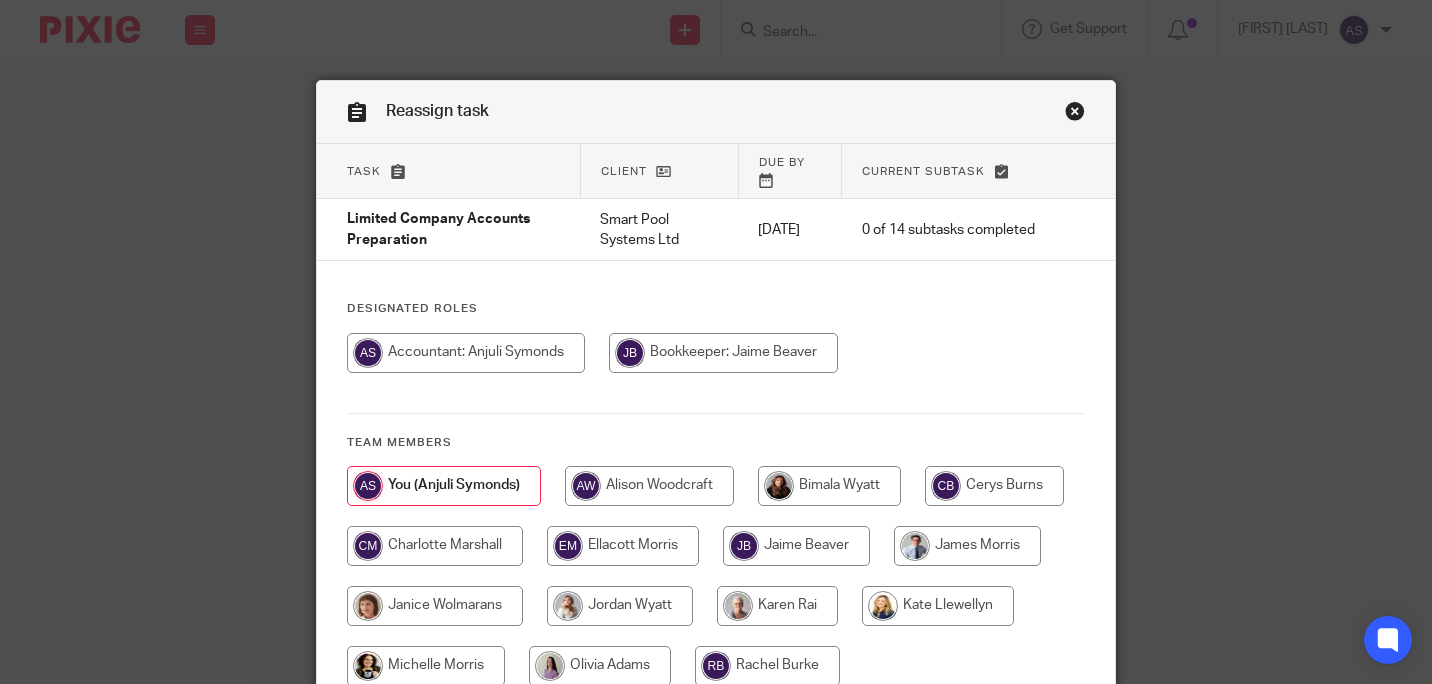 scroll, scrollTop: 0, scrollLeft: 0, axis: both 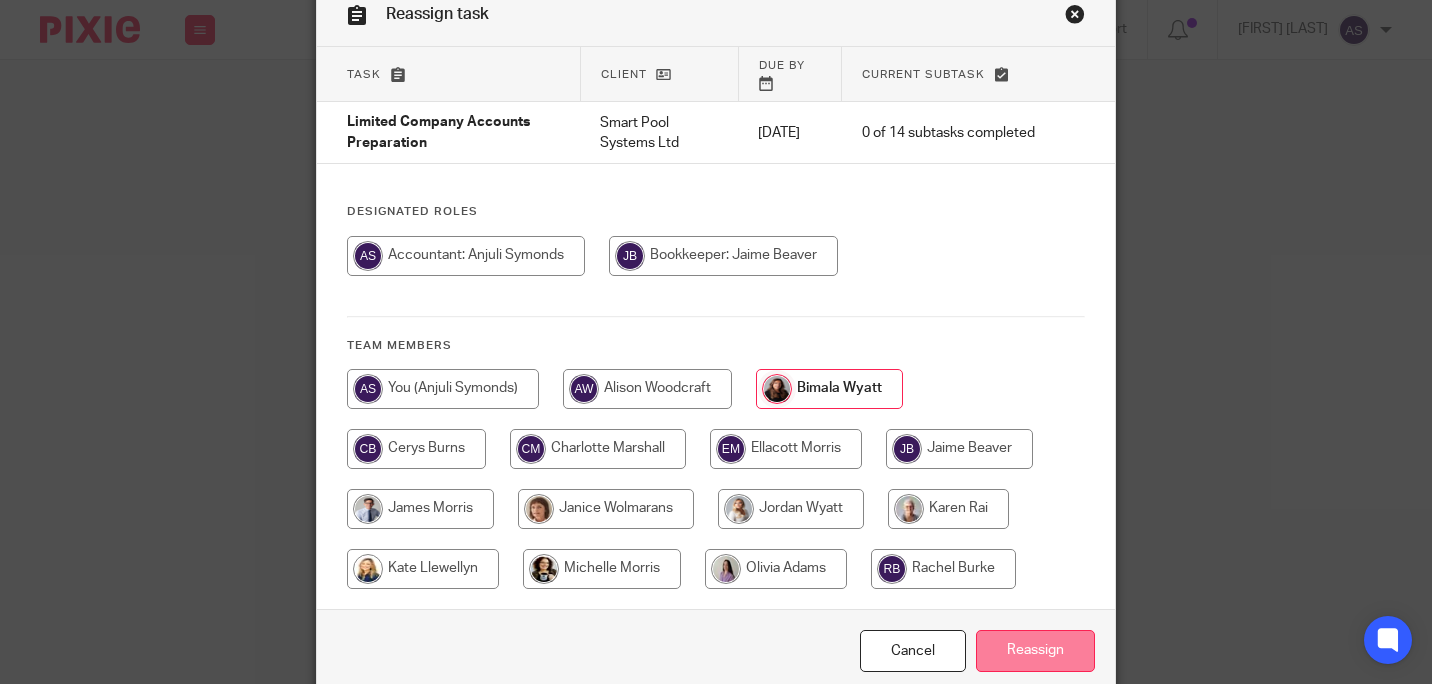 click on "Reassign" at bounding box center [1035, 651] 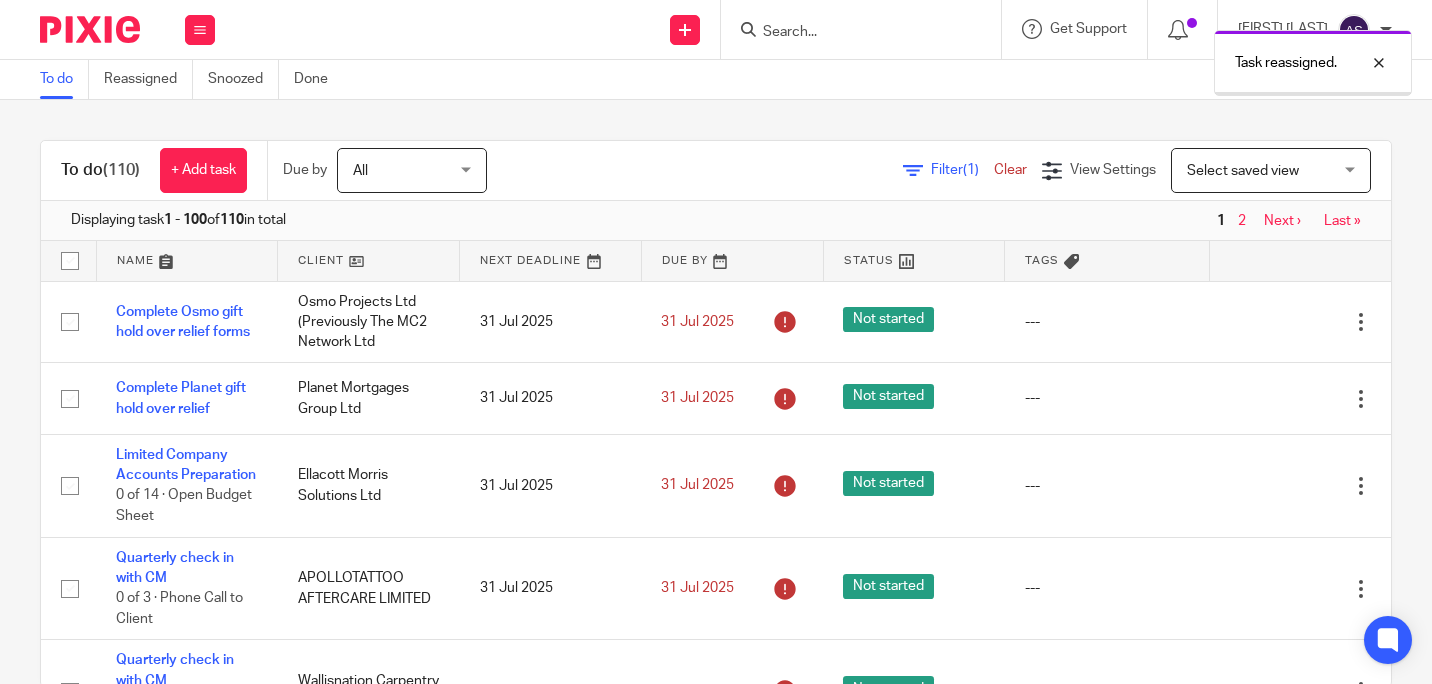 scroll, scrollTop: 0, scrollLeft: 0, axis: both 